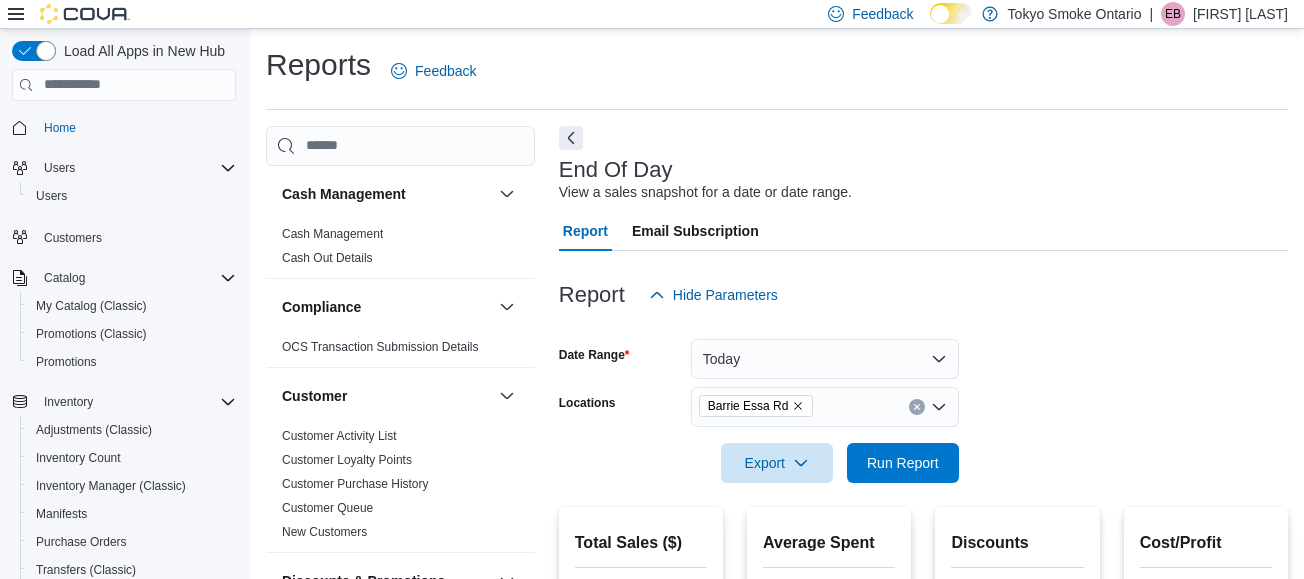 scroll, scrollTop: 286, scrollLeft: 0, axis: vertical 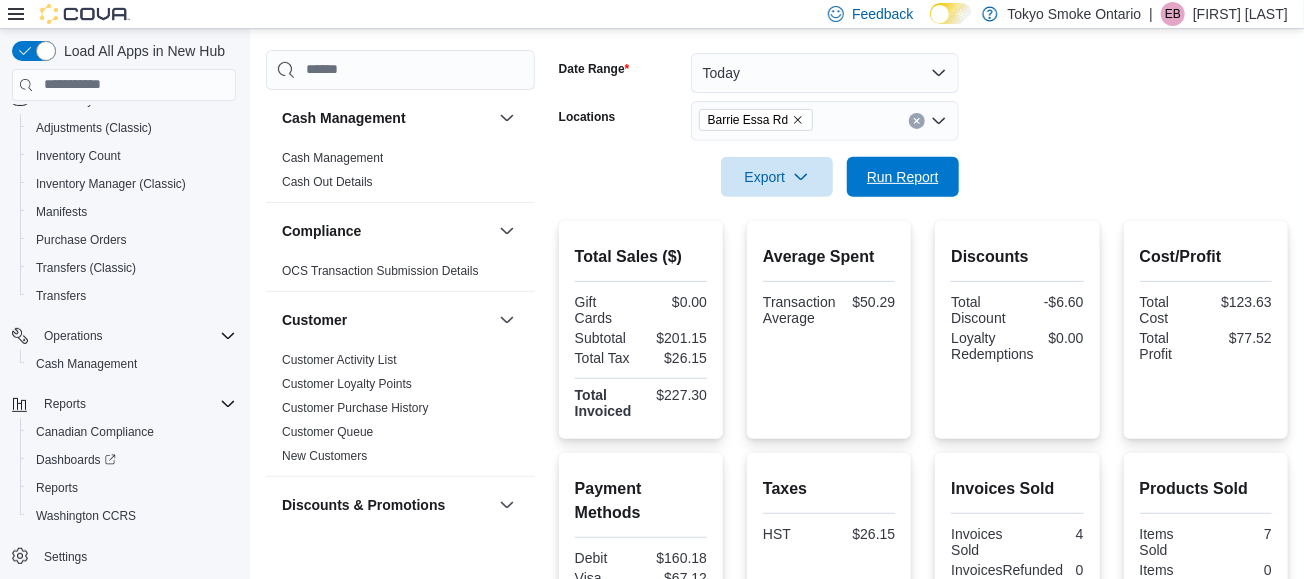 click on "Run Report" at bounding box center [903, 177] 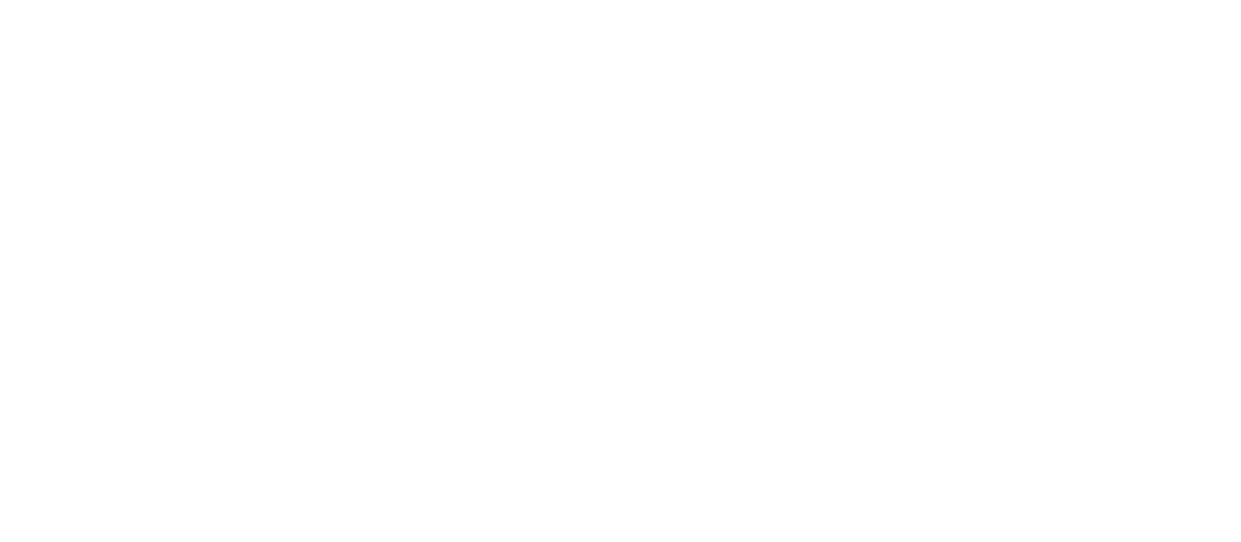 scroll, scrollTop: 0, scrollLeft: 0, axis: both 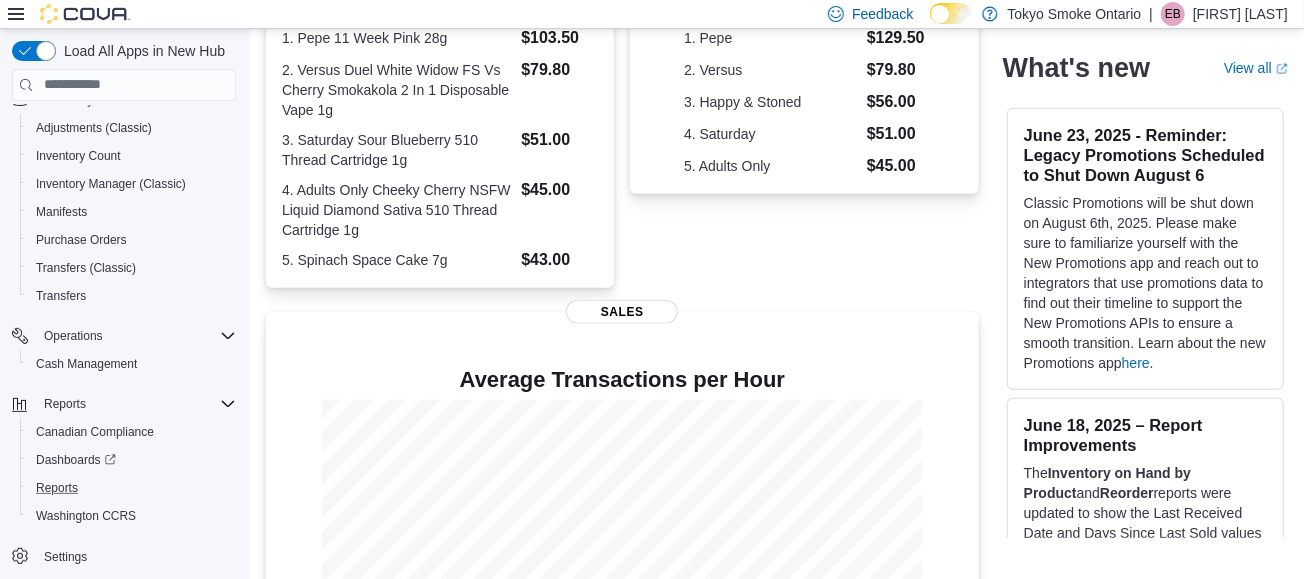 click on "Reports" at bounding box center (132, 488) 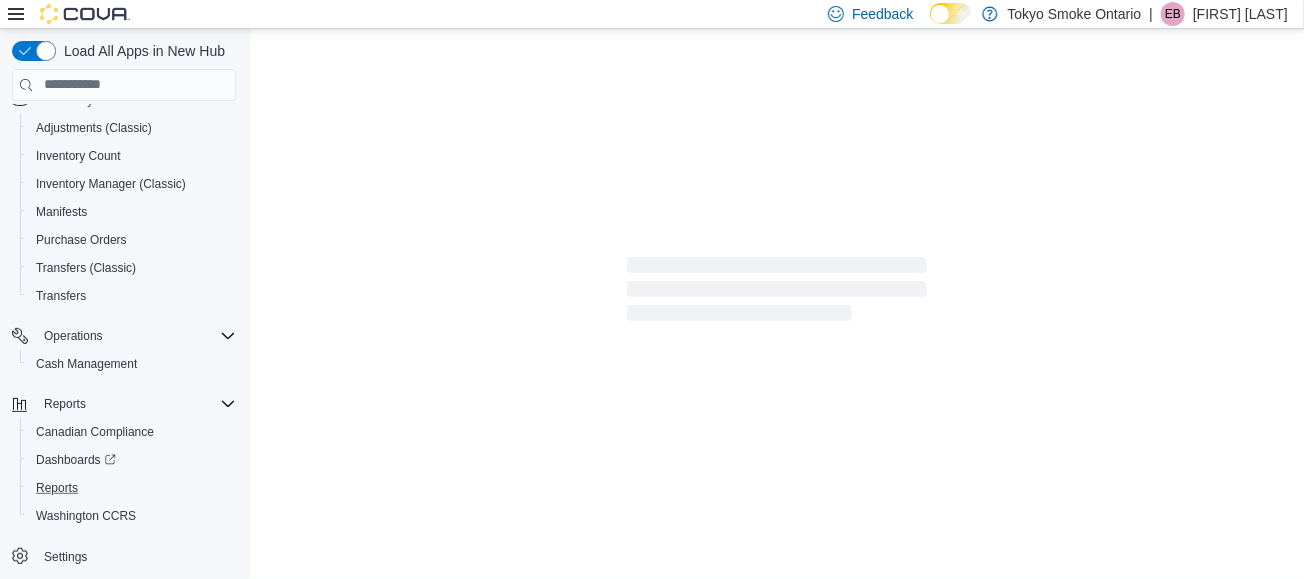 scroll, scrollTop: 0, scrollLeft: 0, axis: both 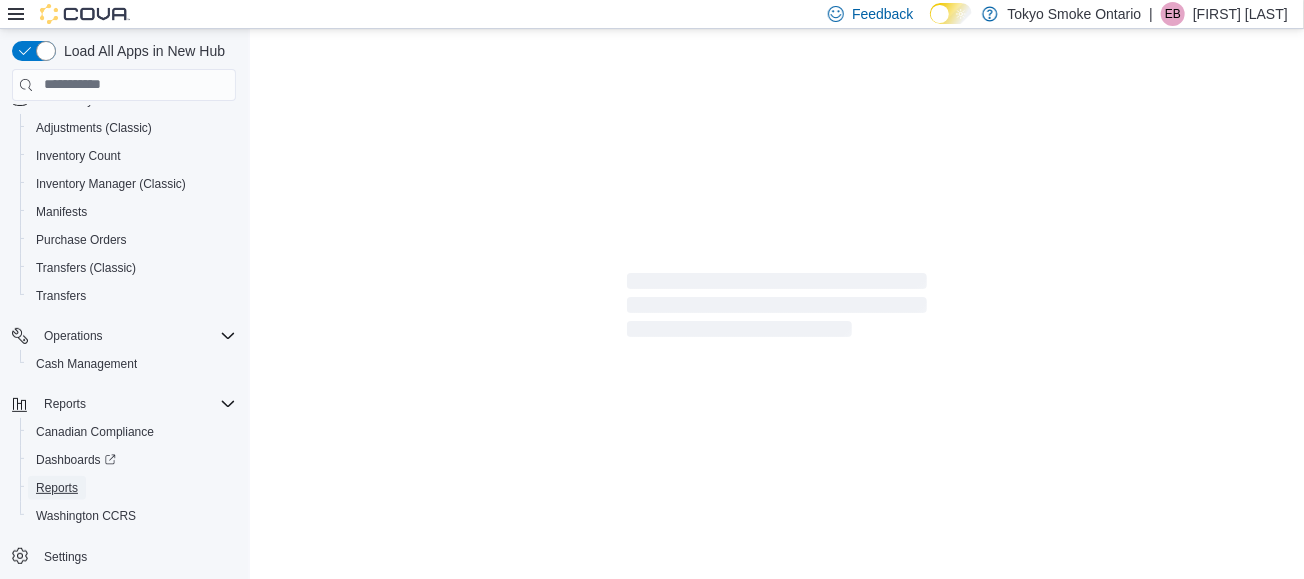 click on "Reports" at bounding box center [57, 488] 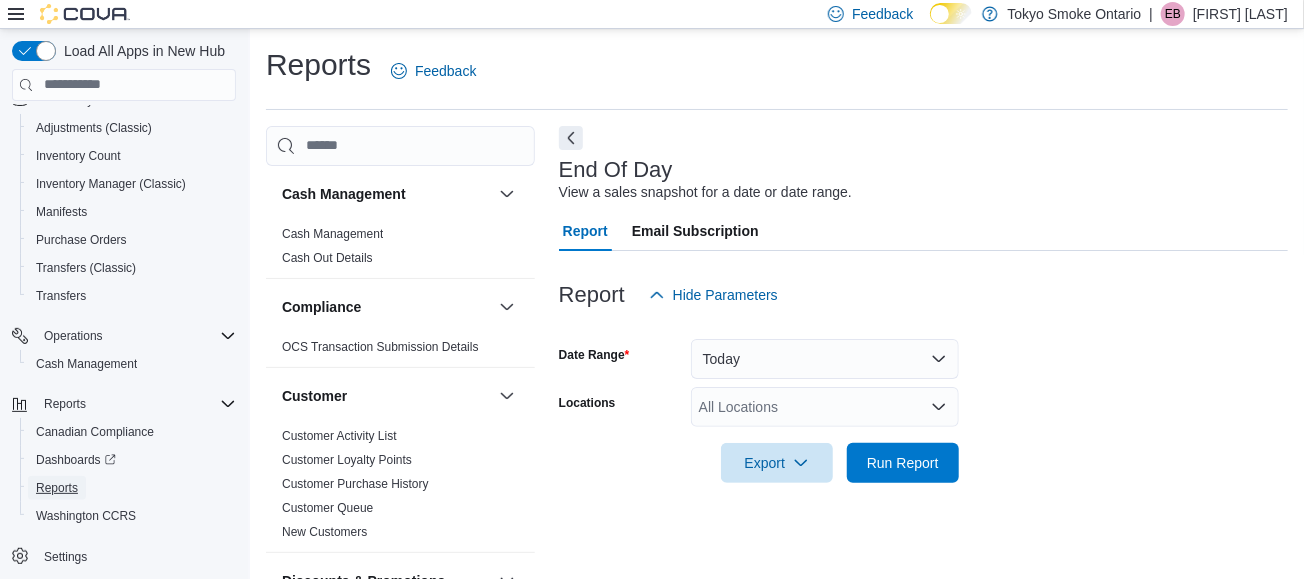 scroll, scrollTop: 37, scrollLeft: 0, axis: vertical 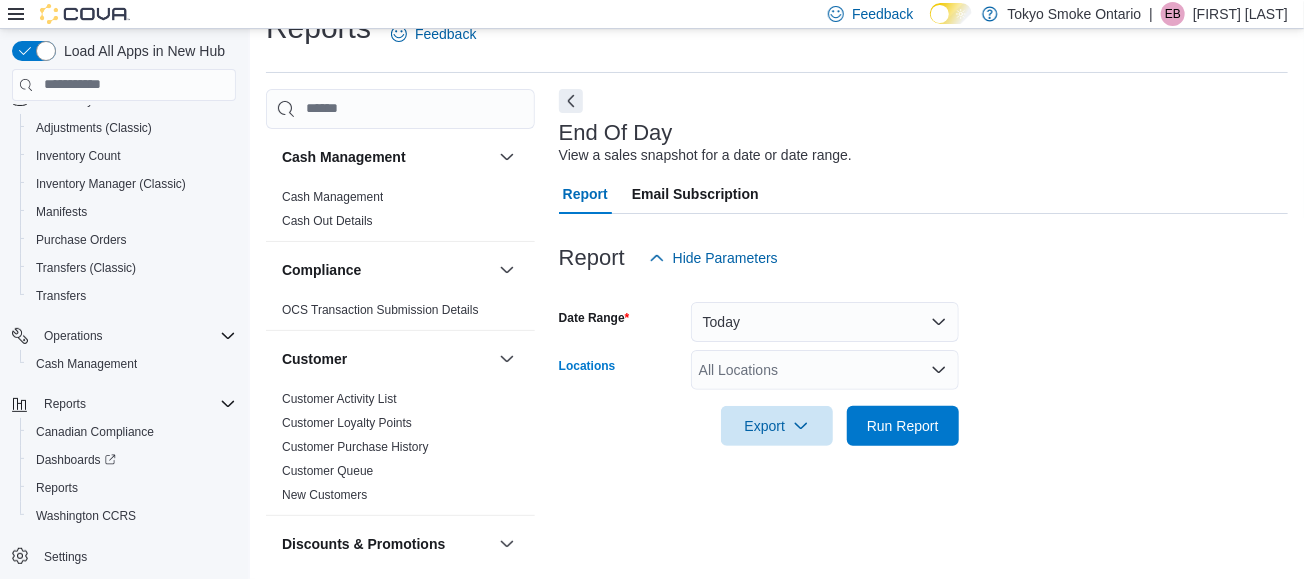 click on "All Locations" at bounding box center (825, 370) 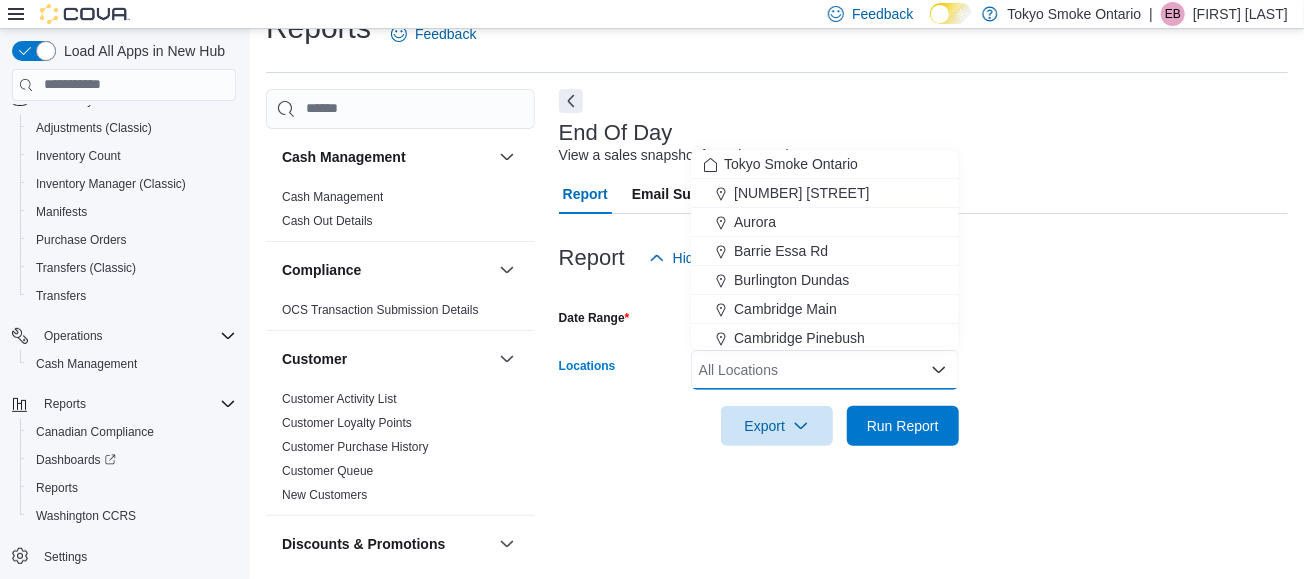 click on "Barrie Essa Rd" at bounding box center [781, 251] 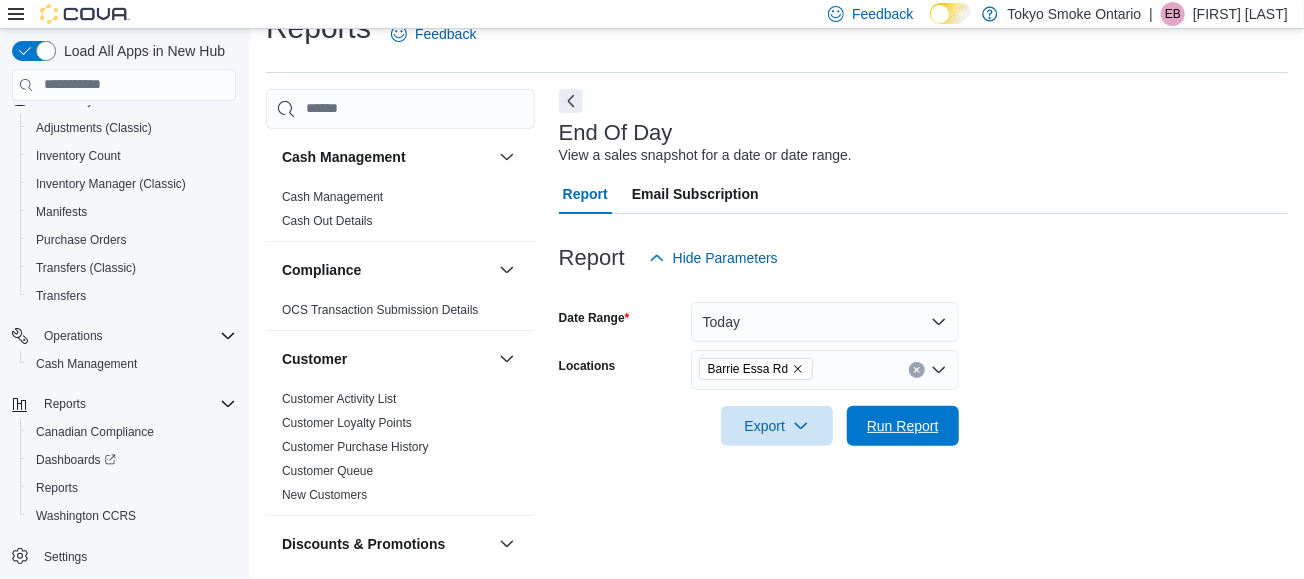 click on "Run Report" at bounding box center [903, 426] 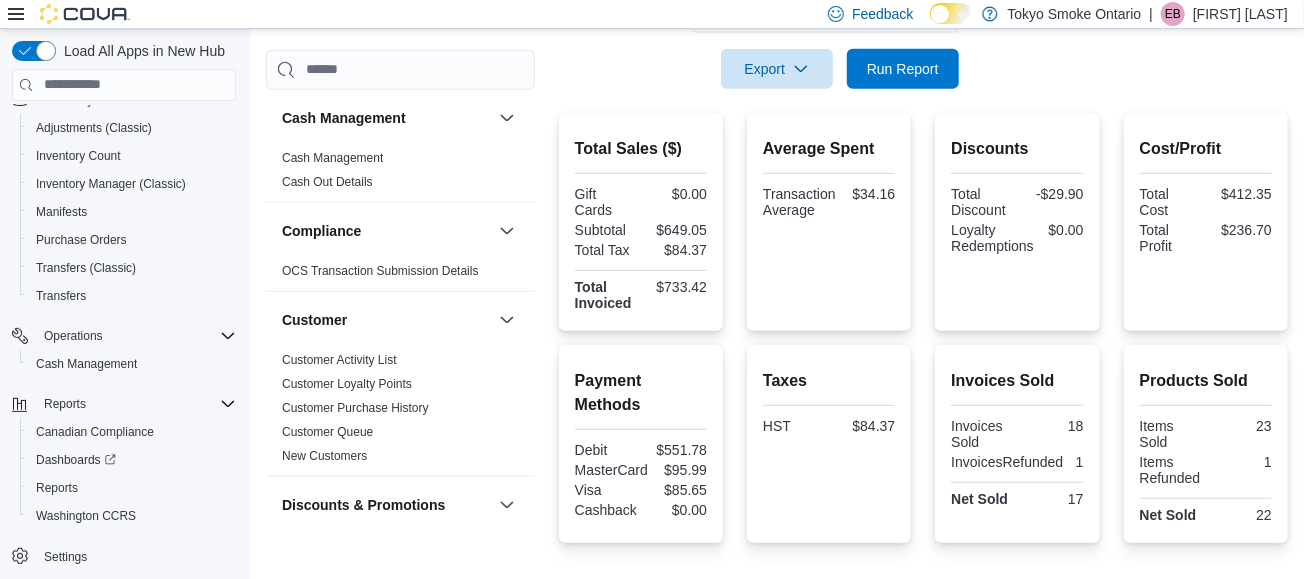 scroll, scrollTop: 46, scrollLeft: 0, axis: vertical 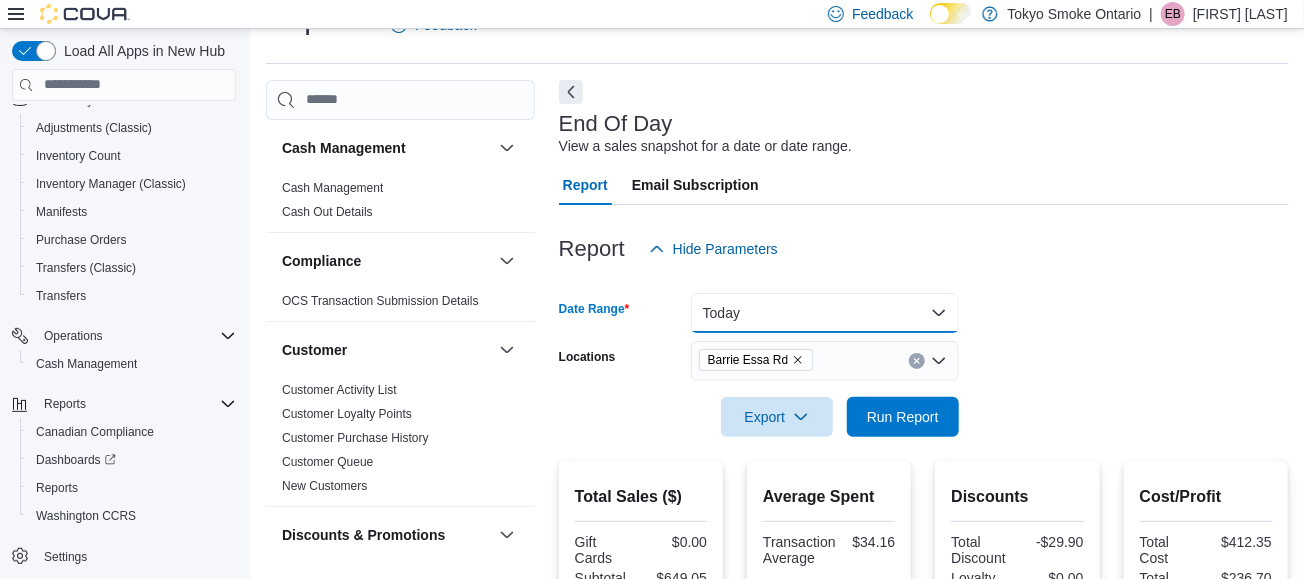 click on "Today" at bounding box center (825, 313) 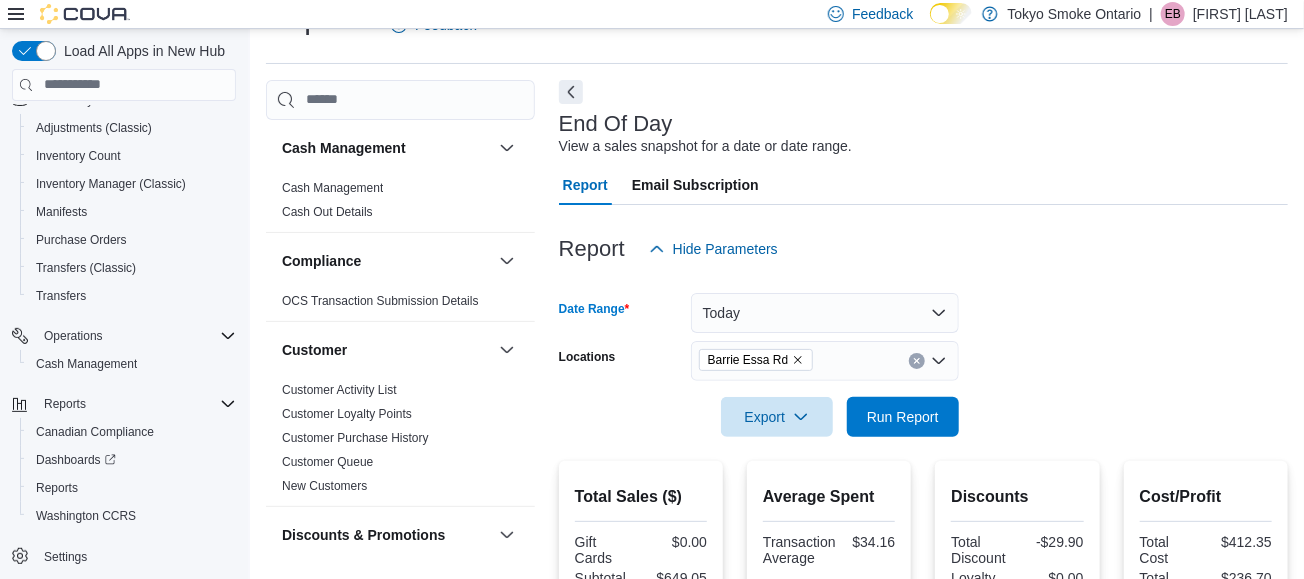 scroll, scrollTop: 38, scrollLeft: 0, axis: vertical 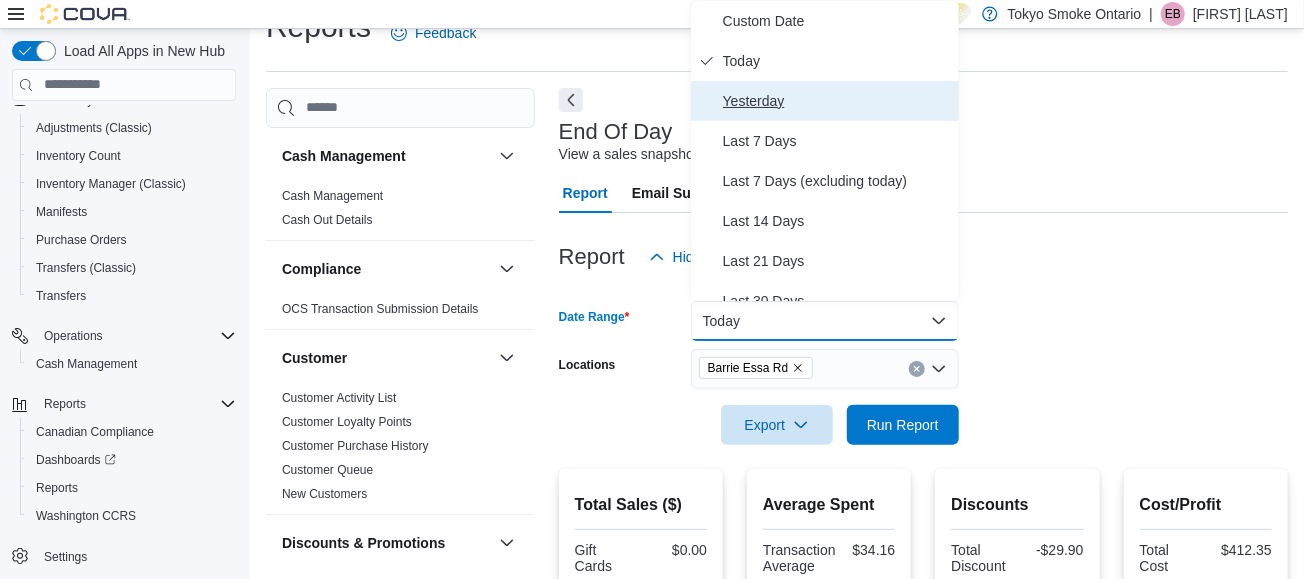 click on "Yesterday" at bounding box center [837, 101] 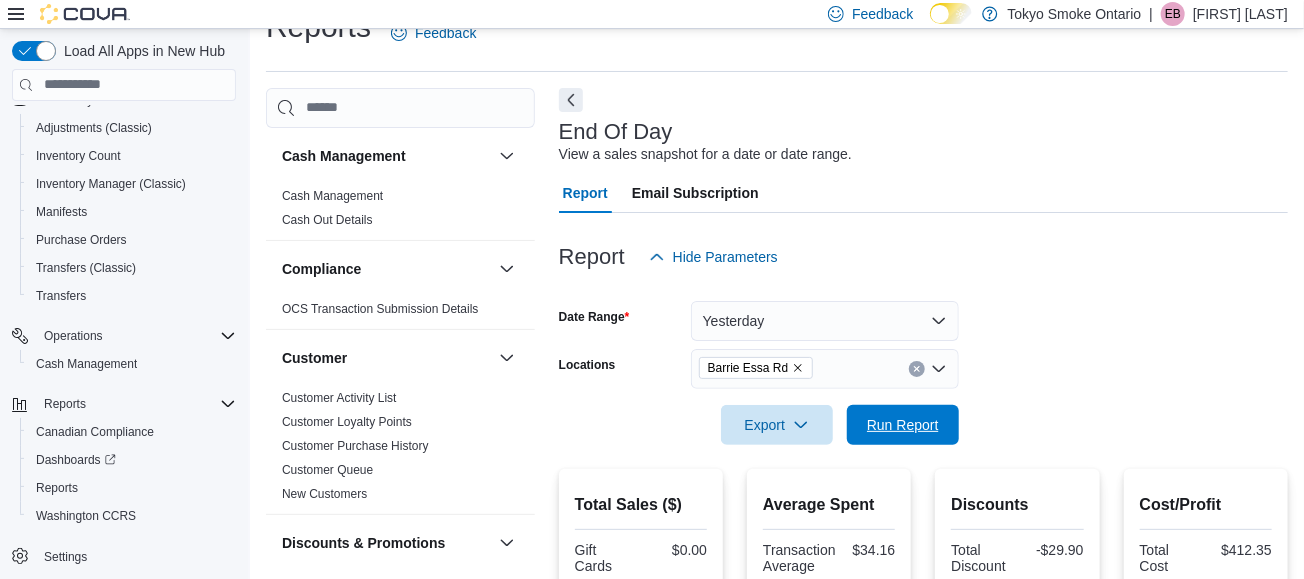 click on "Run Report" at bounding box center [903, 425] 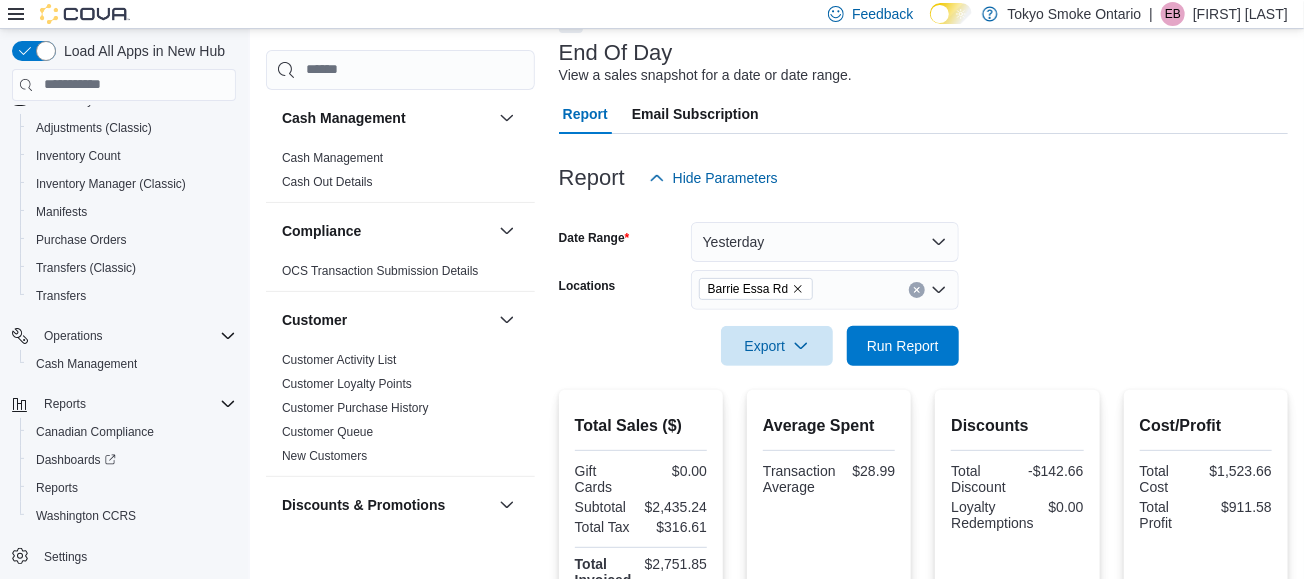 scroll, scrollTop: 115, scrollLeft: 0, axis: vertical 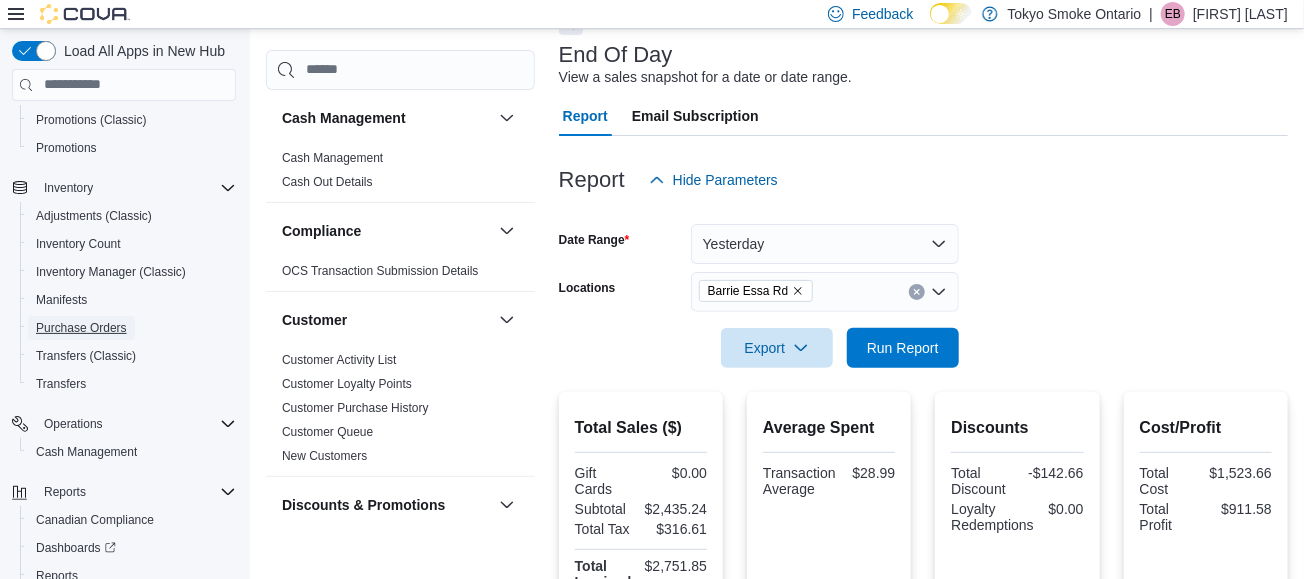 click on "Purchase Orders" at bounding box center (81, 328) 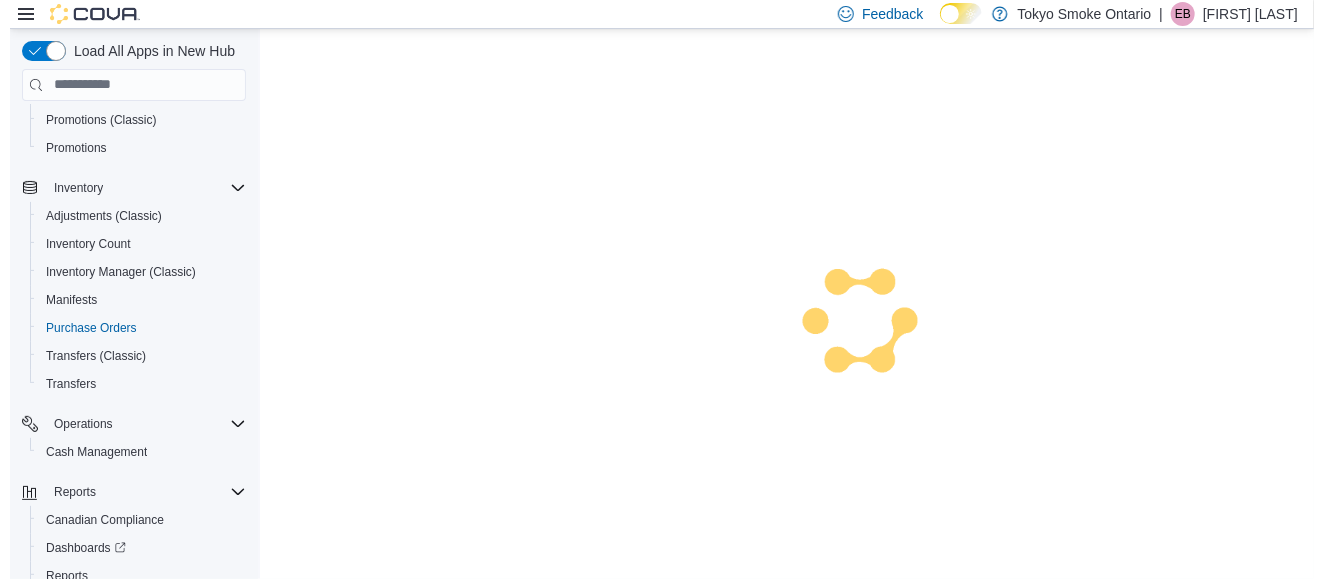 scroll, scrollTop: 0, scrollLeft: 0, axis: both 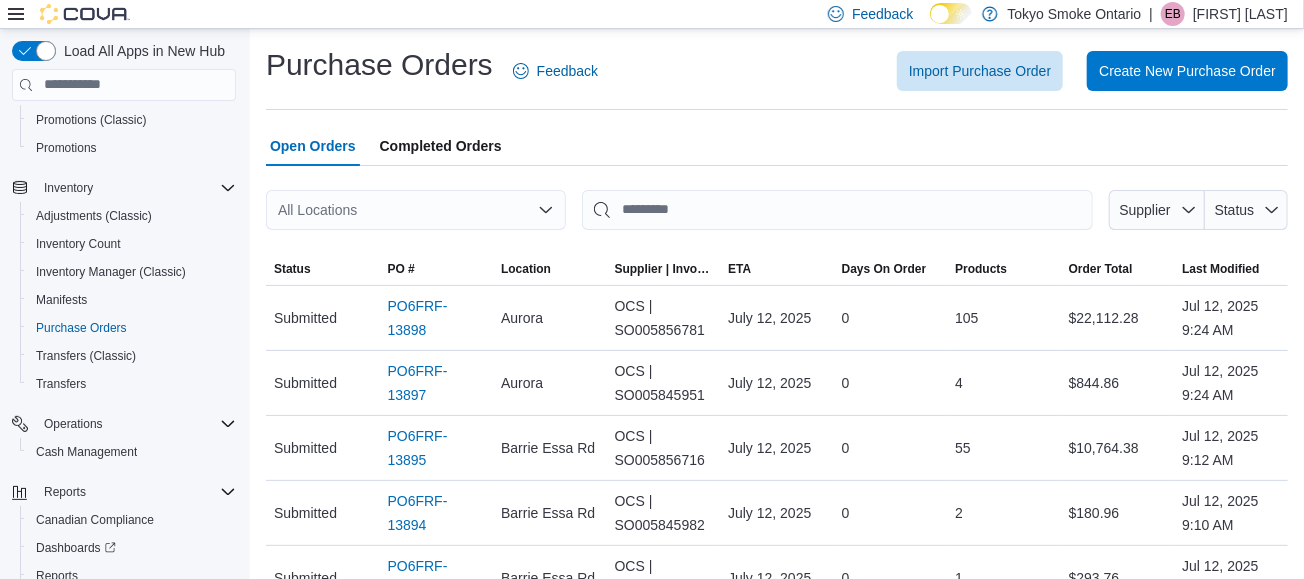 click on "All Locations" at bounding box center [416, 210] 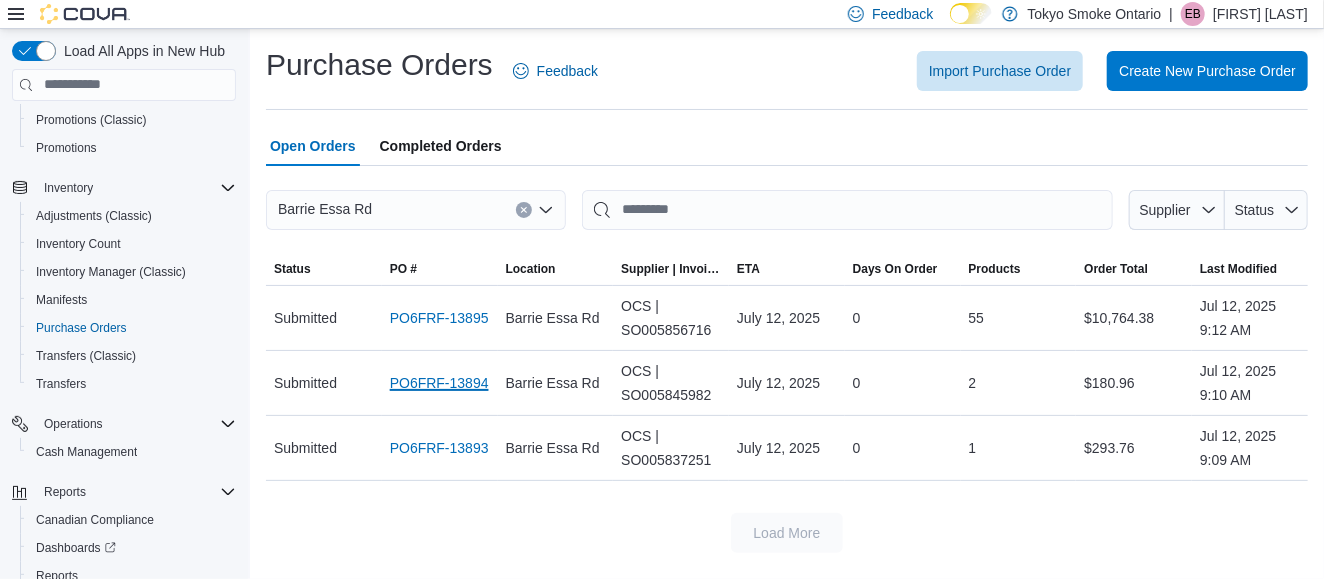 click on "PO6FRF-13894" at bounding box center (439, 383) 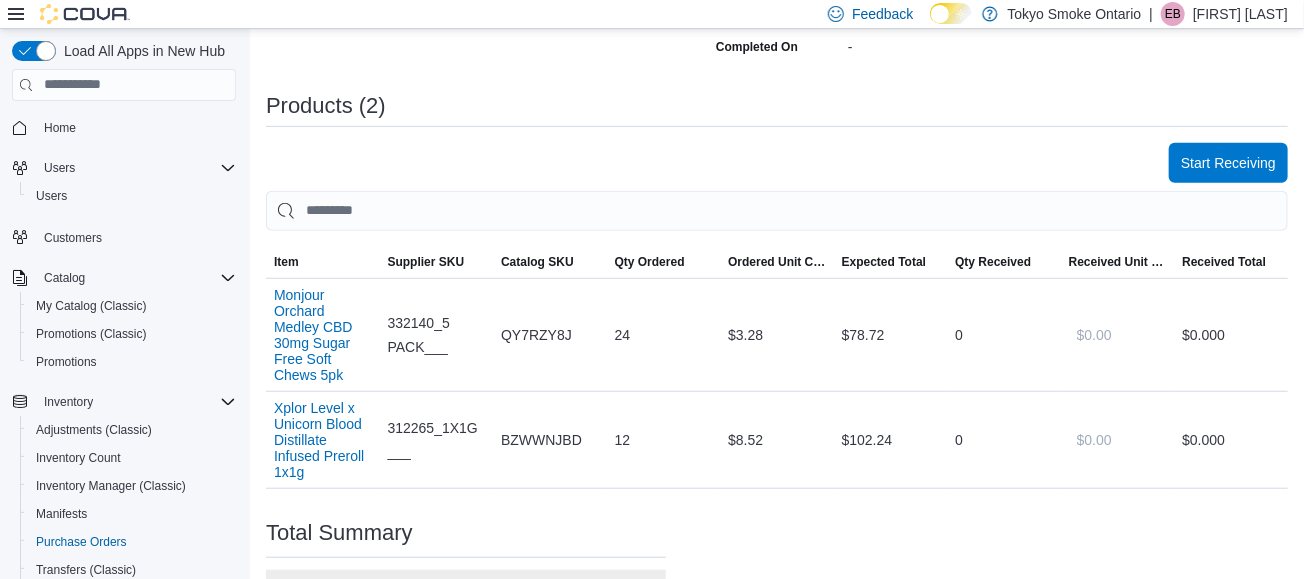 scroll, scrollTop: 460, scrollLeft: 0, axis: vertical 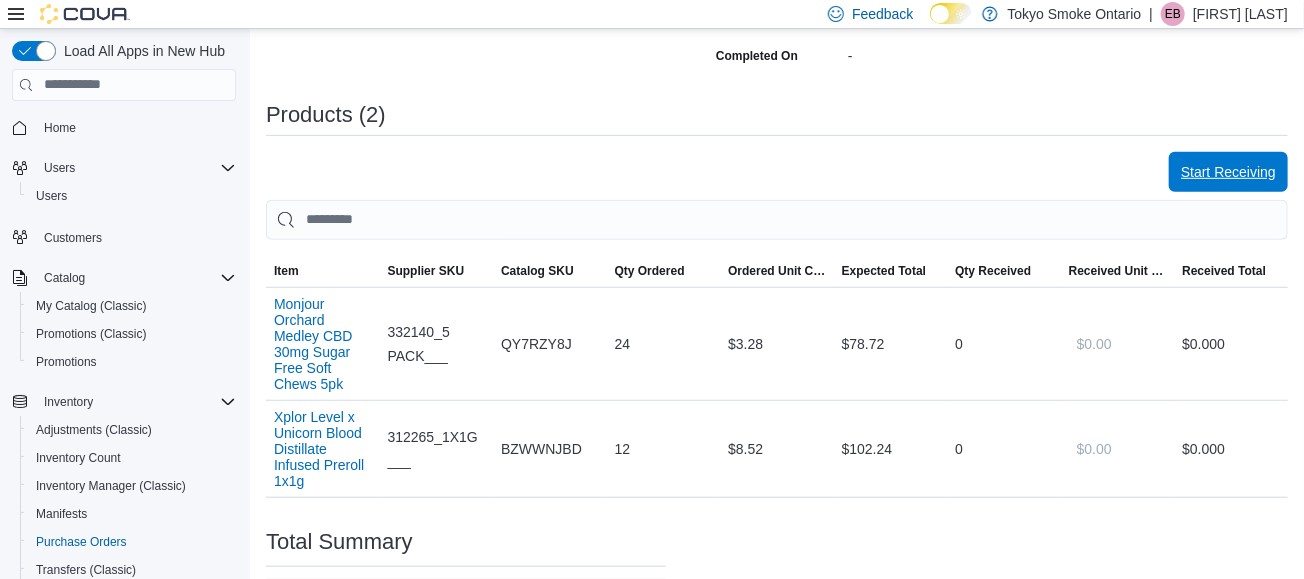 click on "Start Receiving" at bounding box center [1228, 172] 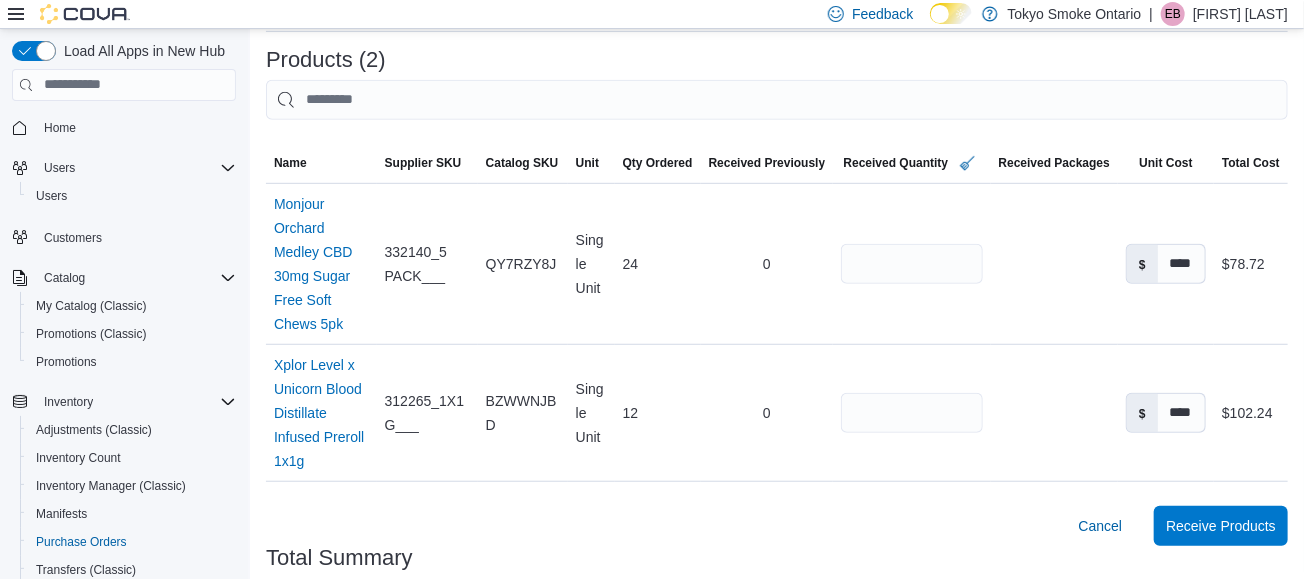 scroll, scrollTop: 640, scrollLeft: 0, axis: vertical 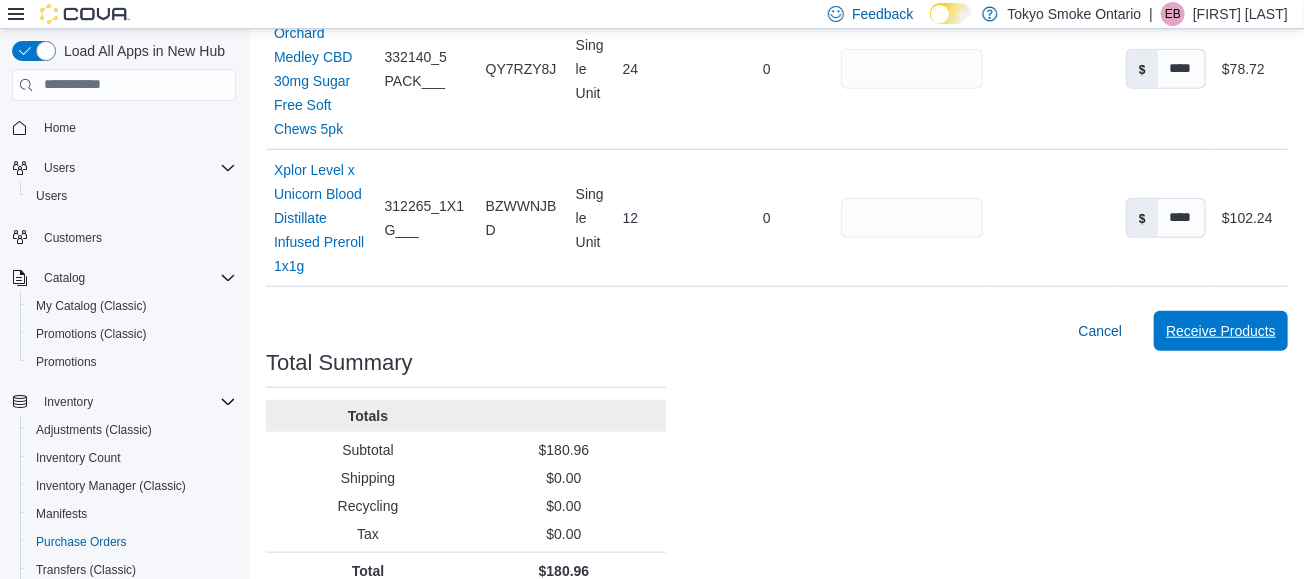 click on "Receive Products" at bounding box center [1221, 331] 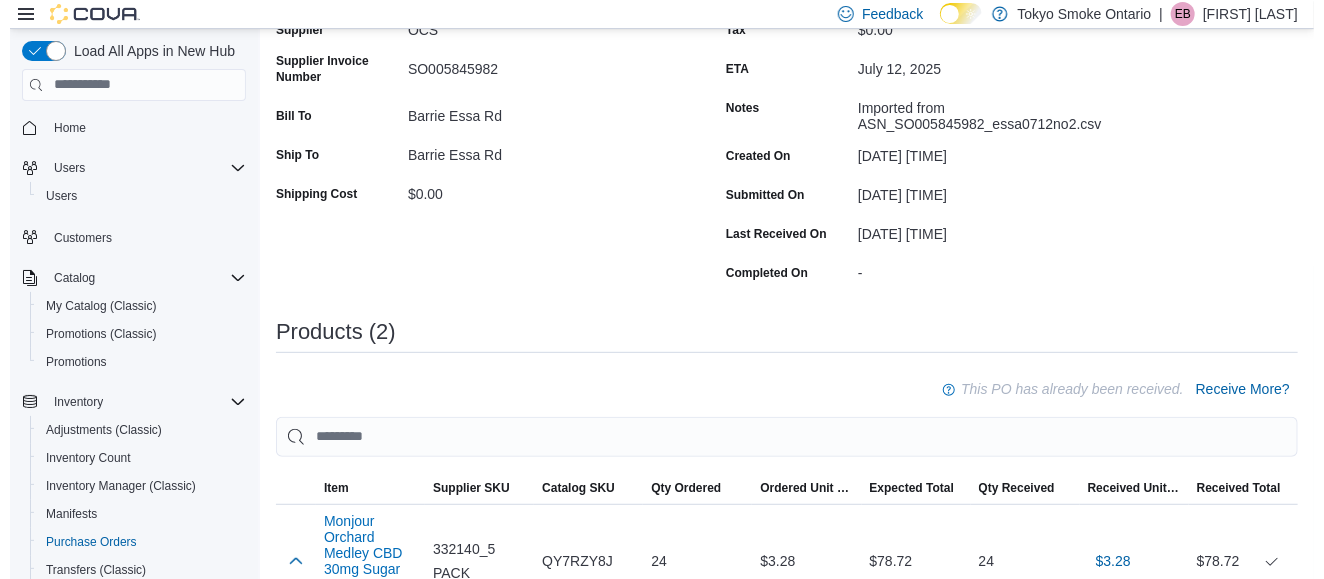 scroll, scrollTop: 0, scrollLeft: 0, axis: both 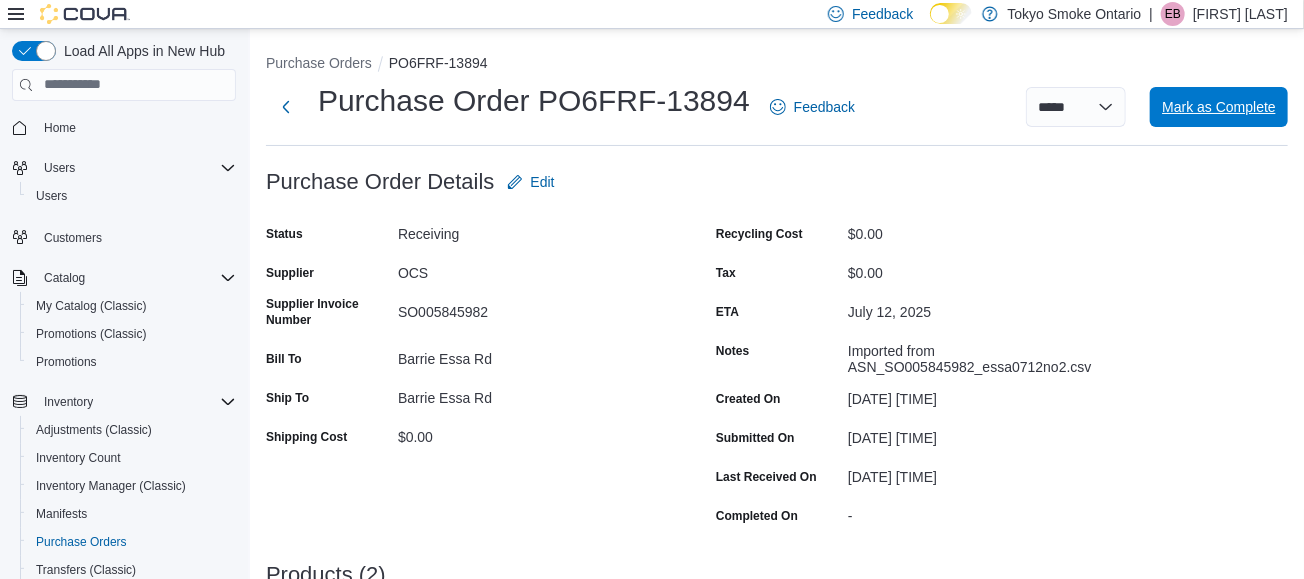 click on "Mark as Complete" at bounding box center (1219, 107) 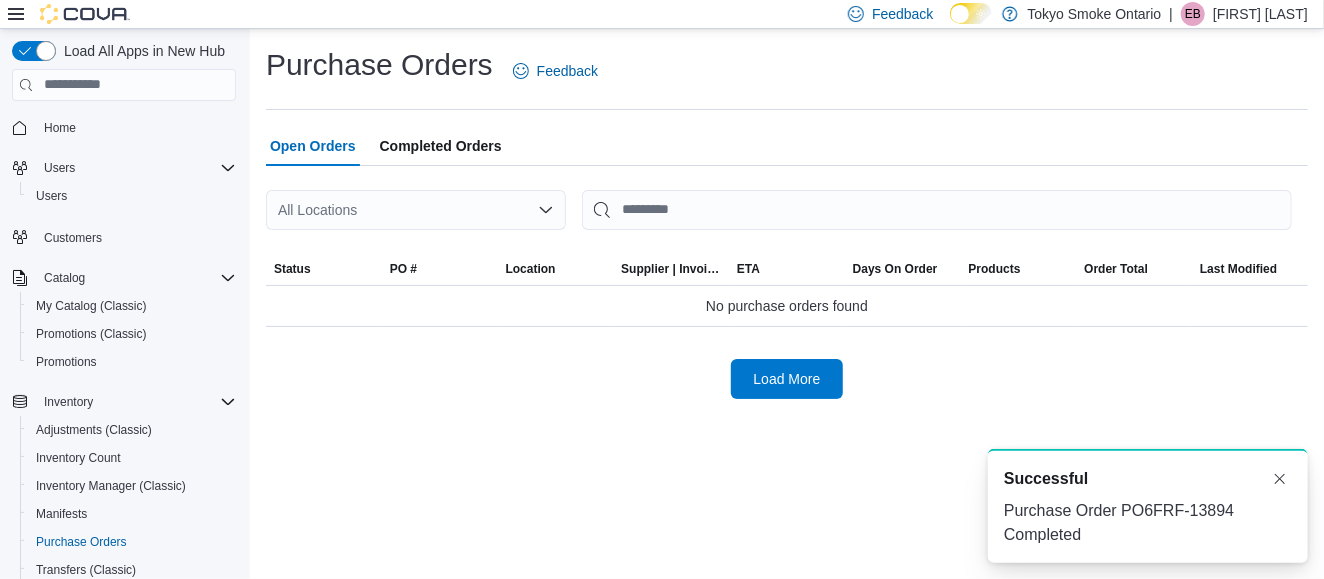 scroll, scrollTop: 0, scrollLeft: 0, axis: both 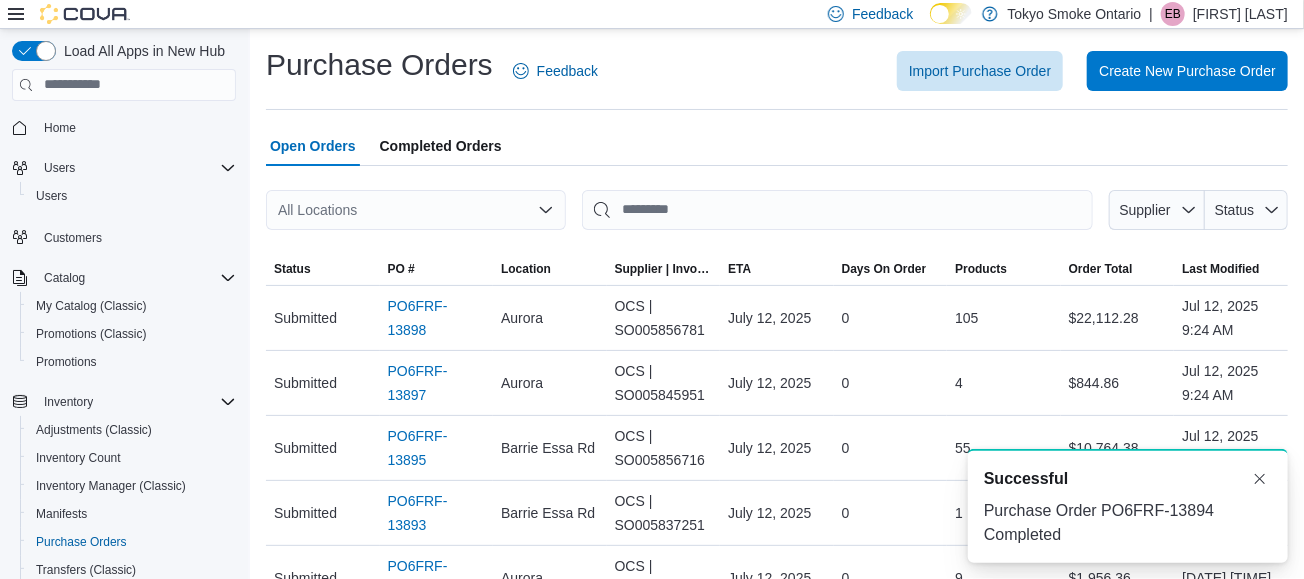 click on "All Locations" at bounding box center [416, 210] 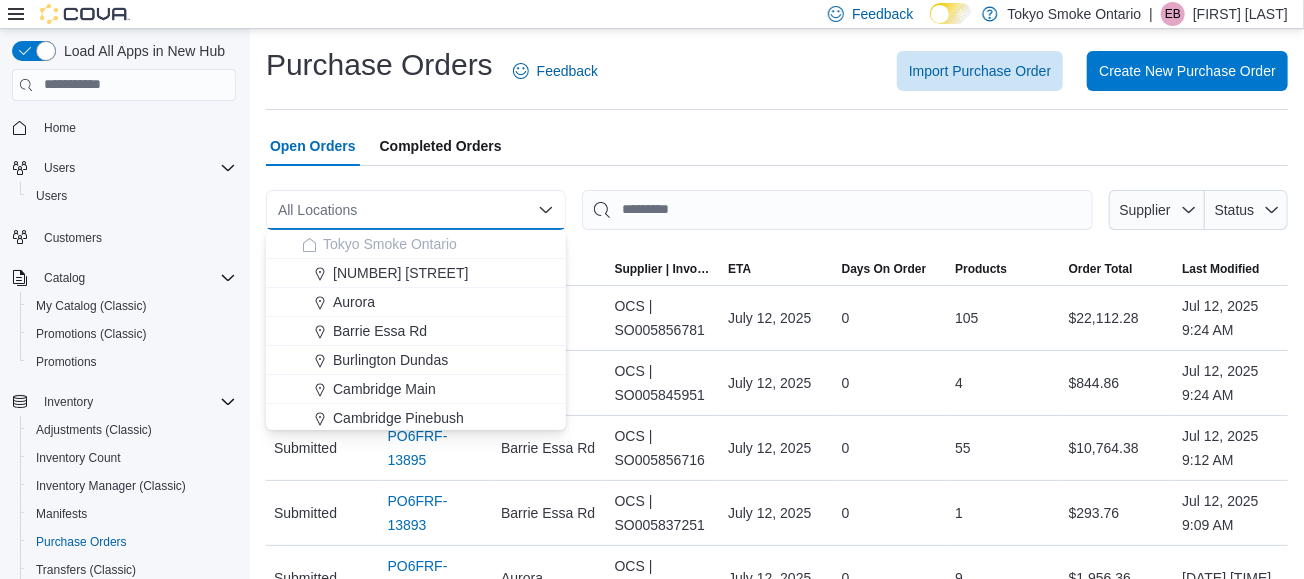 click on "Barrie Essa Rd" at bounding box center [428, 331] 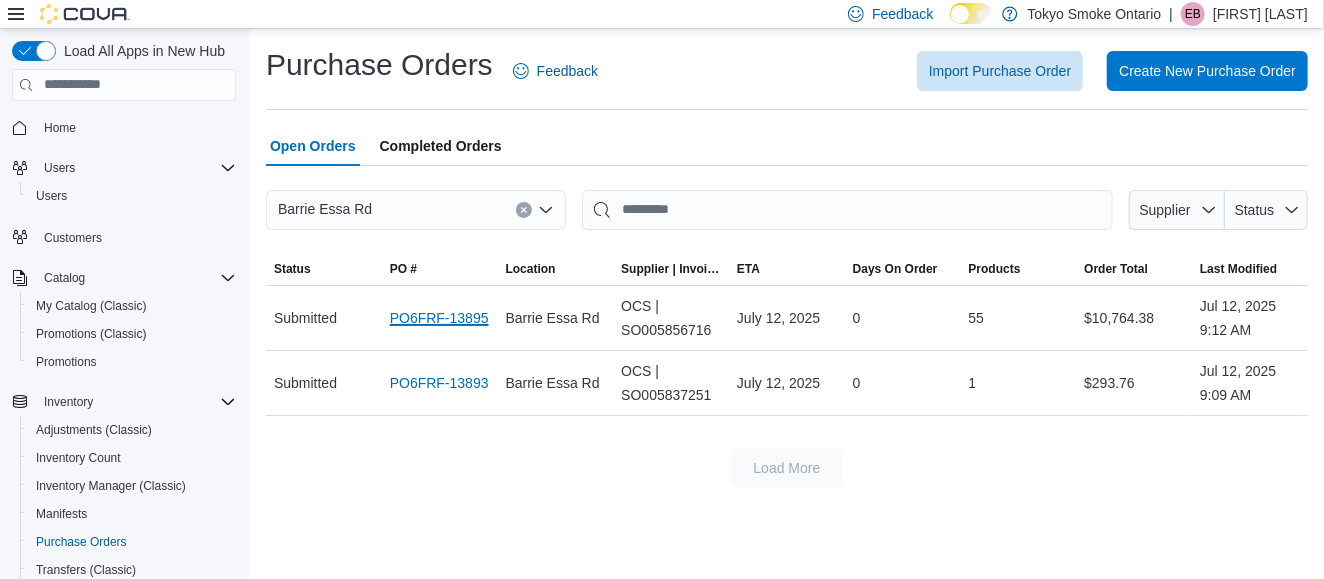 click on "PO6FRF-13895" at bounding box center [439, 318] 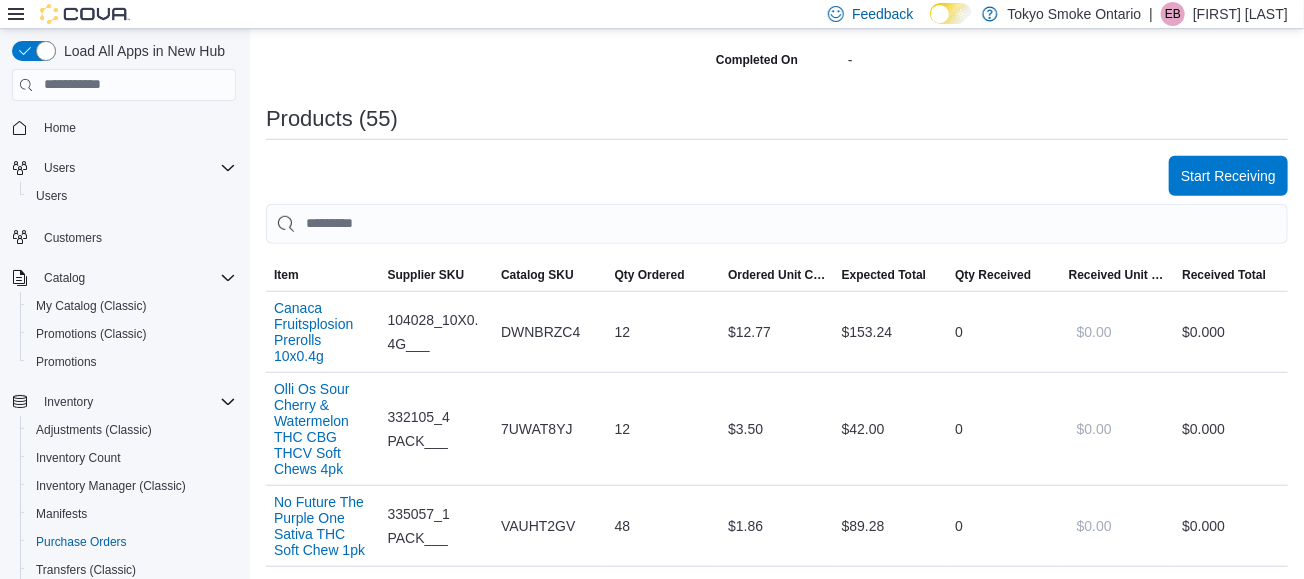 scroll, scrollTop: 457, scrollLeft: 0, axis: vertical 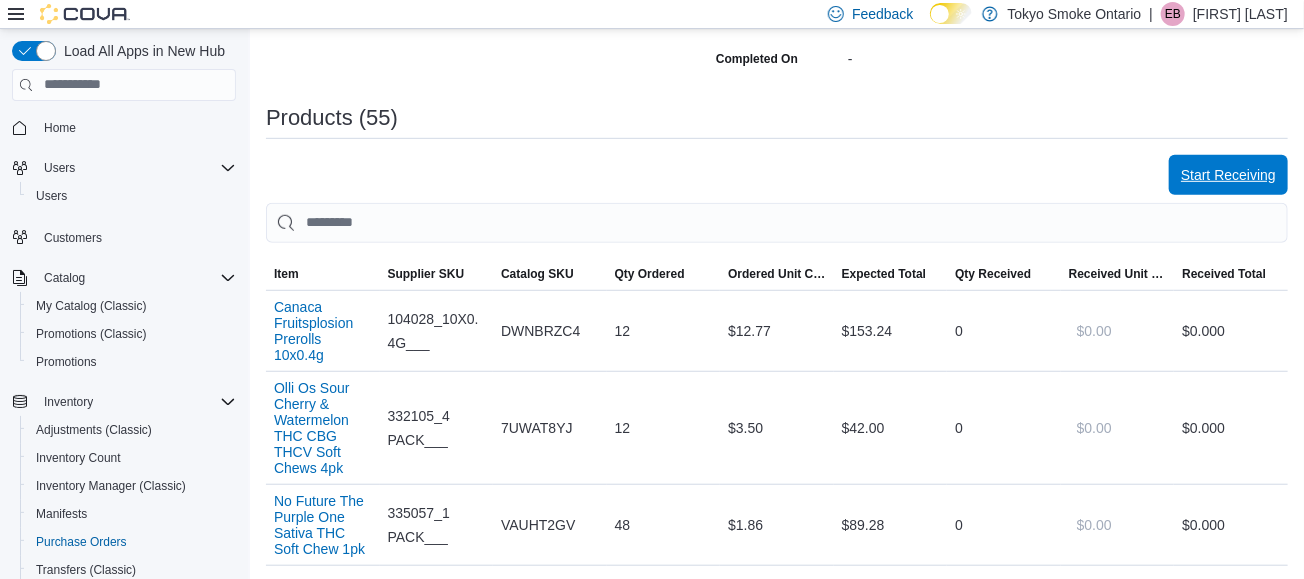 click on "Start Receiving" at bounding box center [1228, 175] 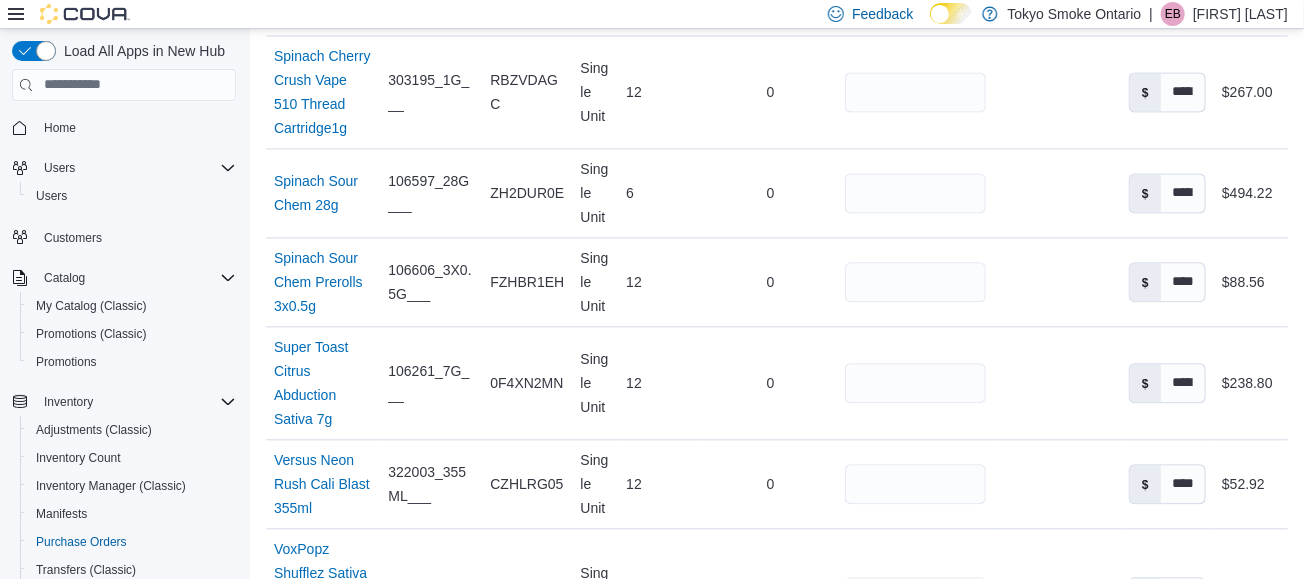 scroll, scrollTop: 5989, scrollLeft: 0, axis: vertical 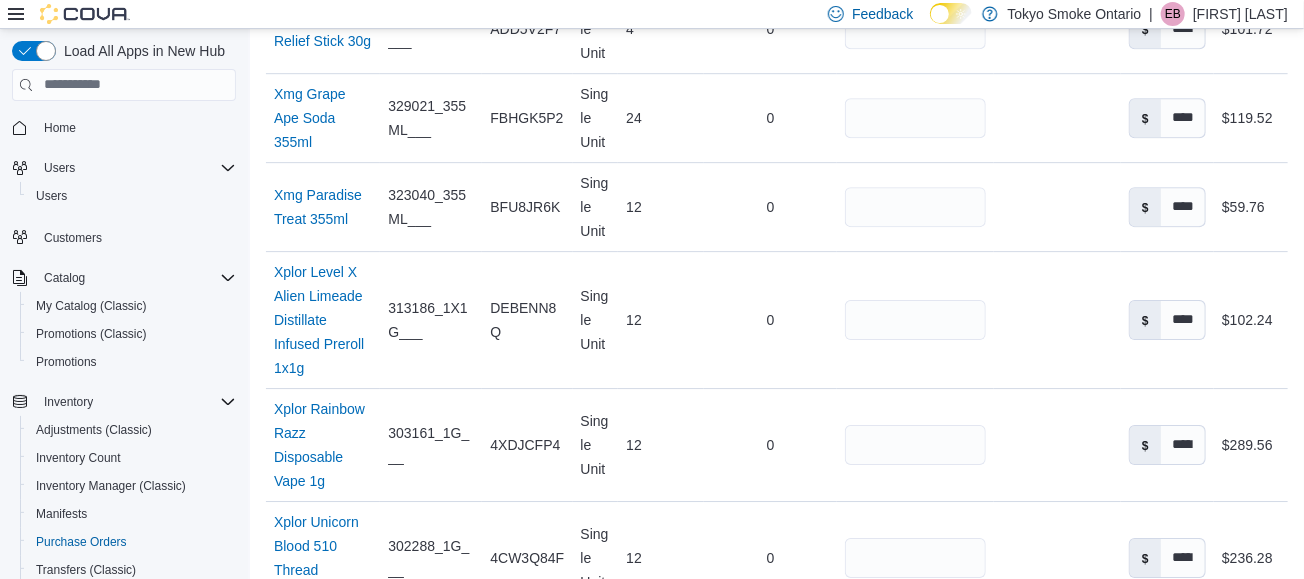 click on "Receive Products" at bounding box center [1221, 659] 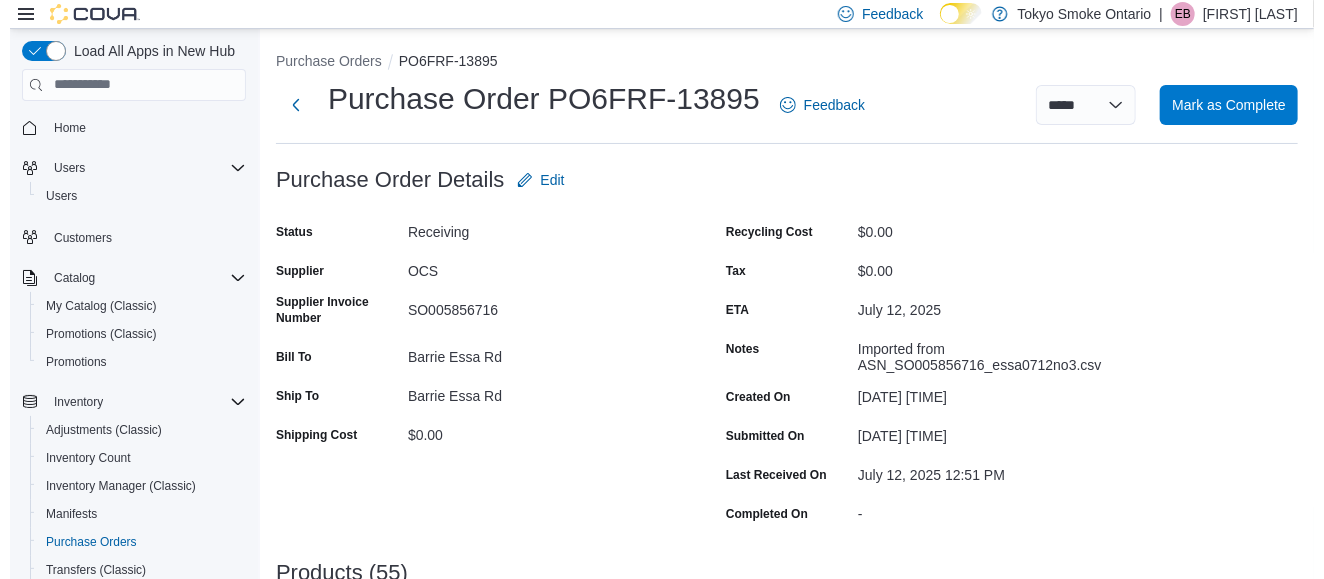 scroll, scrollTop: 0, scrollLeft: 0, axis: both 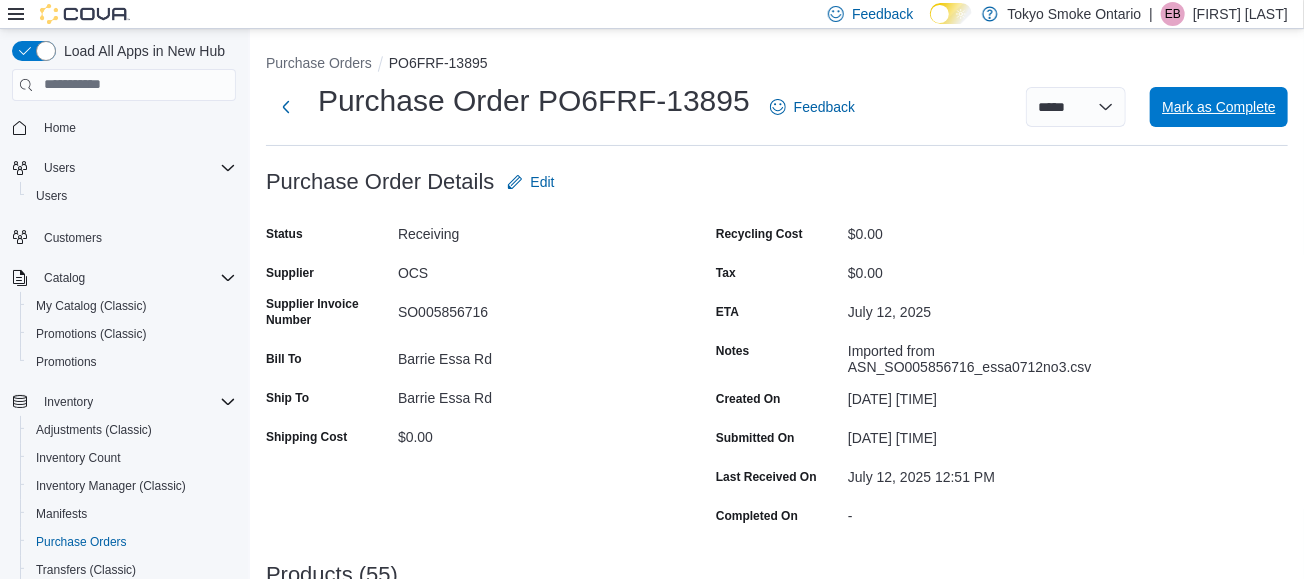 click on "Mark as Complete" at bounding box center (1219, 107) 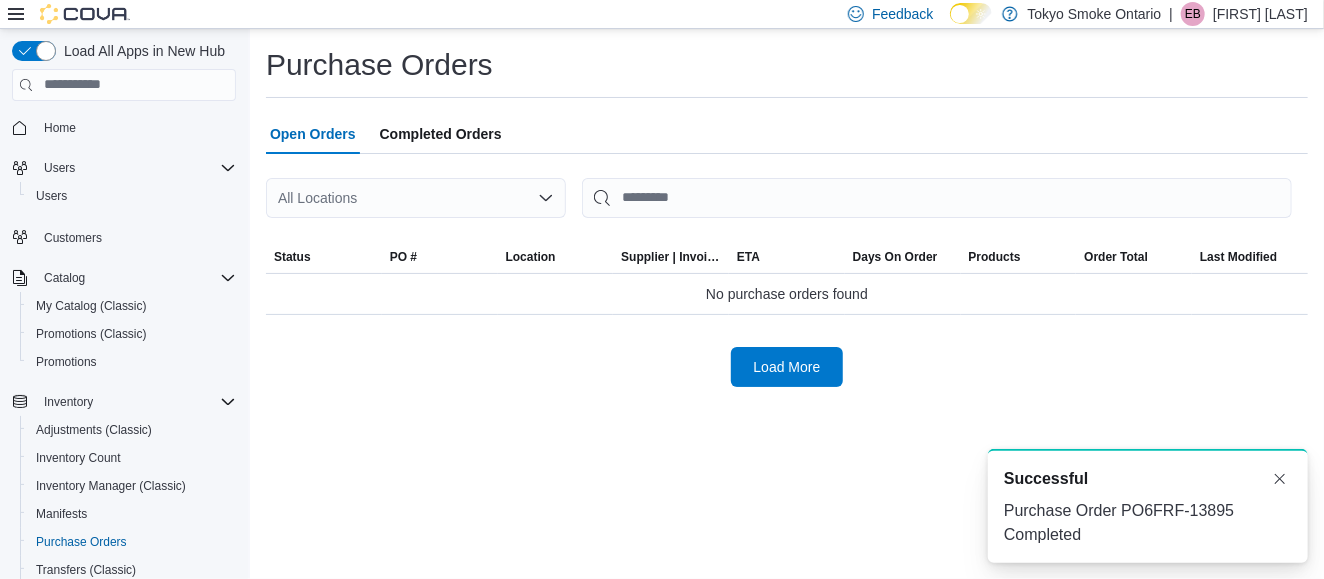 scroll, scrollTop: 0, scrollLeft: 0, axis: both 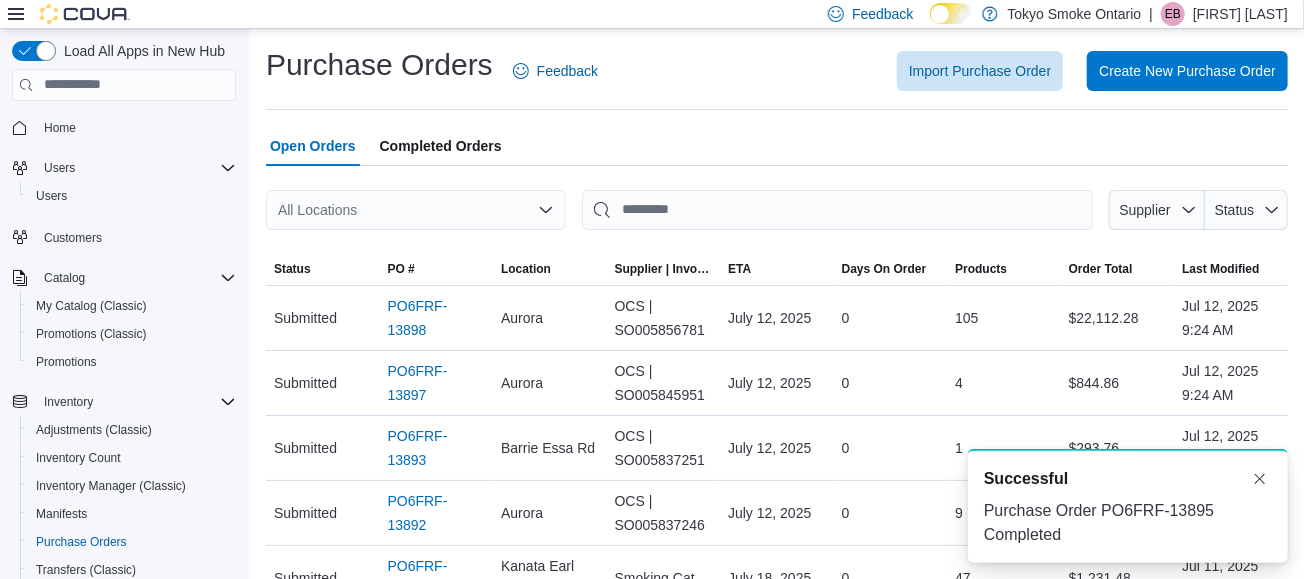 click on "All Locations" at bounding box center [416, 210] 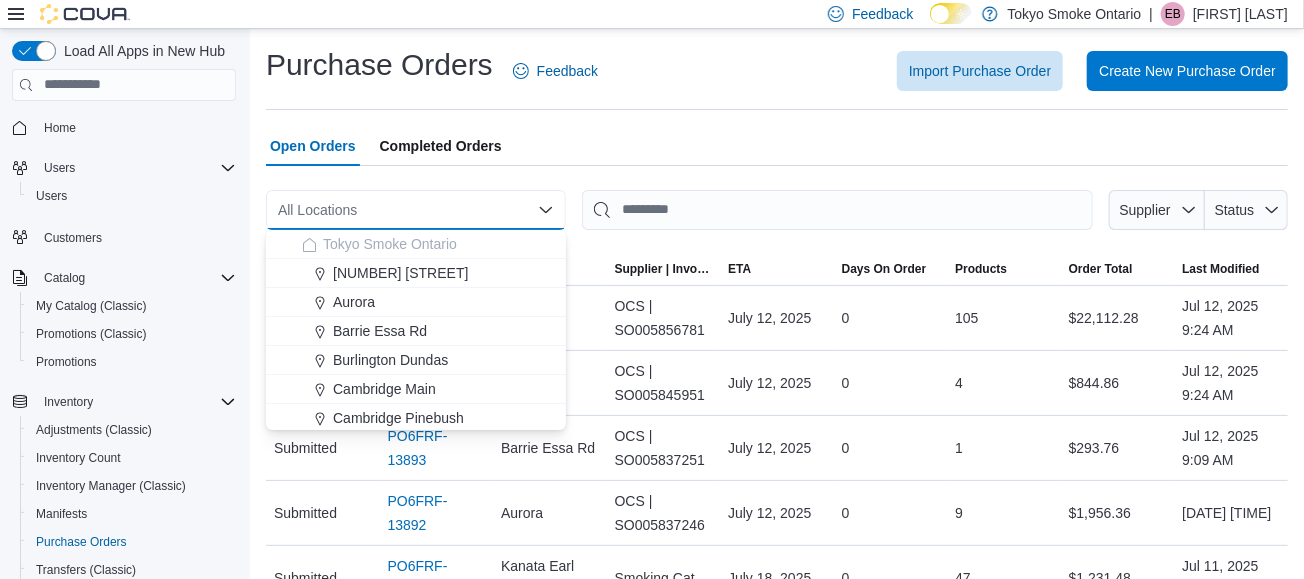 click on "Barrie Essa Rd" at bounding box center [380, 331] 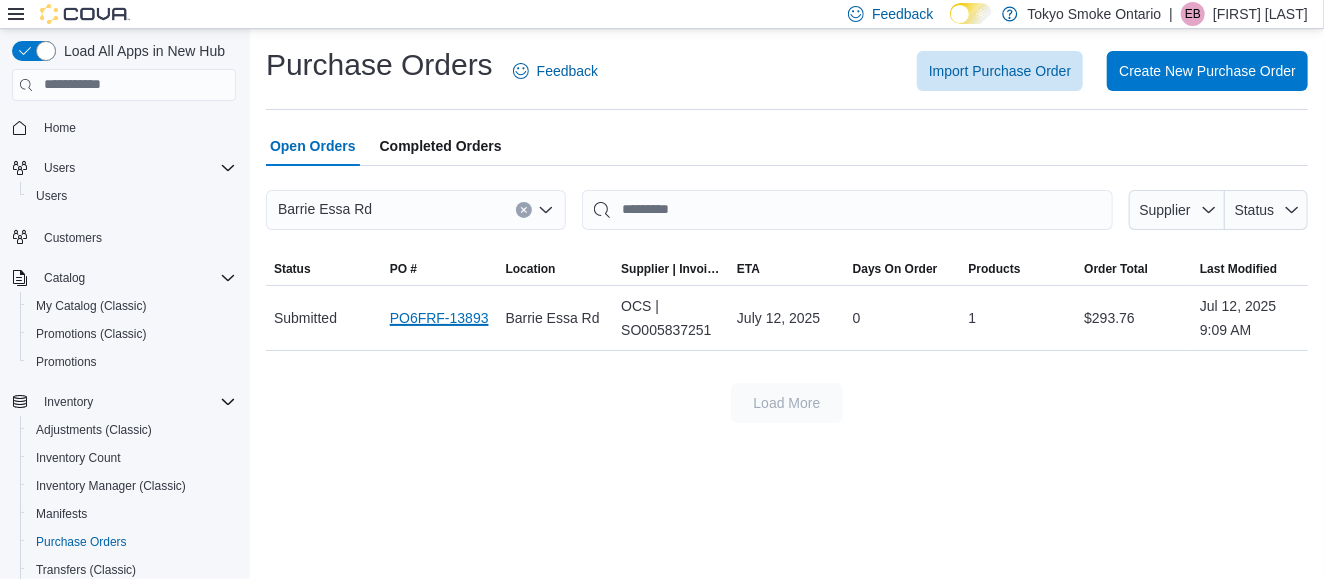 click on "PO6FRF-13893" at bounding box center (439, 318) 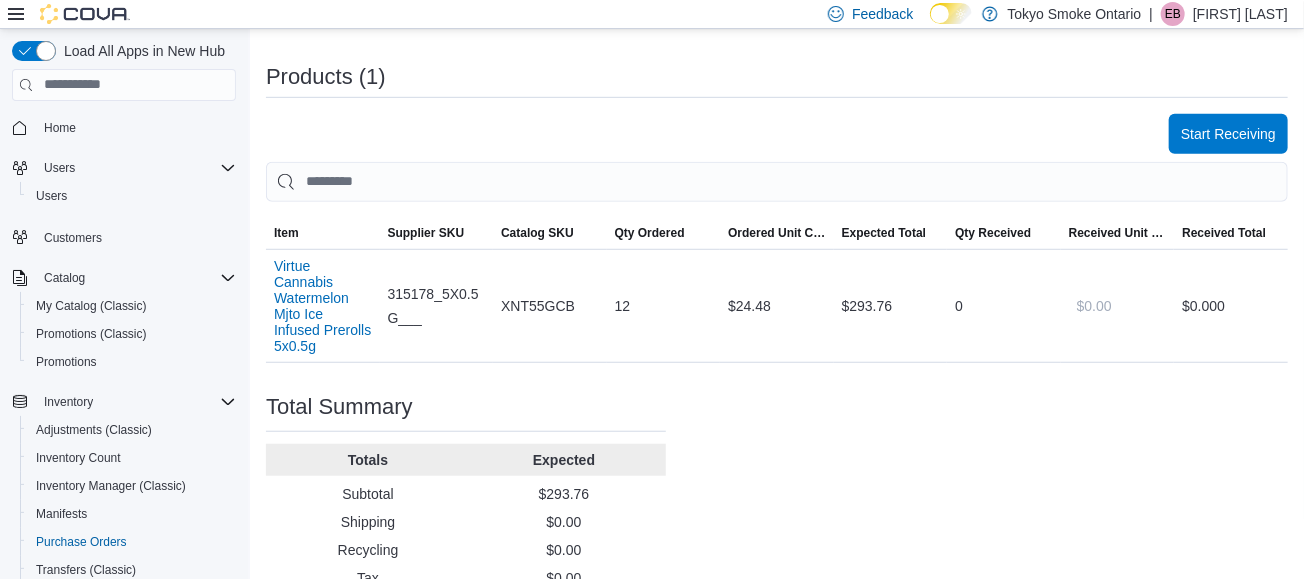 scroll, scrollTop: 503, scrollLeft: 0, axis: vertical 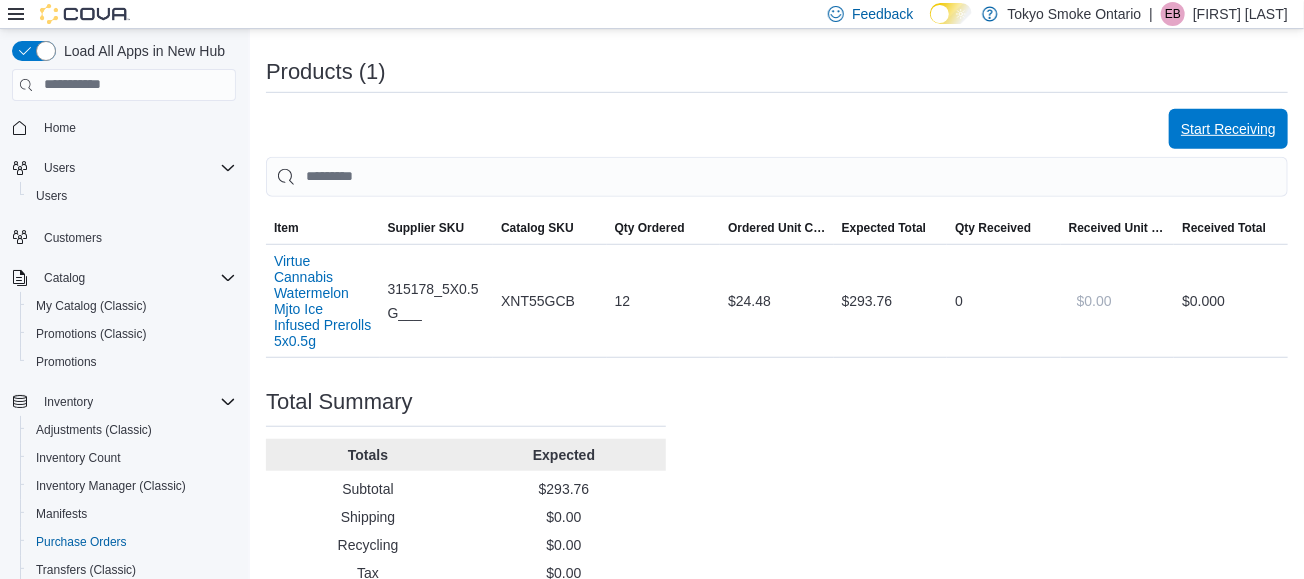 click on "Start Receiving" at bounding box center (1228, 129) 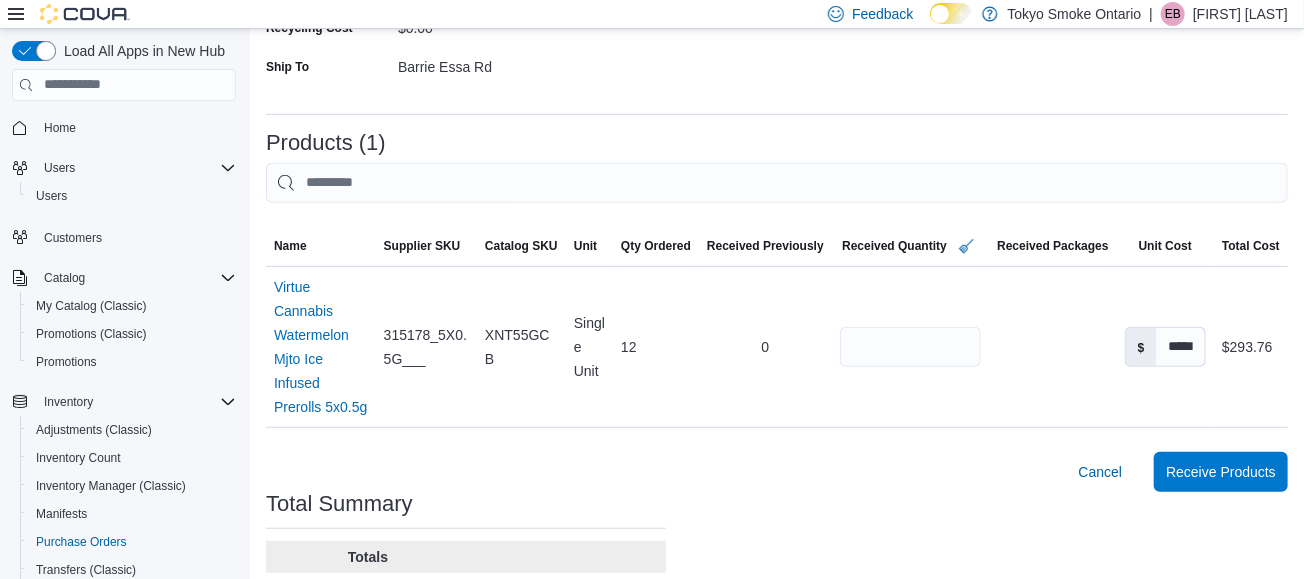 scroll, scrollTop: 480, scrollLeft: 0, axis: vertical 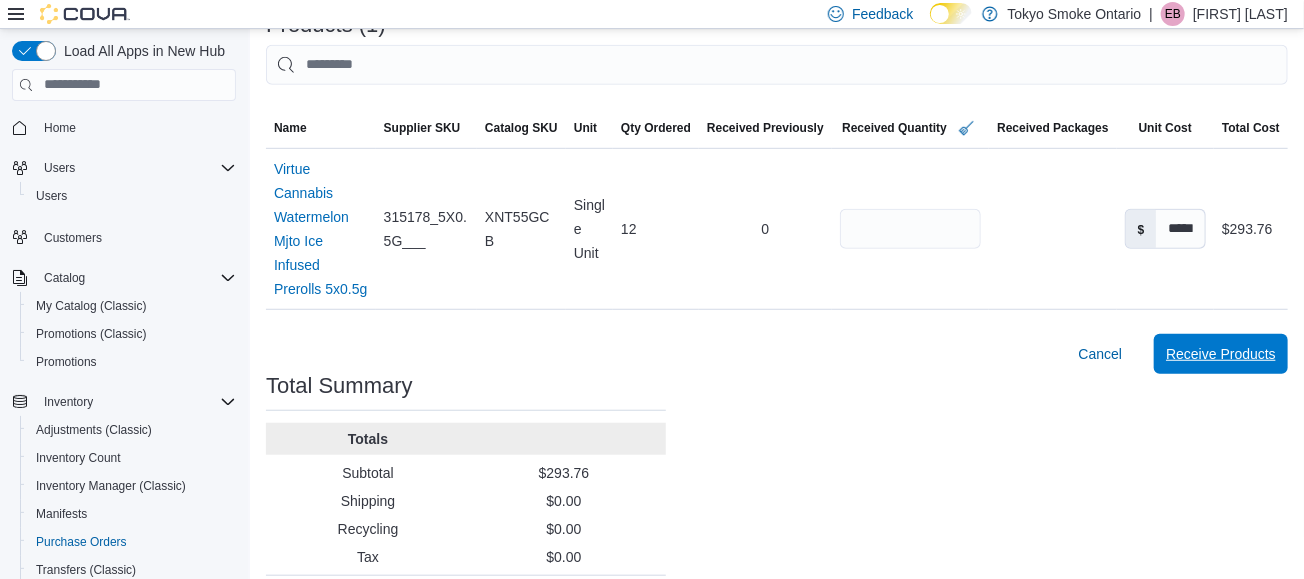 click on "Receive Products" at bounding box center (1221, 354) 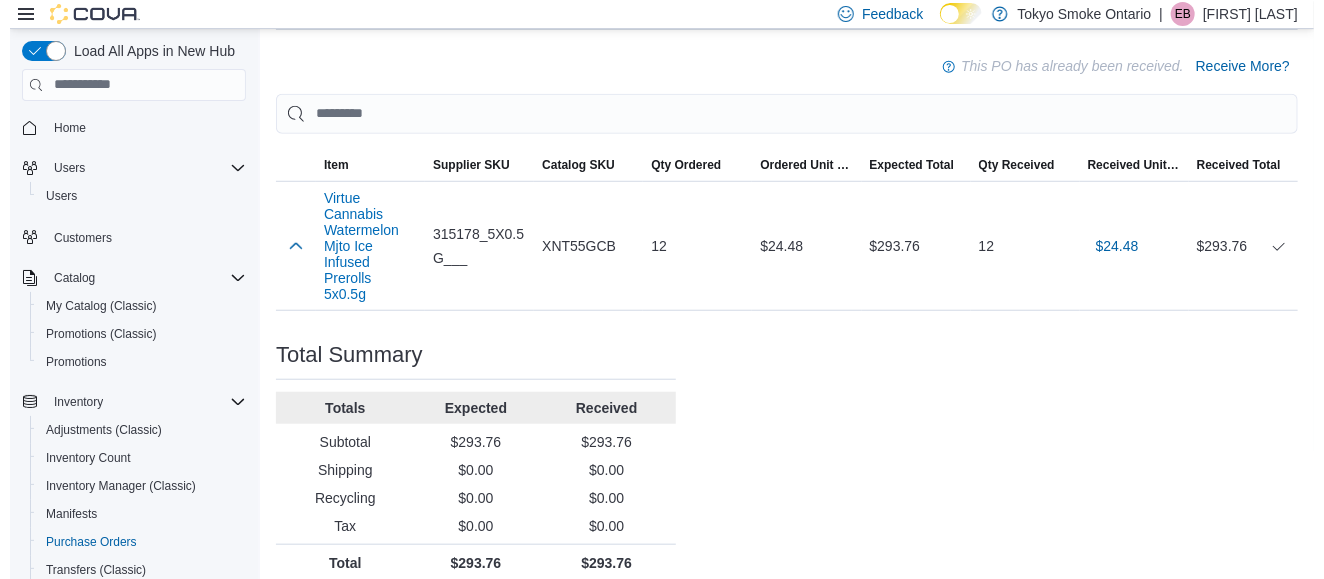 scroll, scrollTop: 0, scrollLeft: 0, axis: both 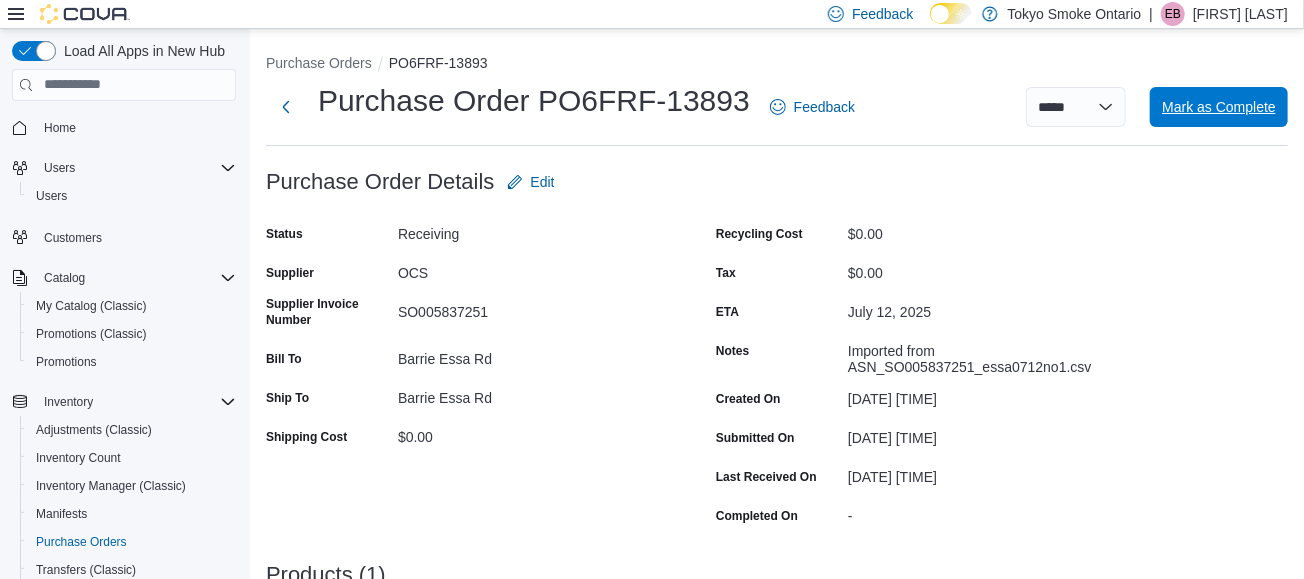 click on "Mark as Complete" at bounding box center (1219, 107) 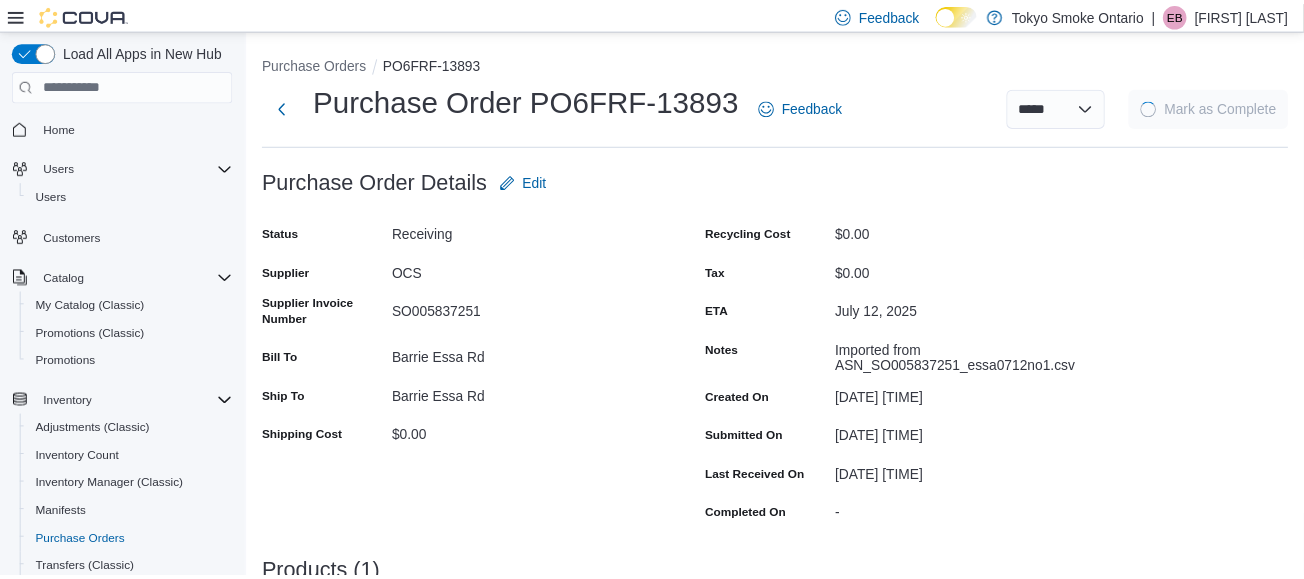 scroll, scrollTop: 0, scrollLeft: 0, axis: both 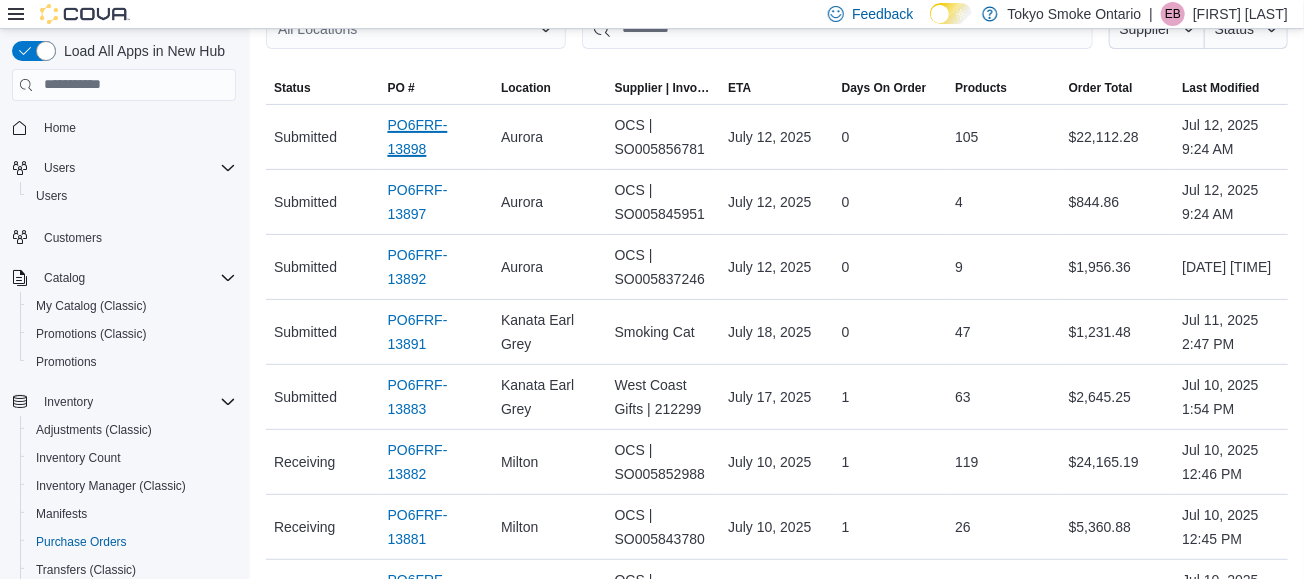 click on "PO6FRF-13898" at bounding box center [437, 137] 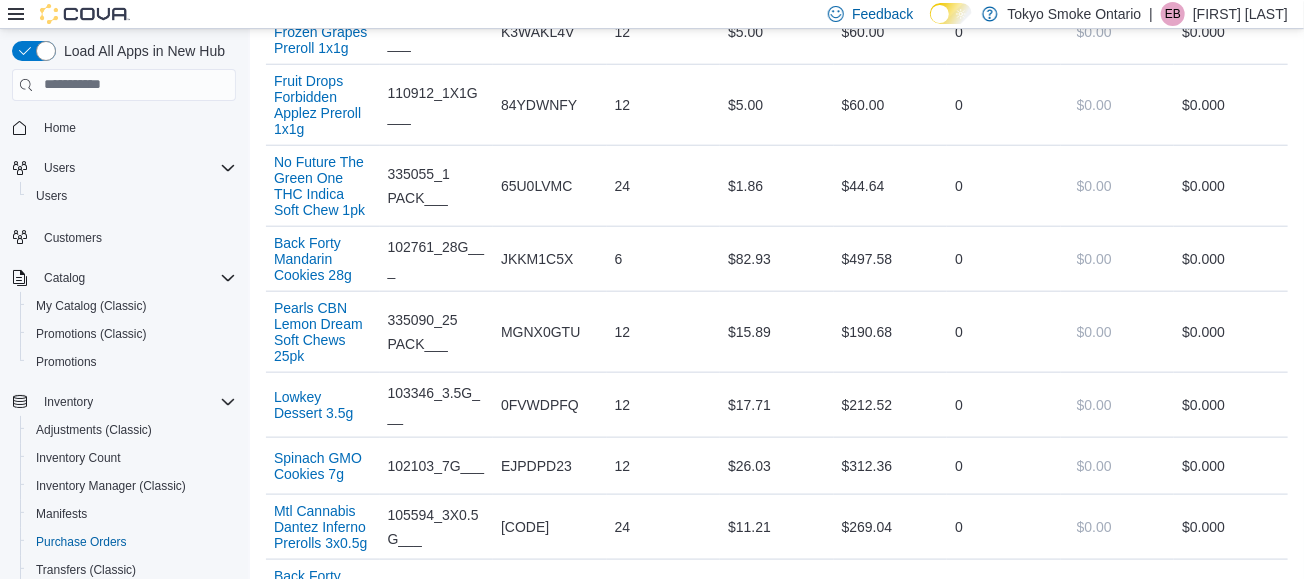 scroll, scrollTop: 846, scrollLeft: 0, axis: vertical 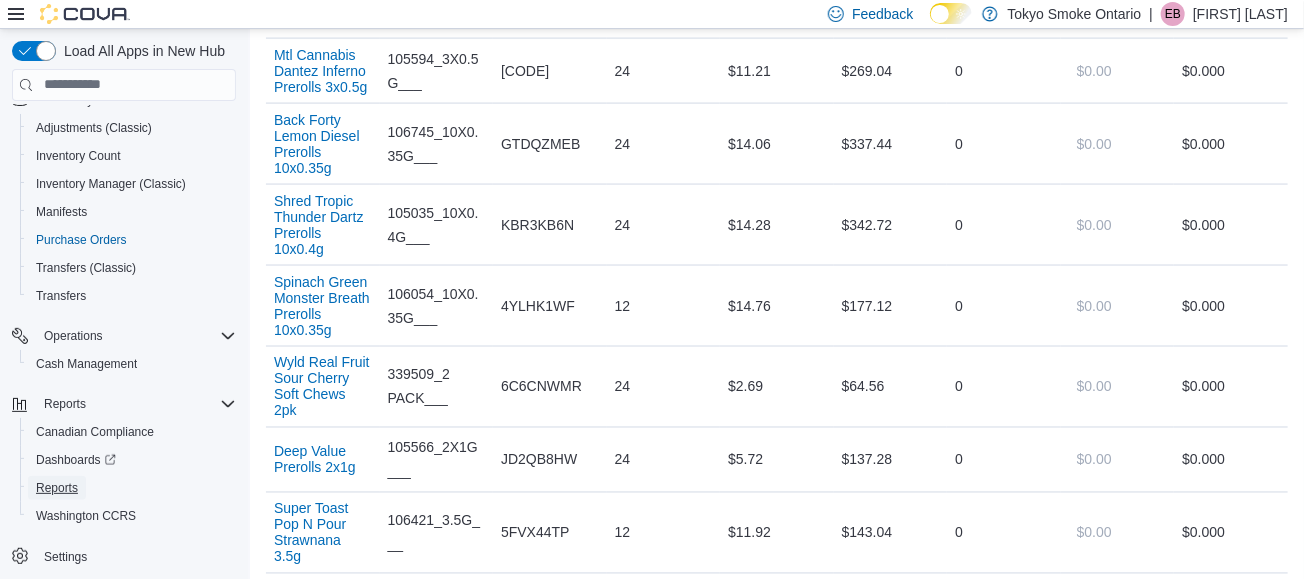 click on "Reports" at bounding box center [57, 488] 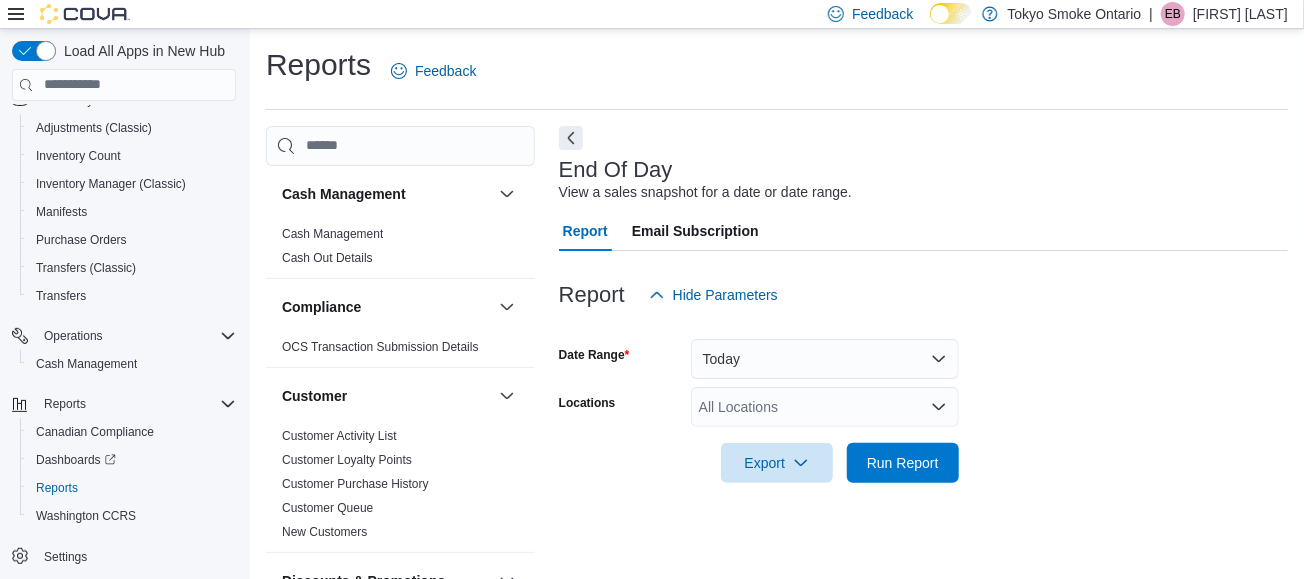 scroll, scrollTop: 37, scrollLeft: 0, axis: vertical 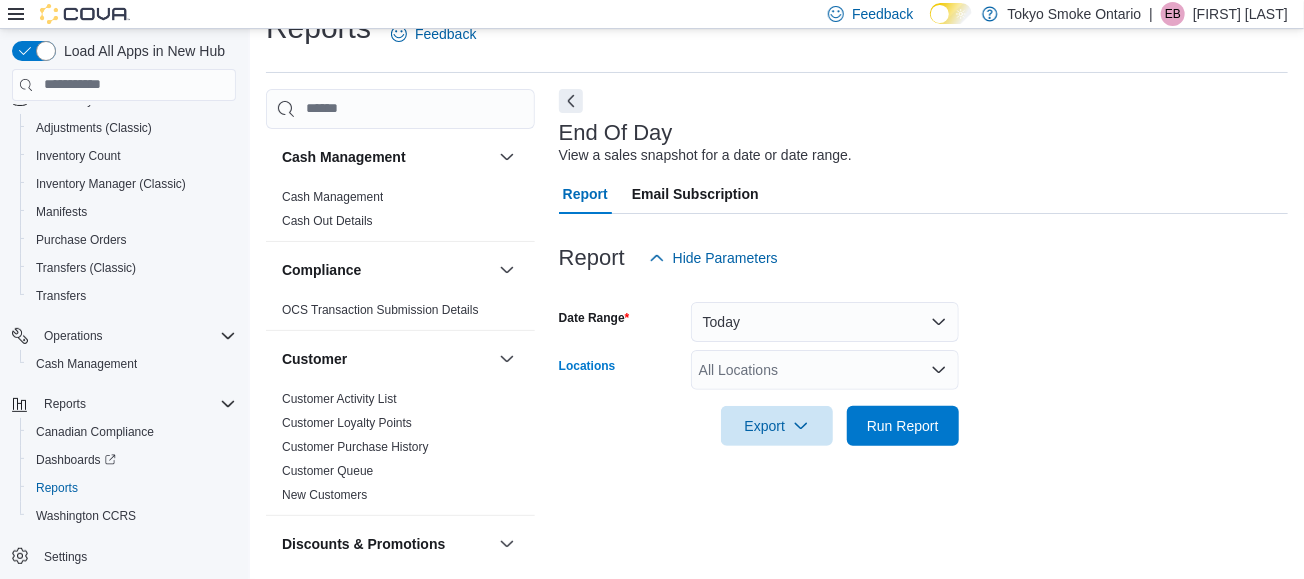 click on "All Locations" at bounding box center (825, 370) 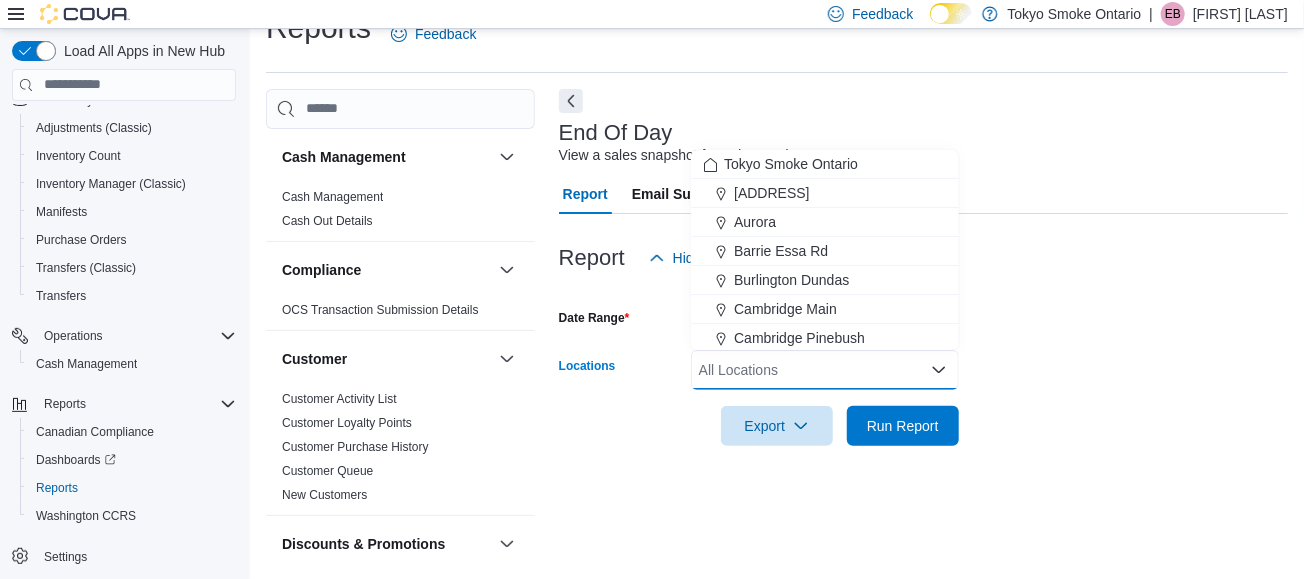 click on "Aurora" at bounding box center (755, 222) 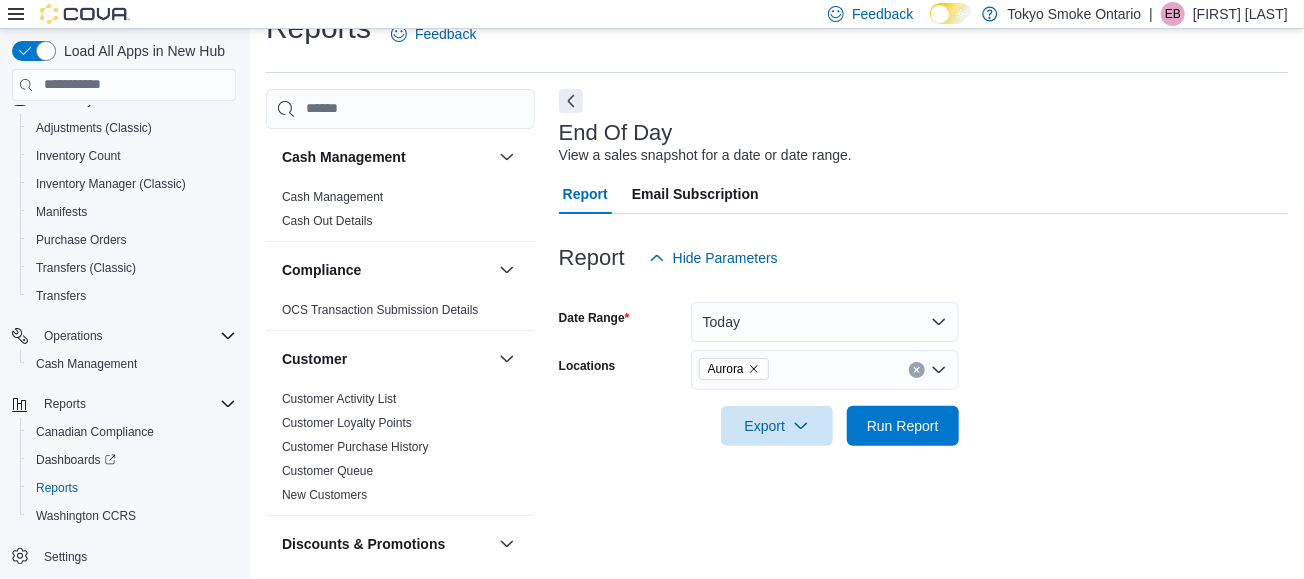 click on "Date Range Today Locations Aurora Export  Run Report" at bounding box center (923, 362) 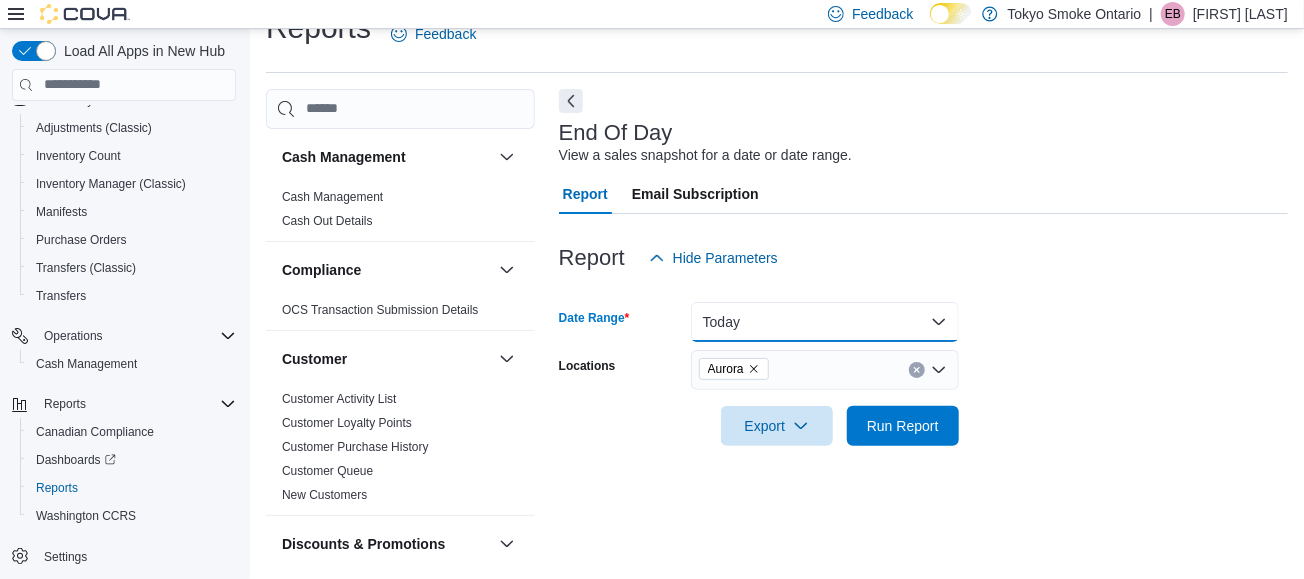 click on "Today" at bounding box center (825, 322) 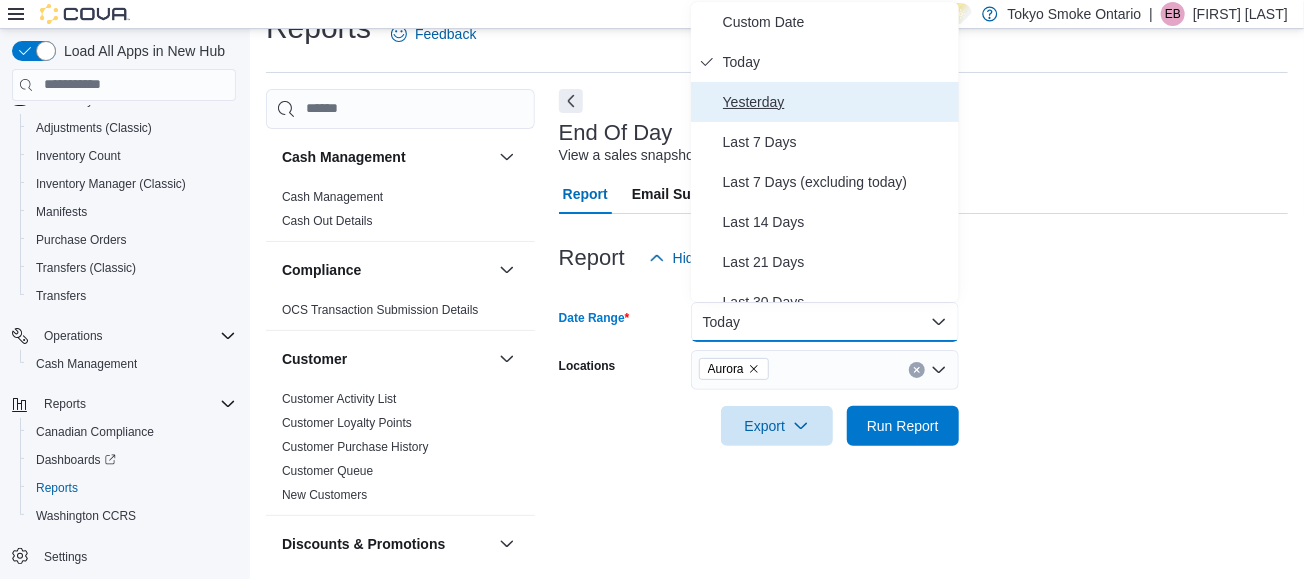 click on "Yesterday" at bounding box center [825, 102] 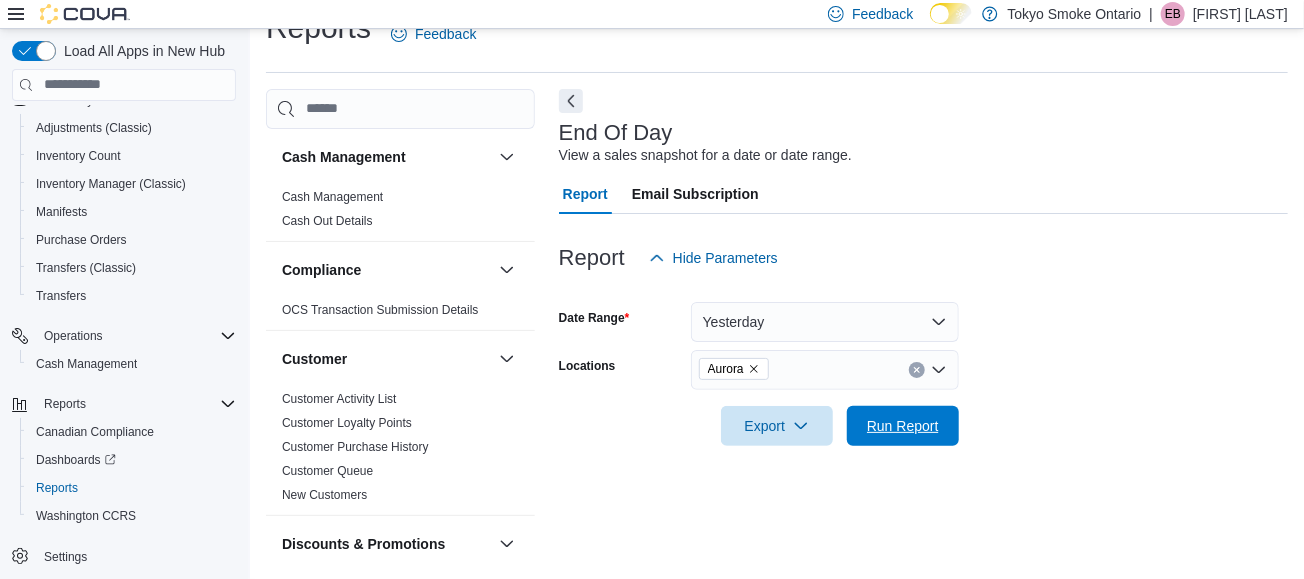 click on "Run Report" at bounding box center (903, 426) 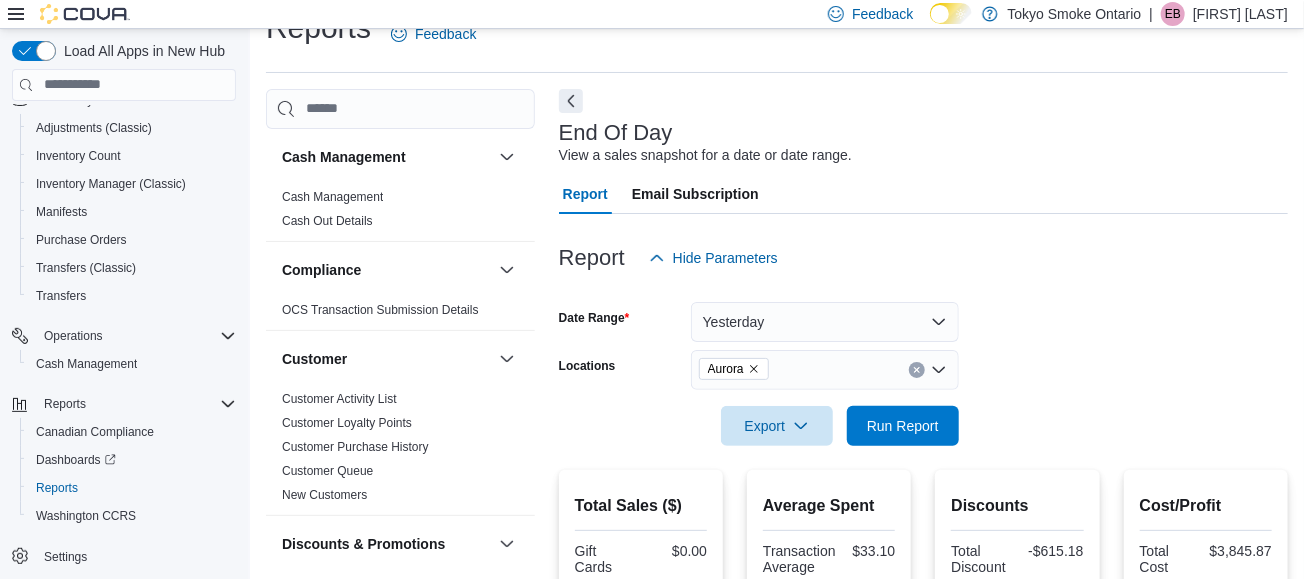 scroll, scrollTop: 433, scrollLeft: 0, axis: vertical 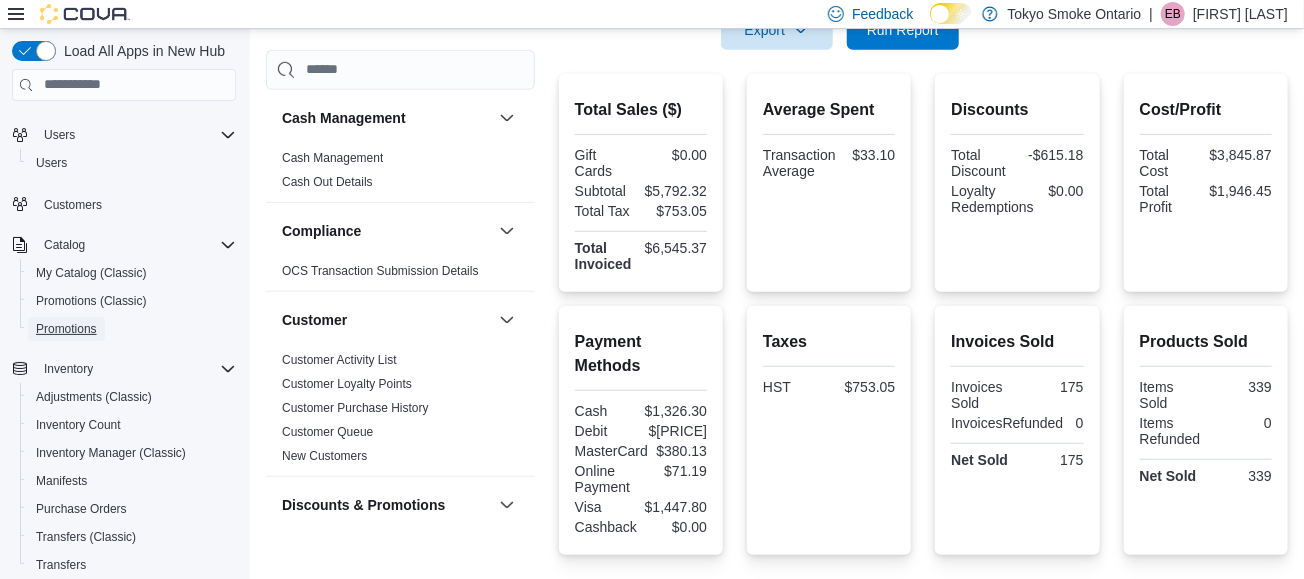 click on "Promotions" at bounding box center [66, 329] 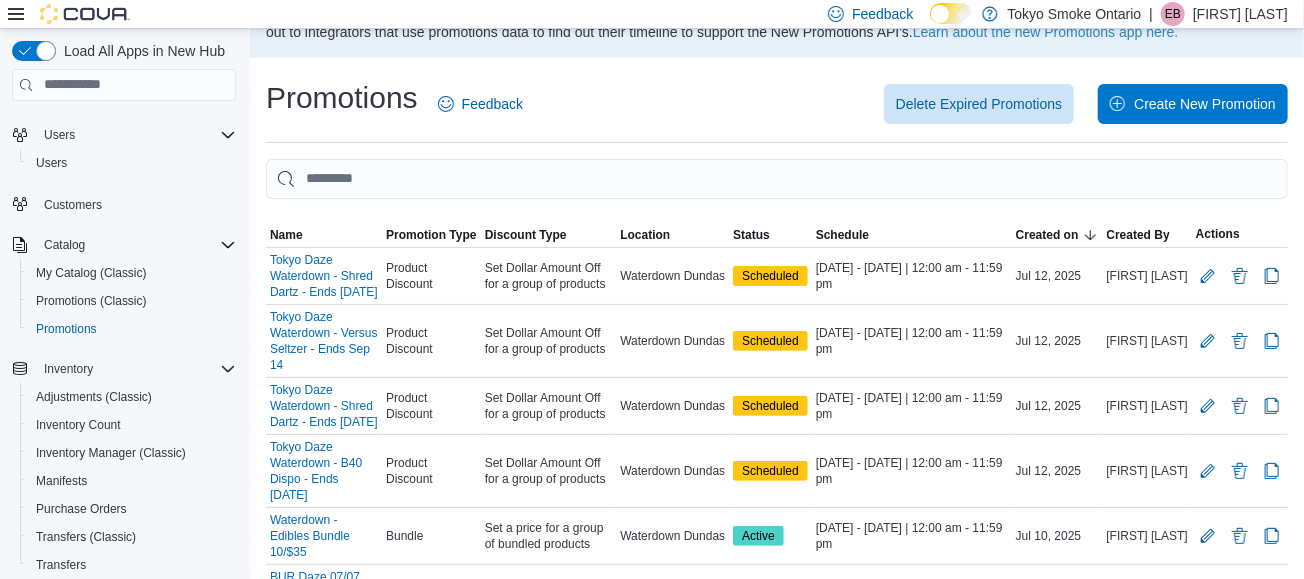 scroll, scrollTop: 71, scrollLeft: 0, axis: vertical 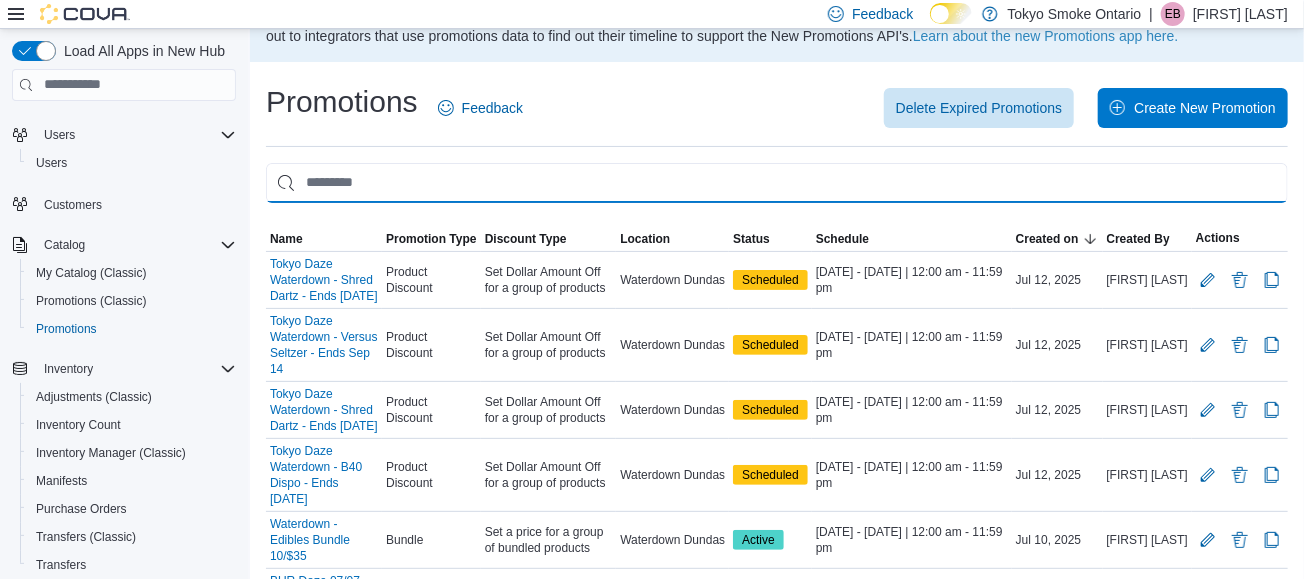 click at bounding box center [777, 183] 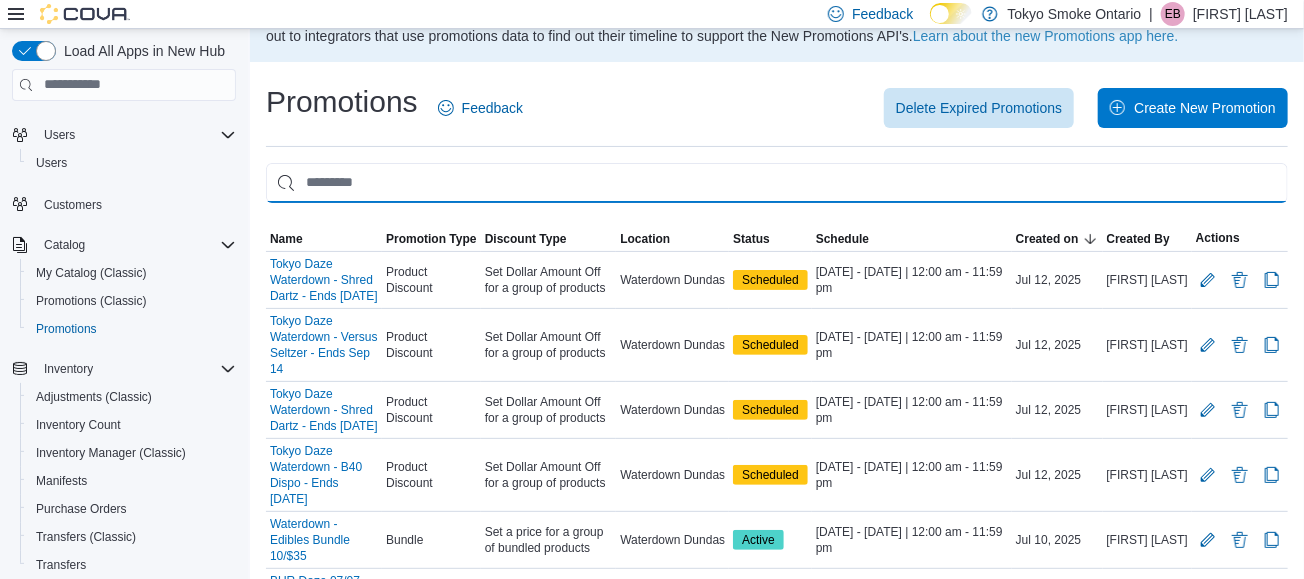 scroll, scrollTop: 0, scrollLeft: 0, axis: both 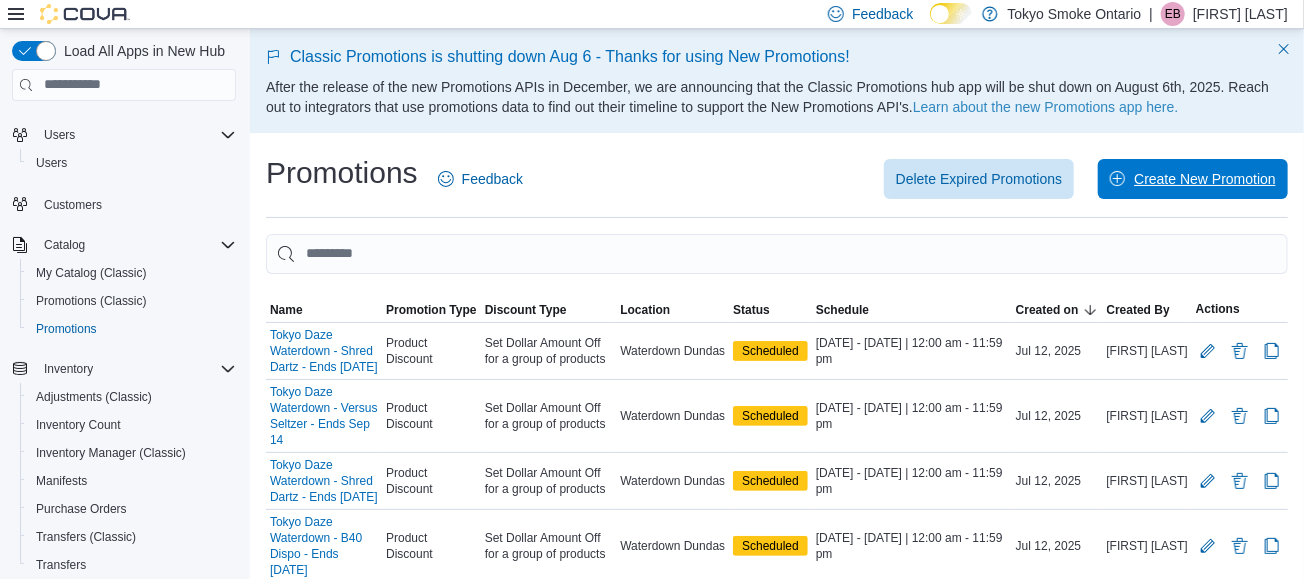 click on "Create New Promotion" at bounding box center [1205, 179] 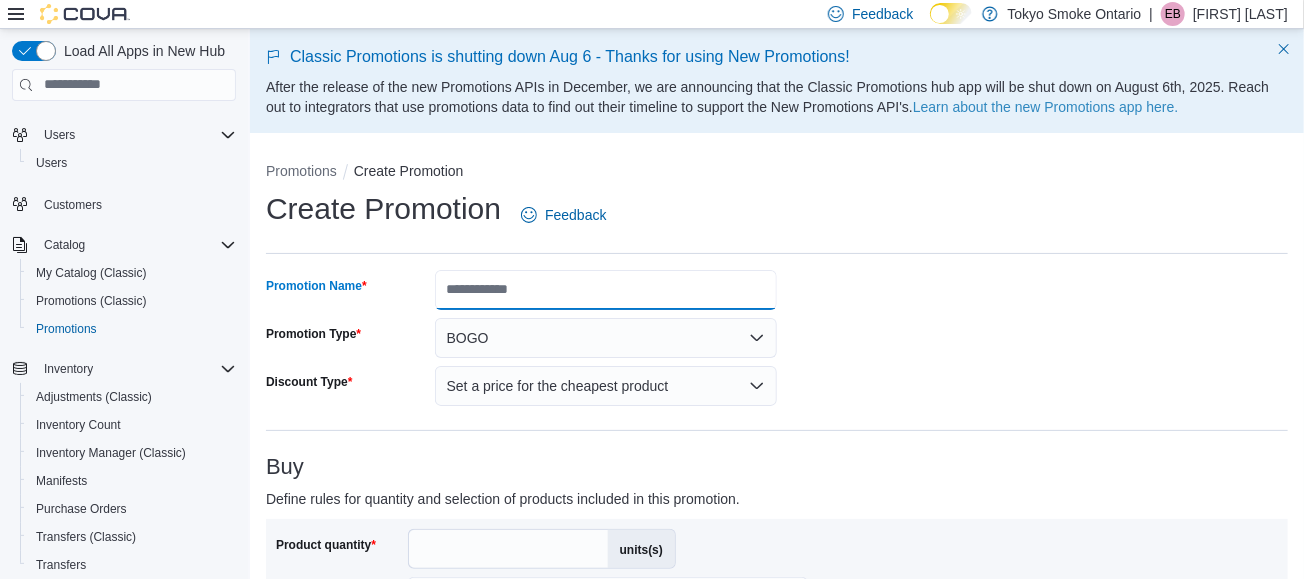 click on "Promotion Name" at bounding box center (606, 290) 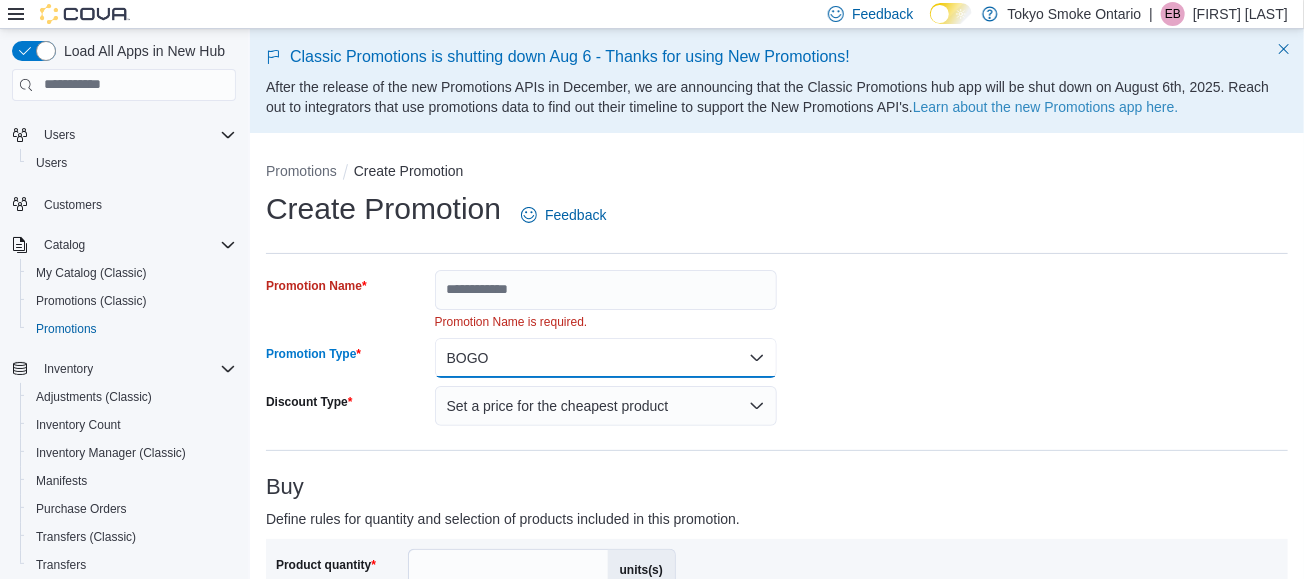 click on "Promotion Name Promotion Name is required. Promotion Type BOGO Discount Type Set a price for the cheapest product" at bounding box center (521, 348) 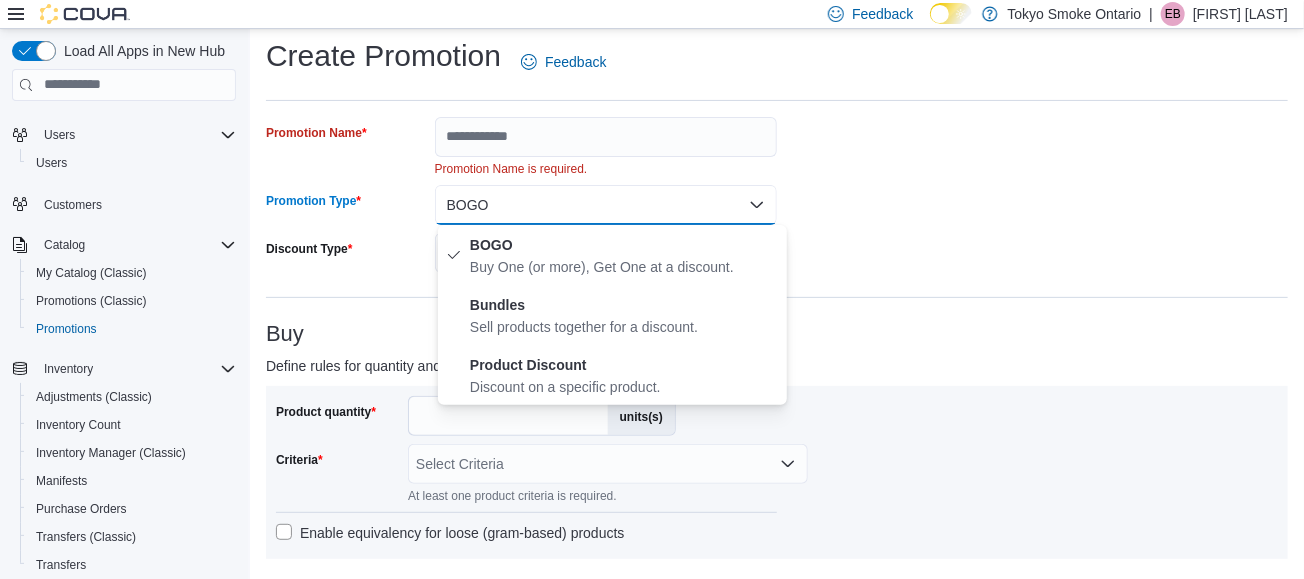 scroll, scrollTop: 172, scrollLeft: 0, axis: vertical 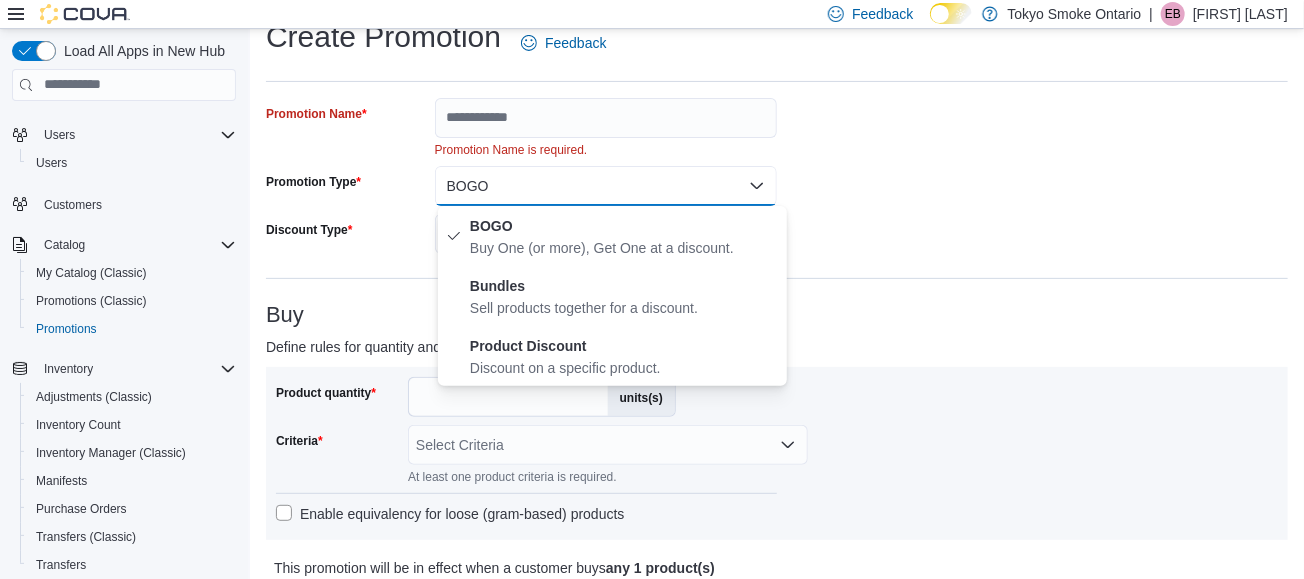 click on "Product quantity * units(s) Criteria Select Criteria At least one product criteria is required. Enable equivalency for loose (gram-based) products" at bounding box center [777, 453] 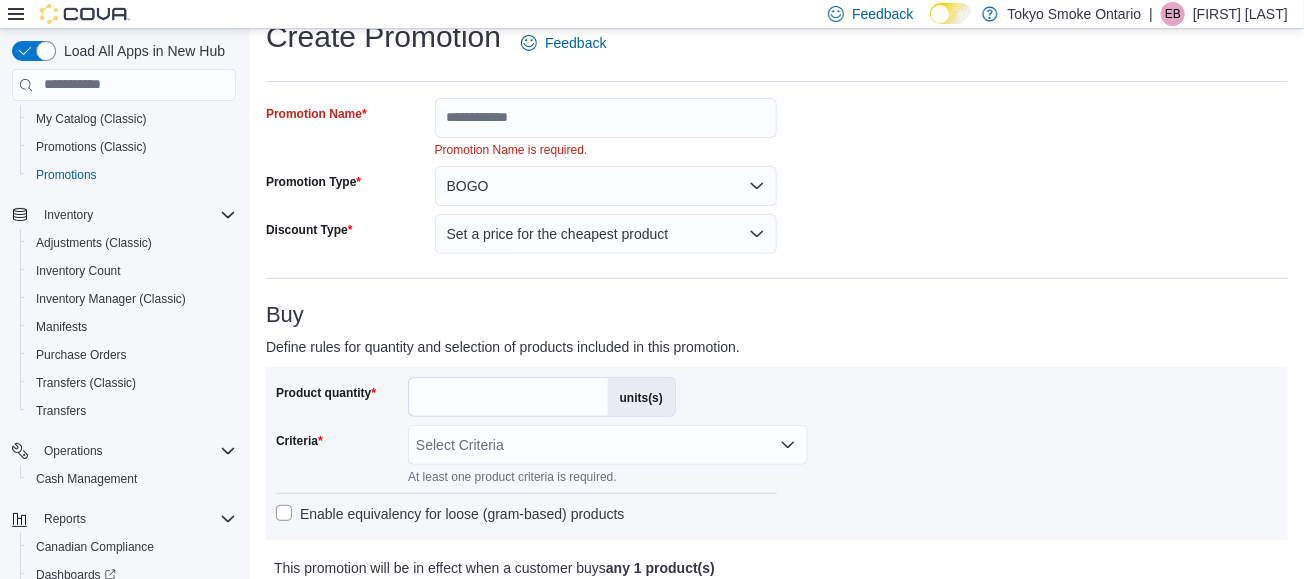 scroll, scrollTop: 186, scrollLeft: 0, axis: vertical 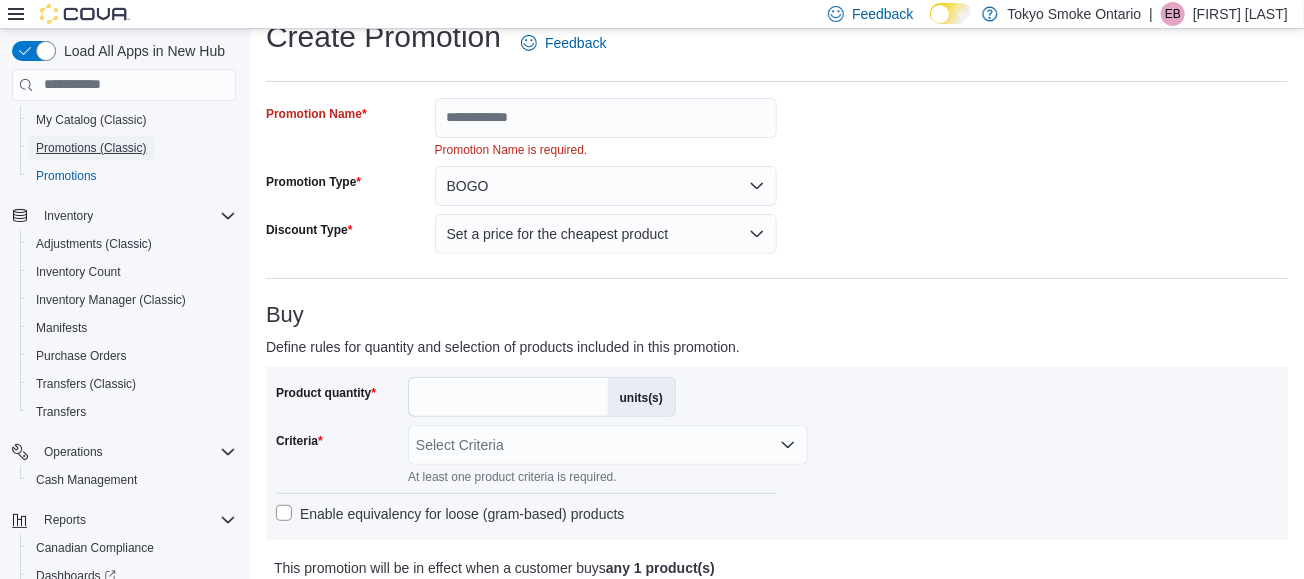 click on "Promotions (Classic)" at bounding box center [91, 148] 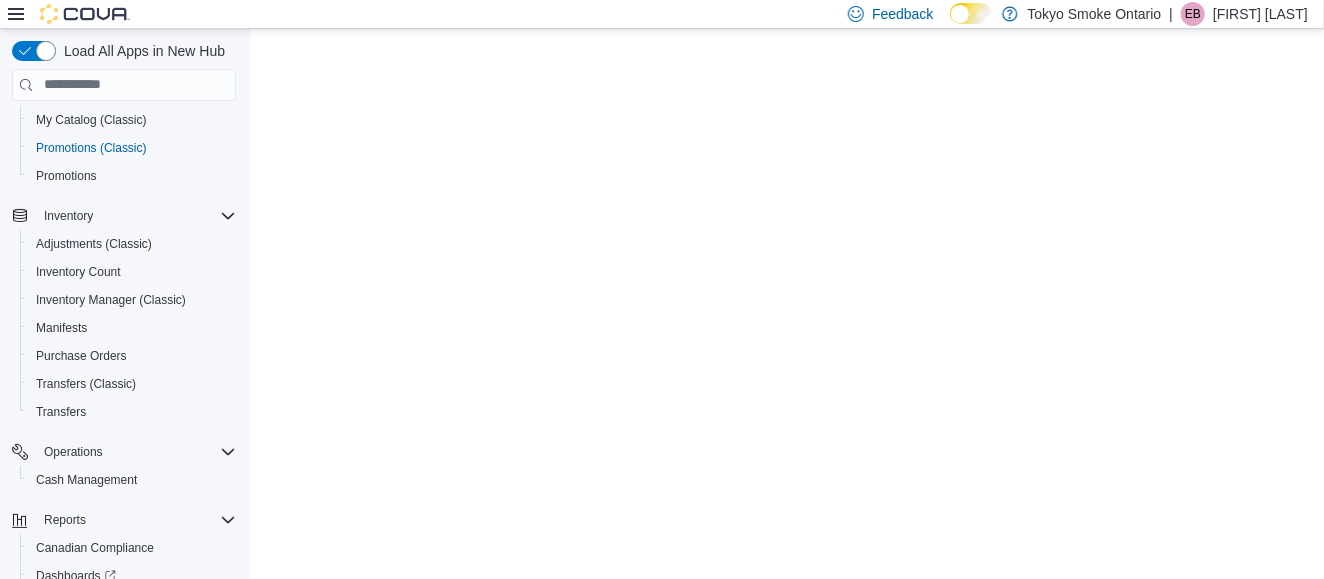 scroll, scrollTop: 0, scrollLeft: 0, axis: both 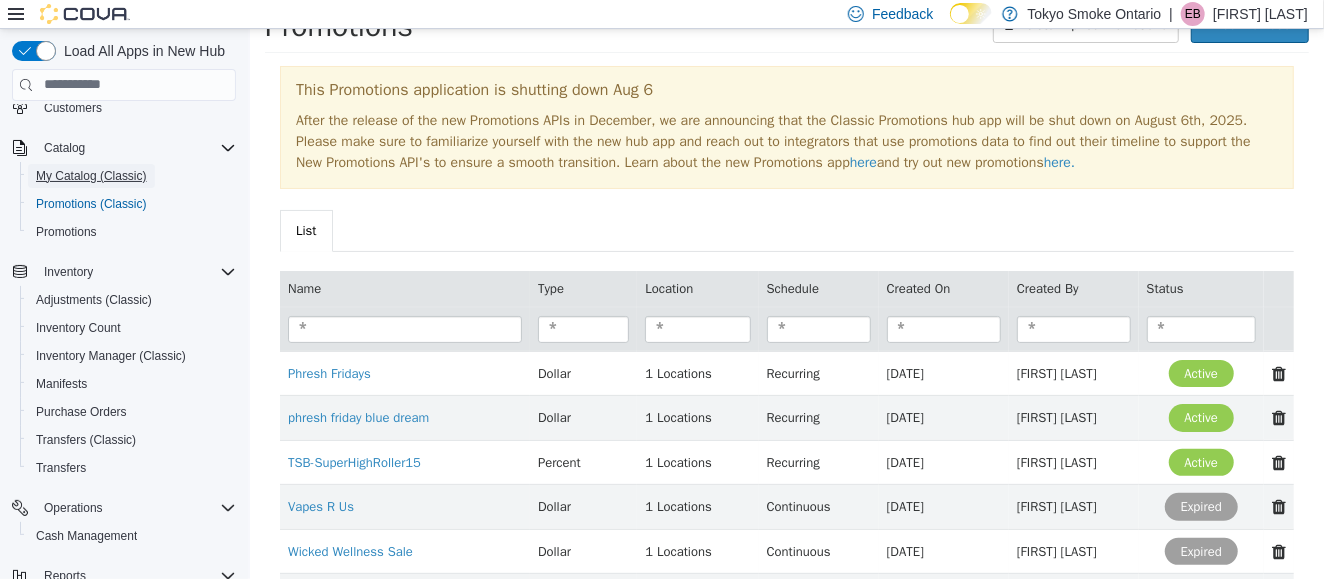 click on "My Catalog (Classic)" at bounding box center [91, 176] 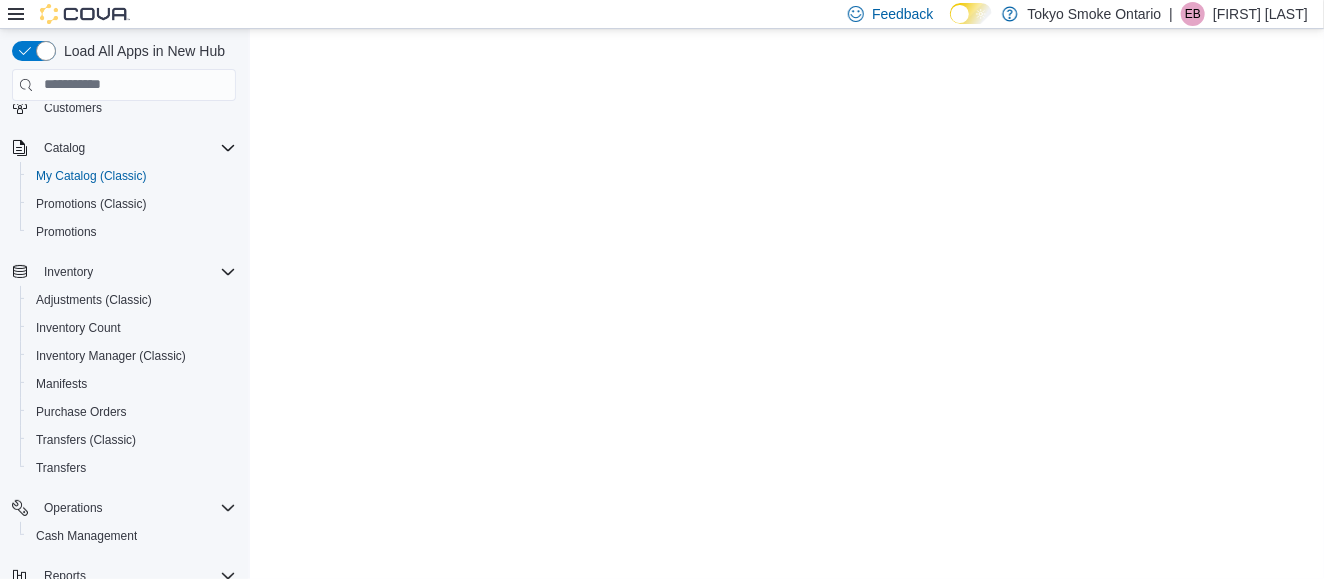 scroll, scrollTop: 0, scrollLeft: 0, axis: both 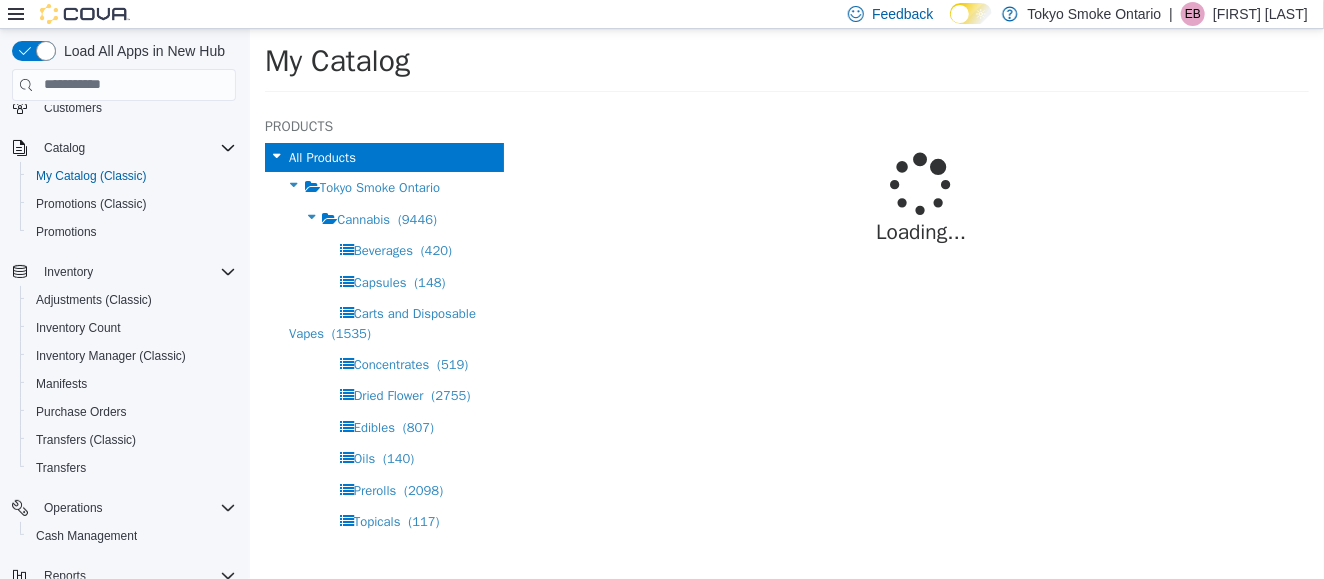 select on "**********" 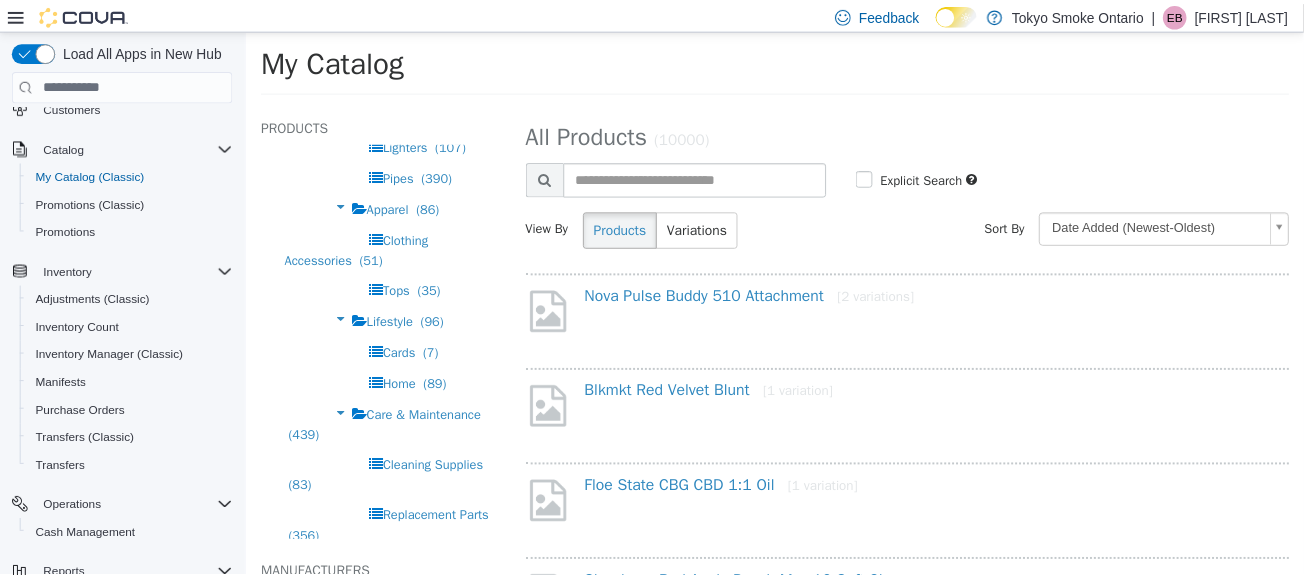 scroll, scrollTop: 740, scrollLeft: 0, axis: vertical 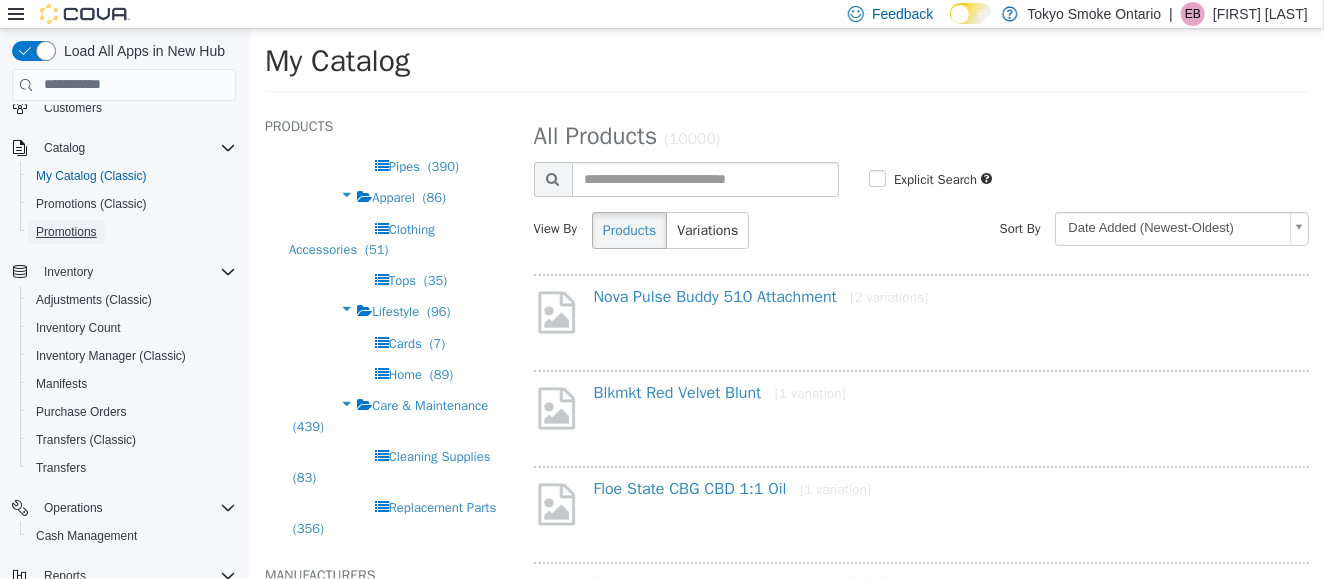 click on "Promotions" at bounding box center [66, 232] 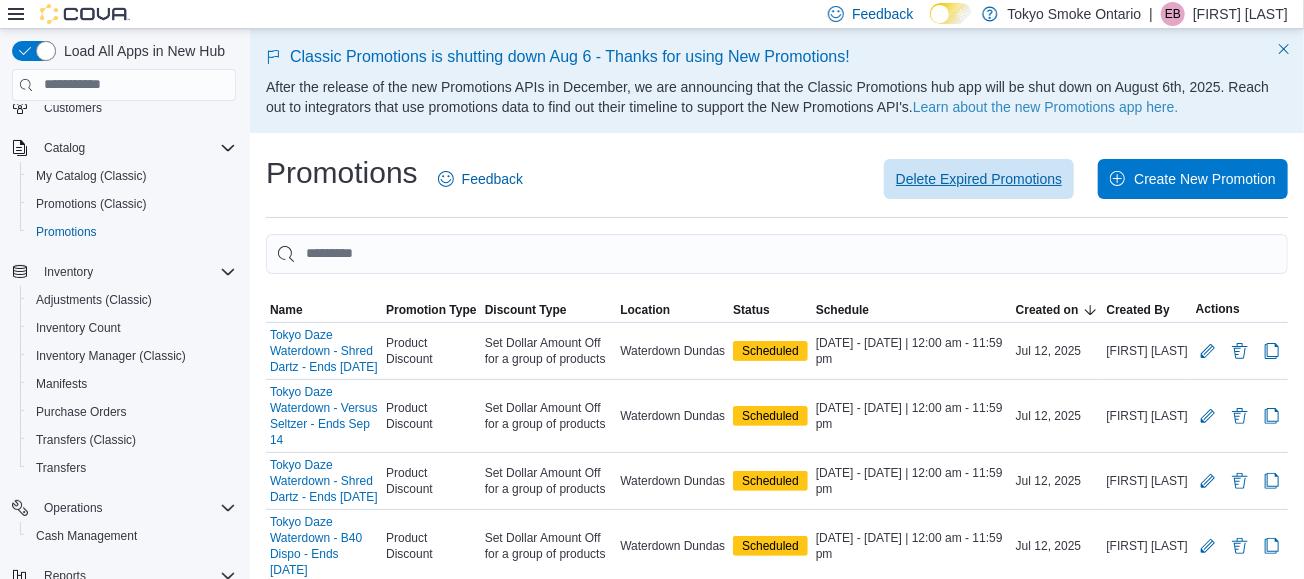 click on "Delete Expired Promotions" at bounding box center (979, 179) 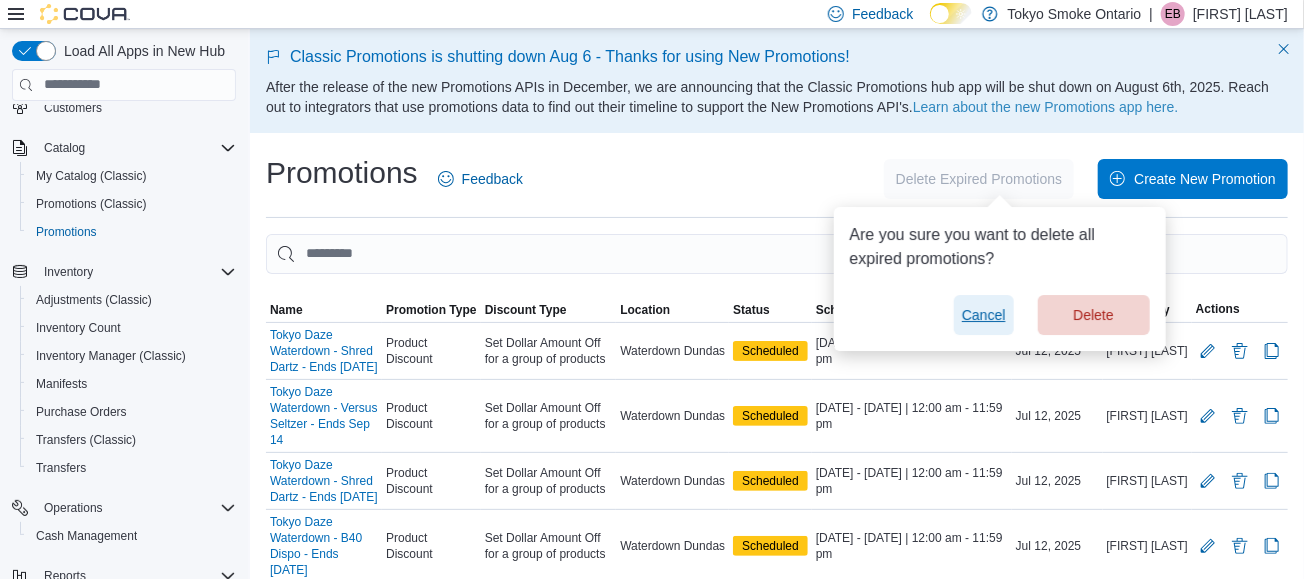 click on "Cancel" at bounding box center (984, 315) 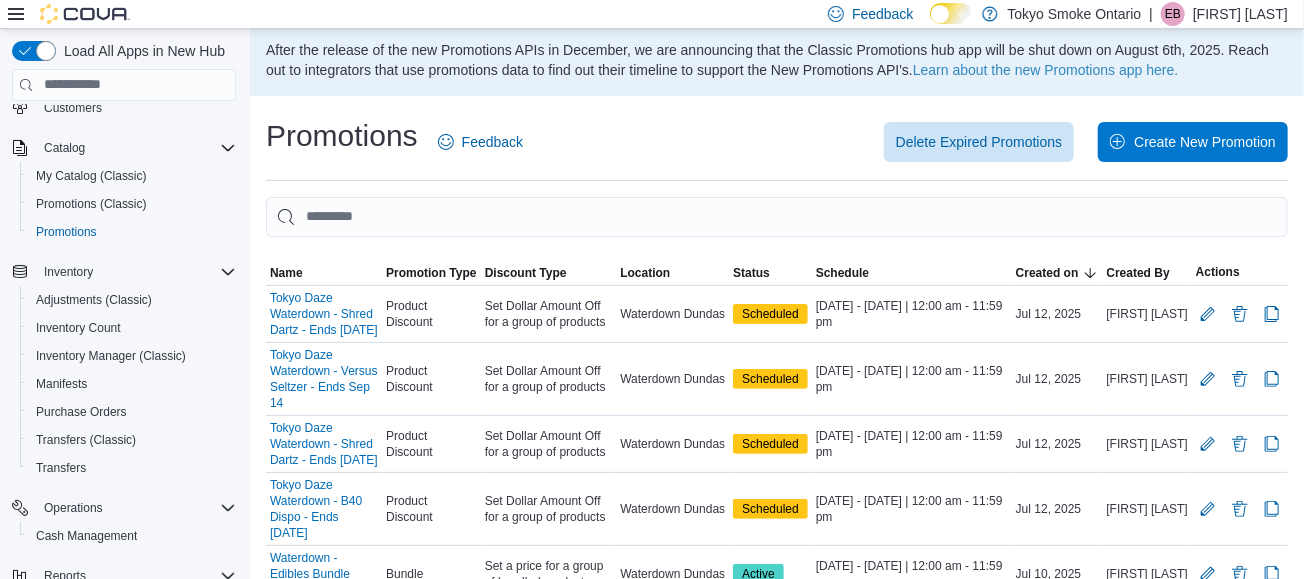 scroll, scrollTop: 35, scrollLeft: 0, axis: vertical 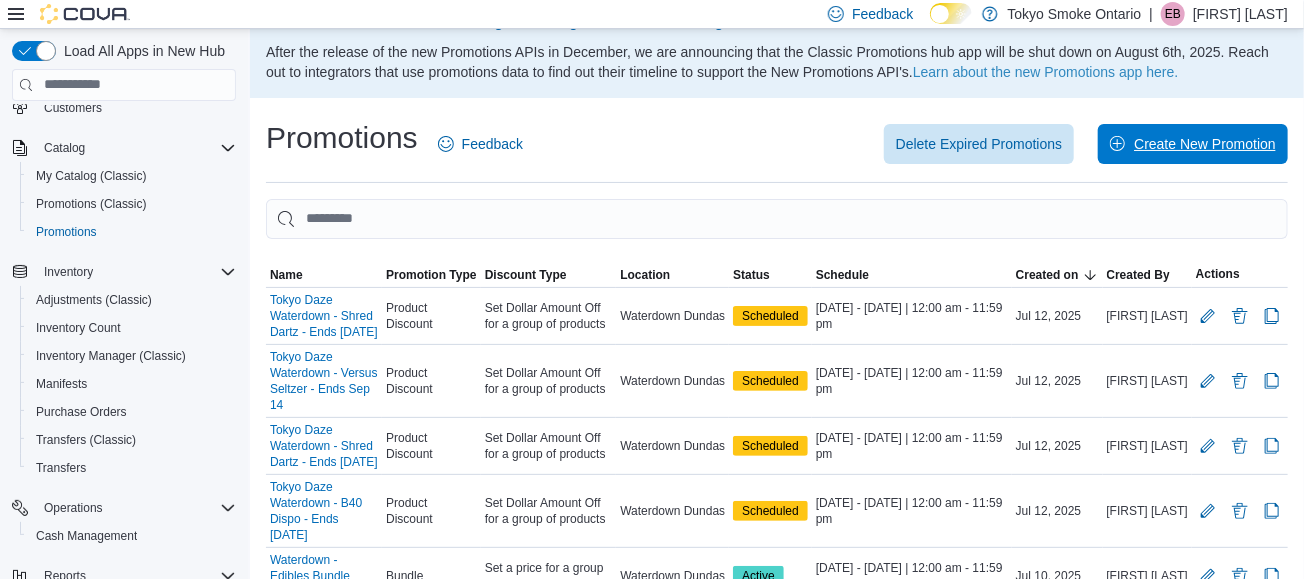 click on "Create New Promotion" at bounding box center (1205, 144) 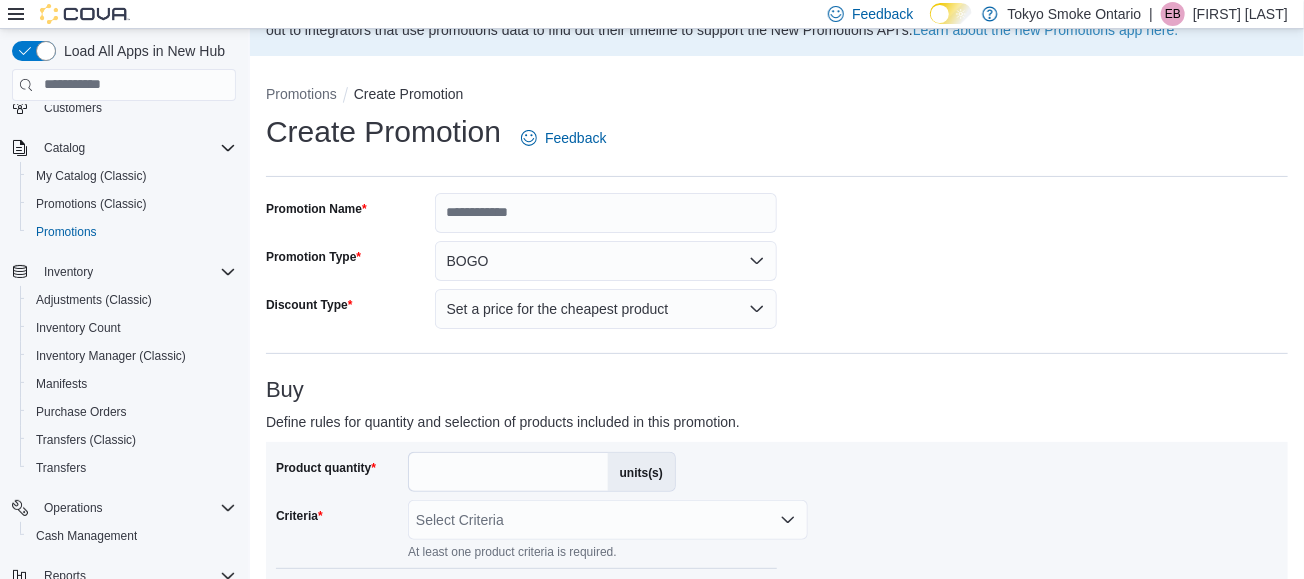 scroll, scrollTop: 54, scrollLeft: 0, axis: vertical 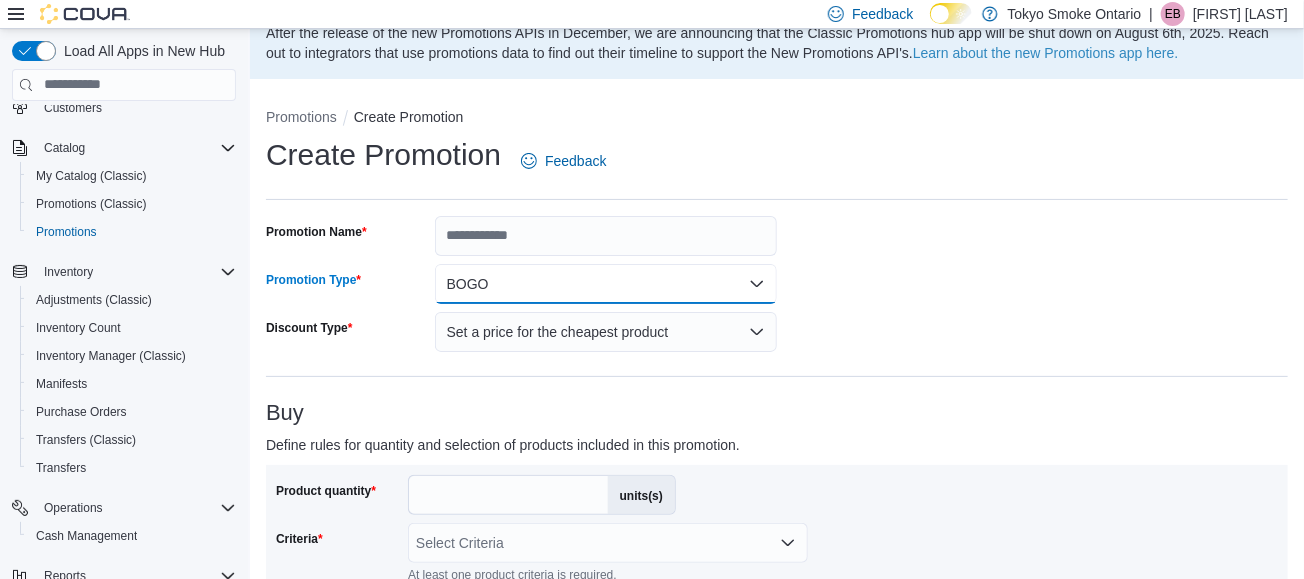 click on "BOGO" at bounding box center (606, 284) 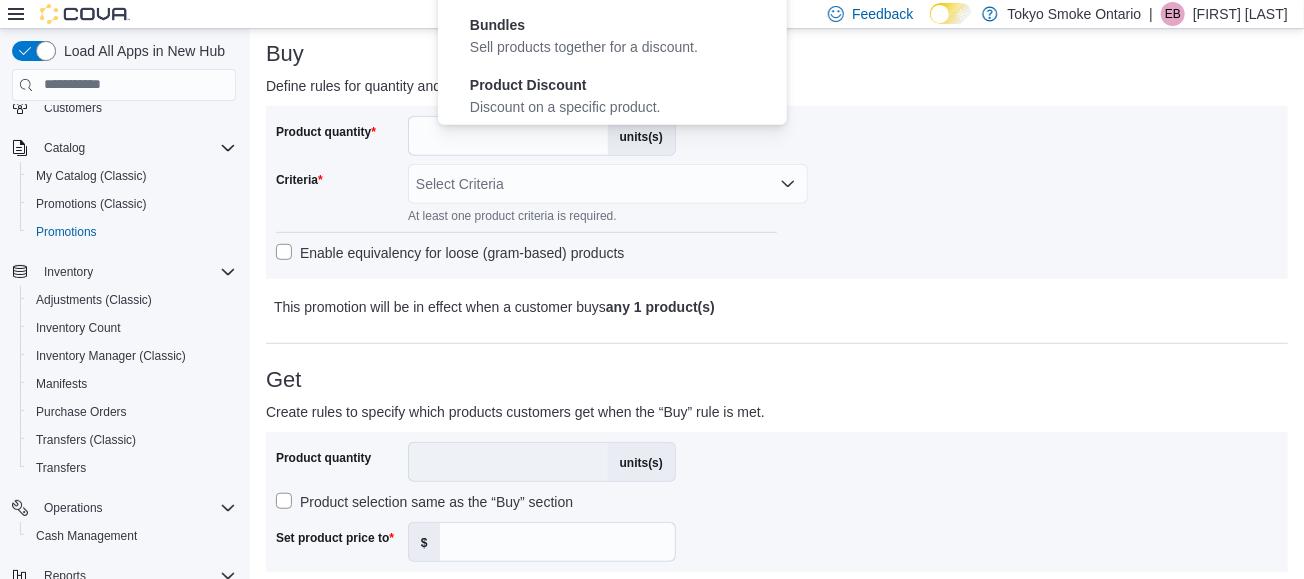 scroll, scrollTop: 414, scrollLeft: 0, axis: vertical 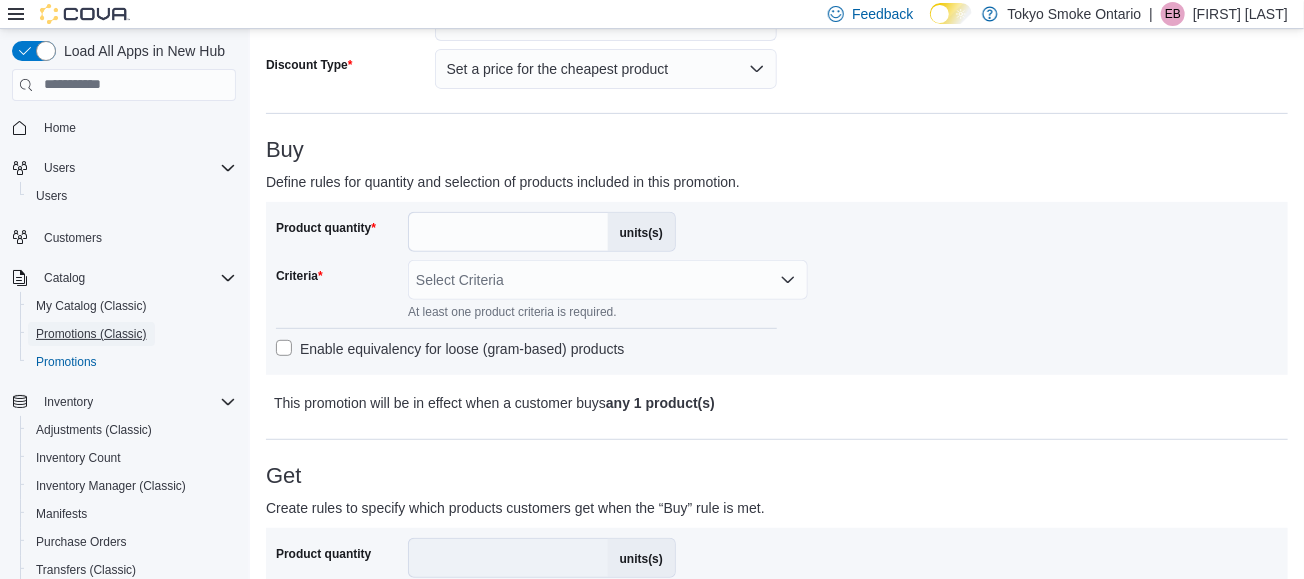 click on "Promotions (Classic)" at bounding box center (91, 334) 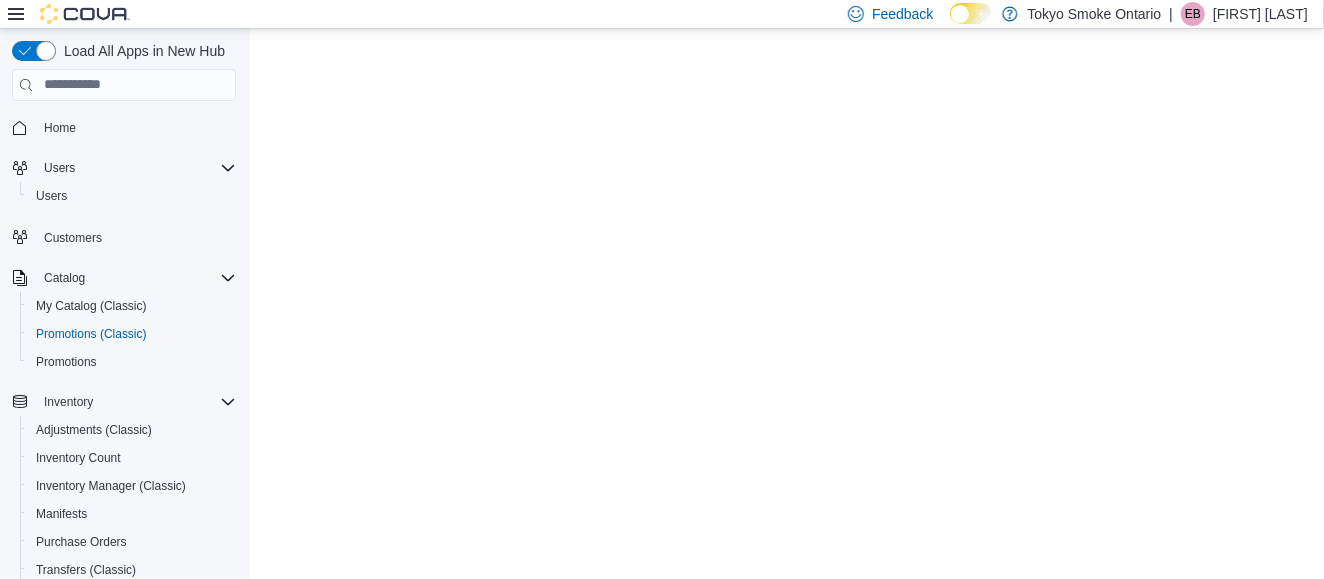 scroll, scrollTop: 0, scrollLeft: 0, axis: both 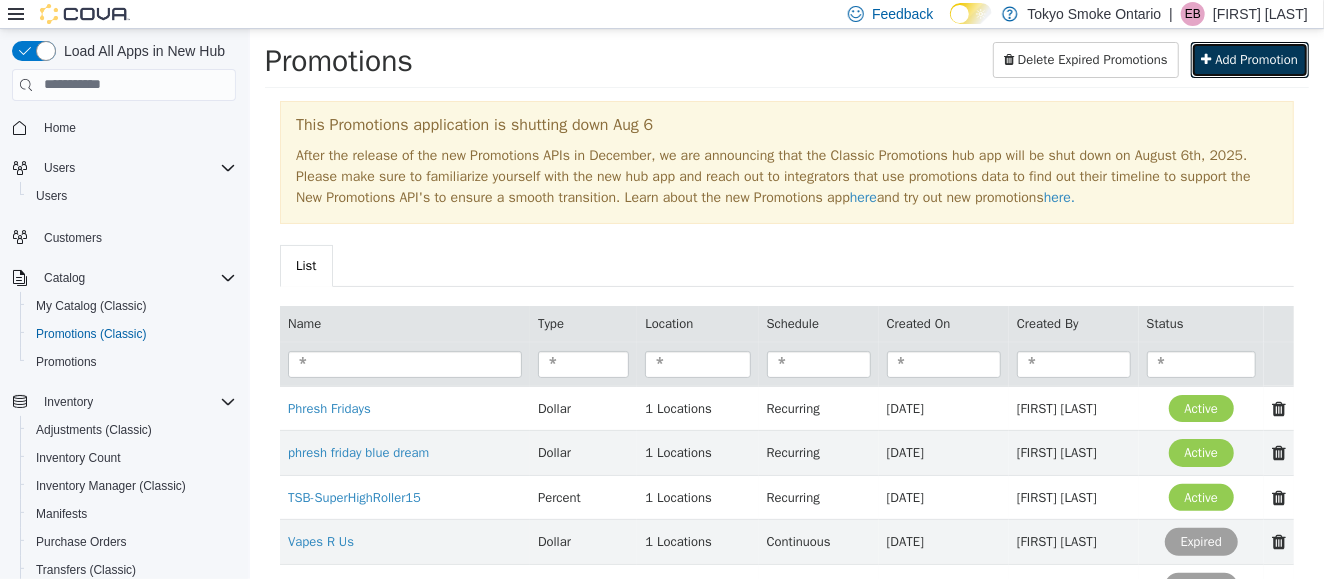 click on "Add Promotion" at bounding box center [1255, 58] 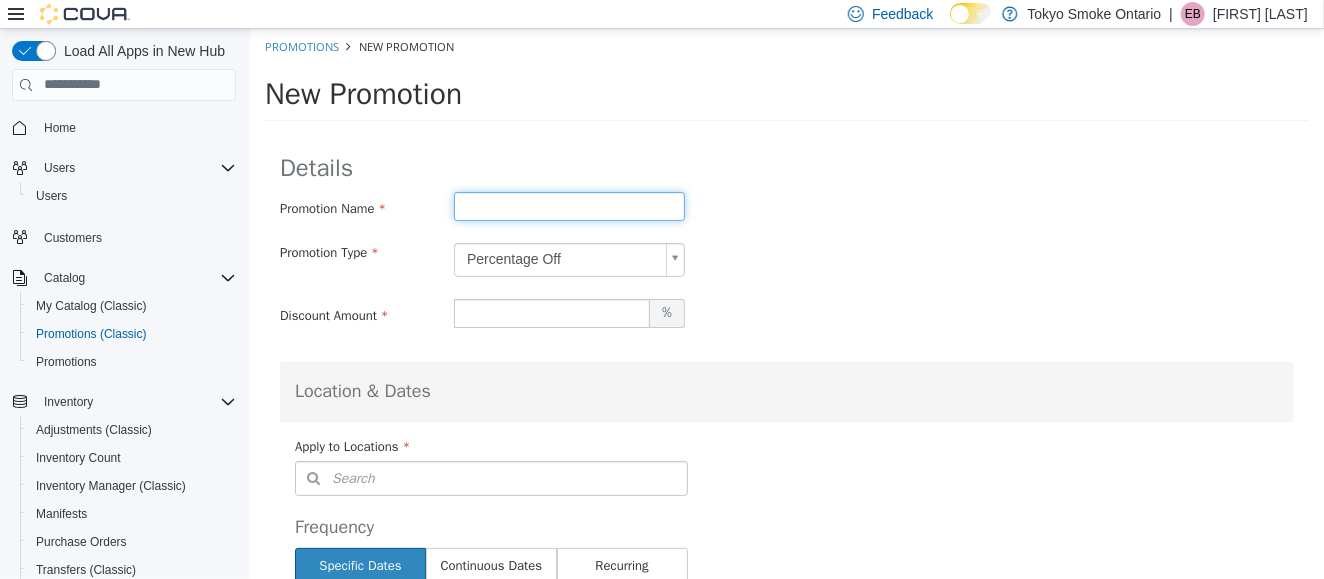 click at bounding box center (568, 205) 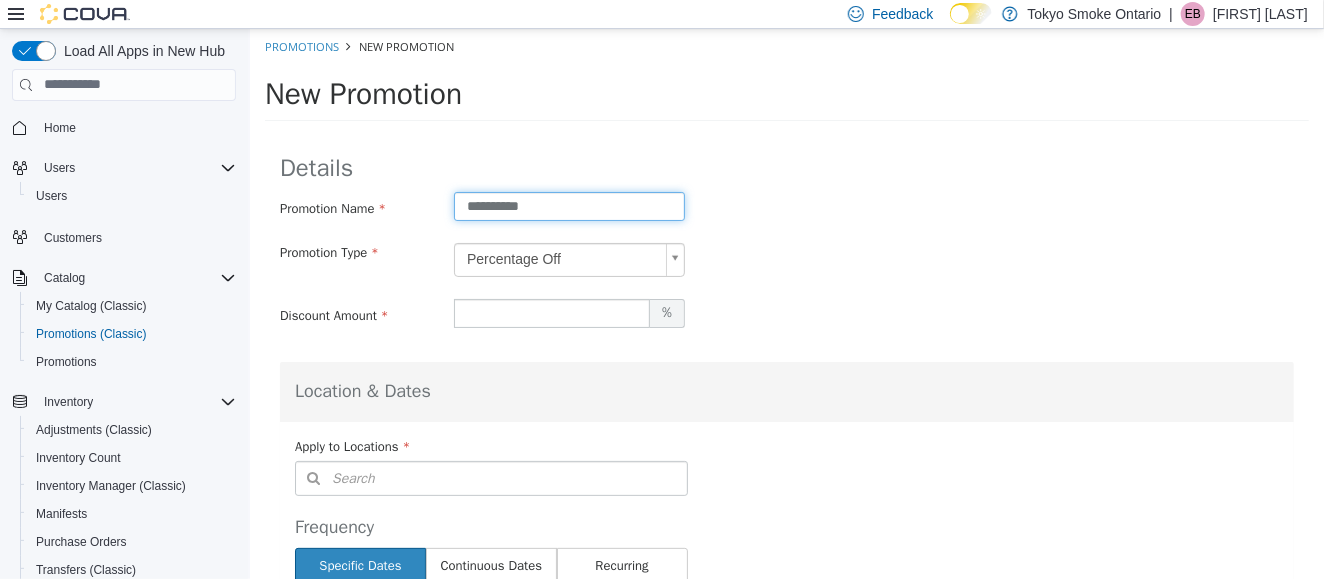 type on "**********" 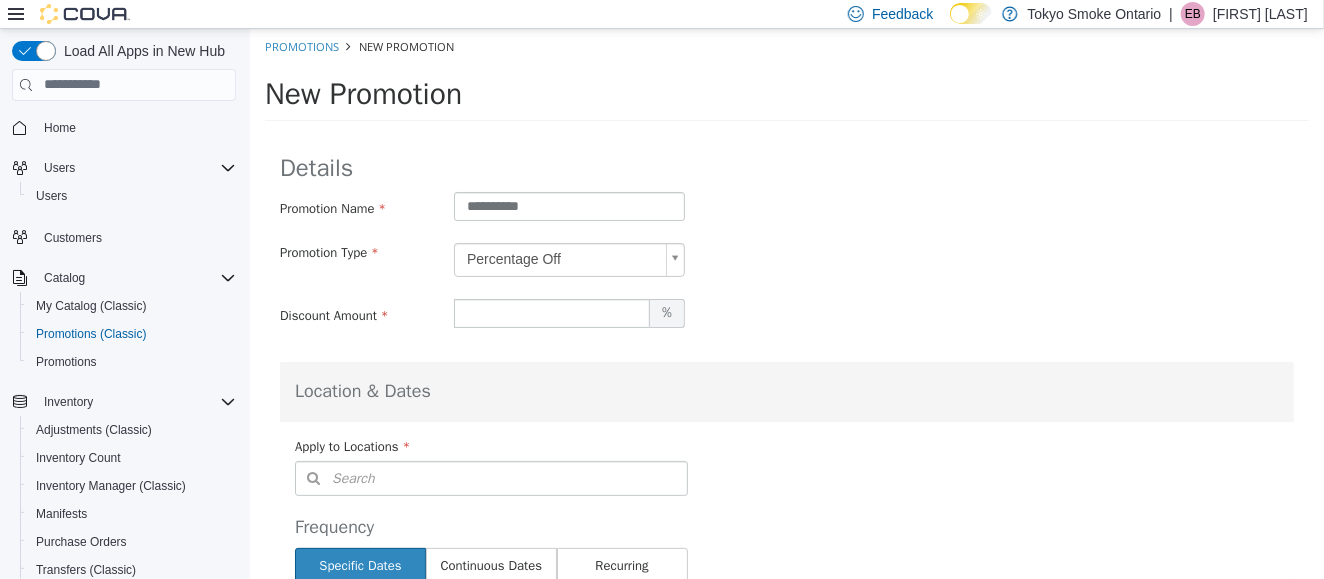 scroll, scrollTop: 0, scrollLeft: 5, axis: horizontal 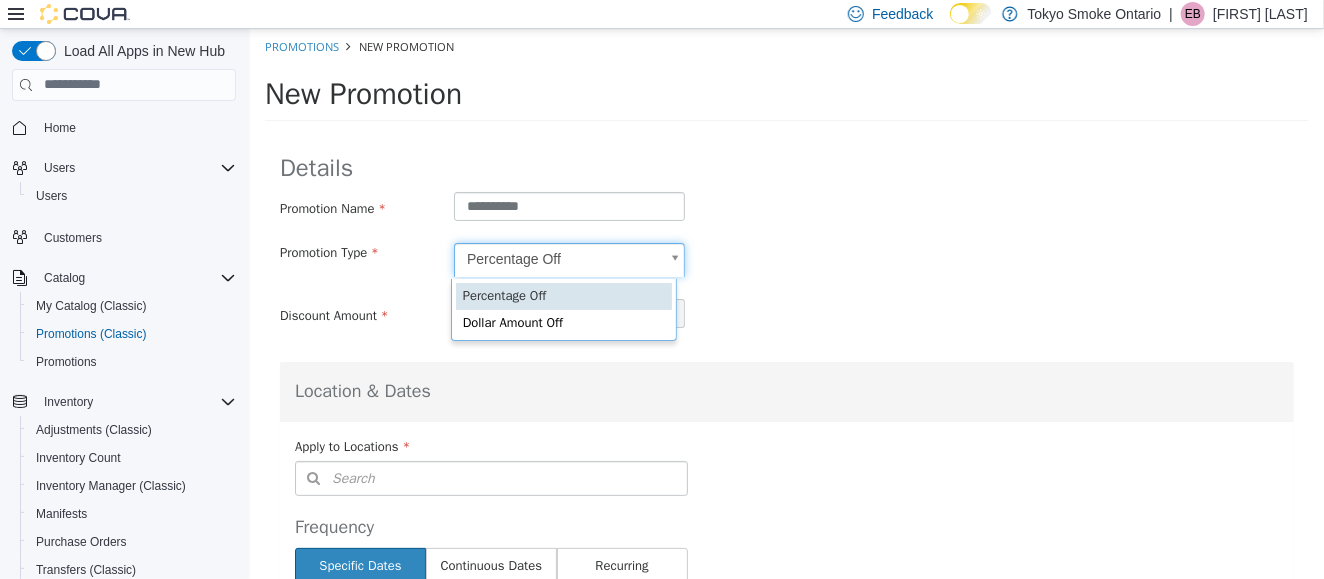 click on "**********" at bounding box center [786, 720] 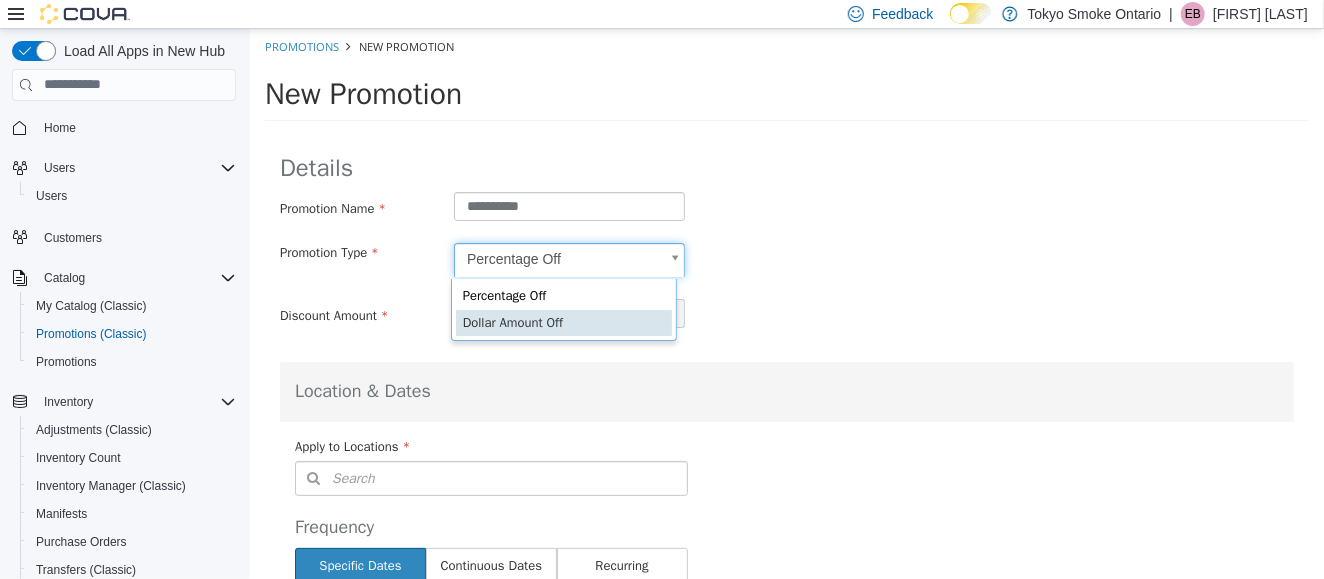 type on "******" 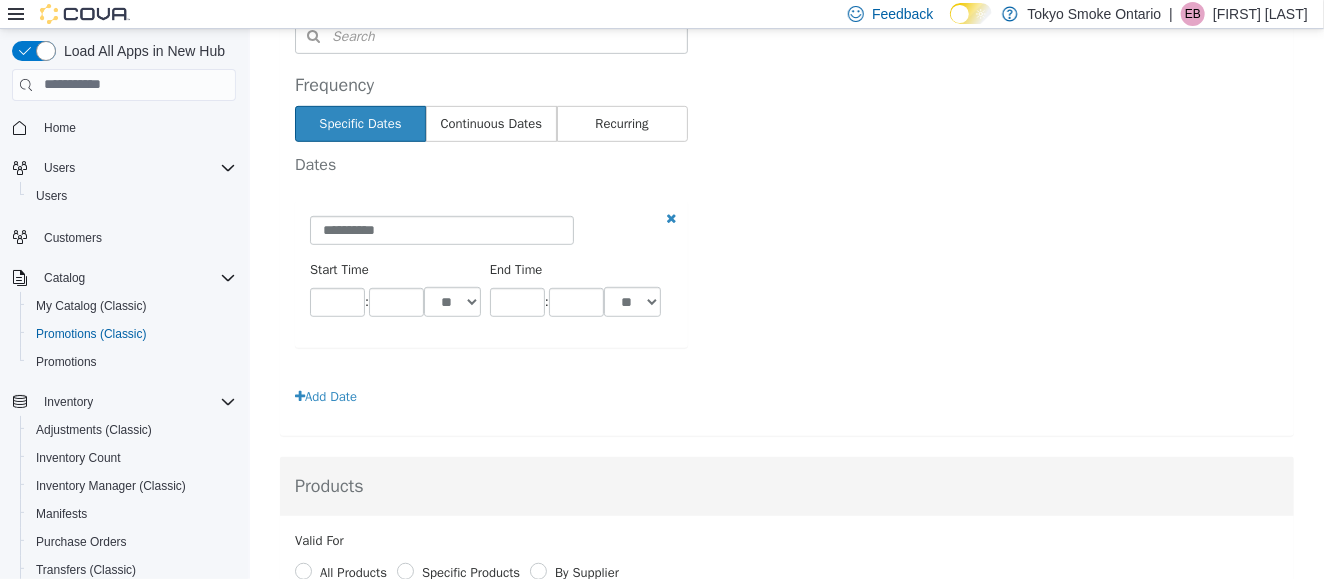 scroll, scrollTop: 438, scrollLeft: 0, axis: vertical 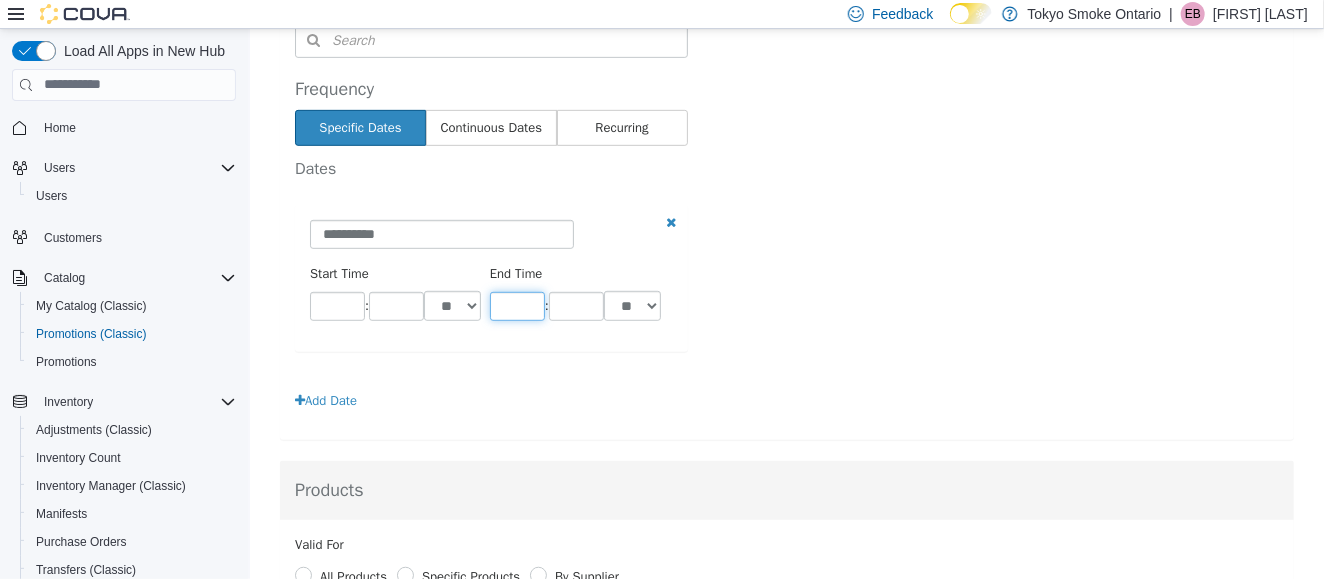click on "*" at bounding box center [516, 305] 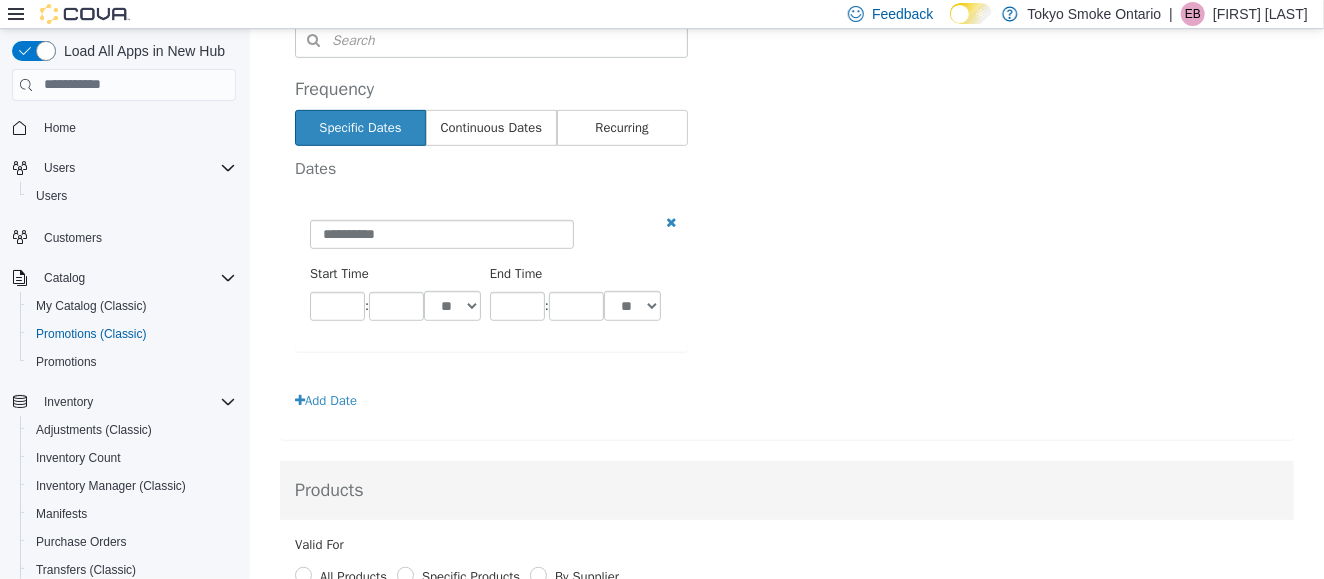 click on "Start Time **  :  ** ** ** End Time **  :  ** ** **" at bounding box center (490, 299) 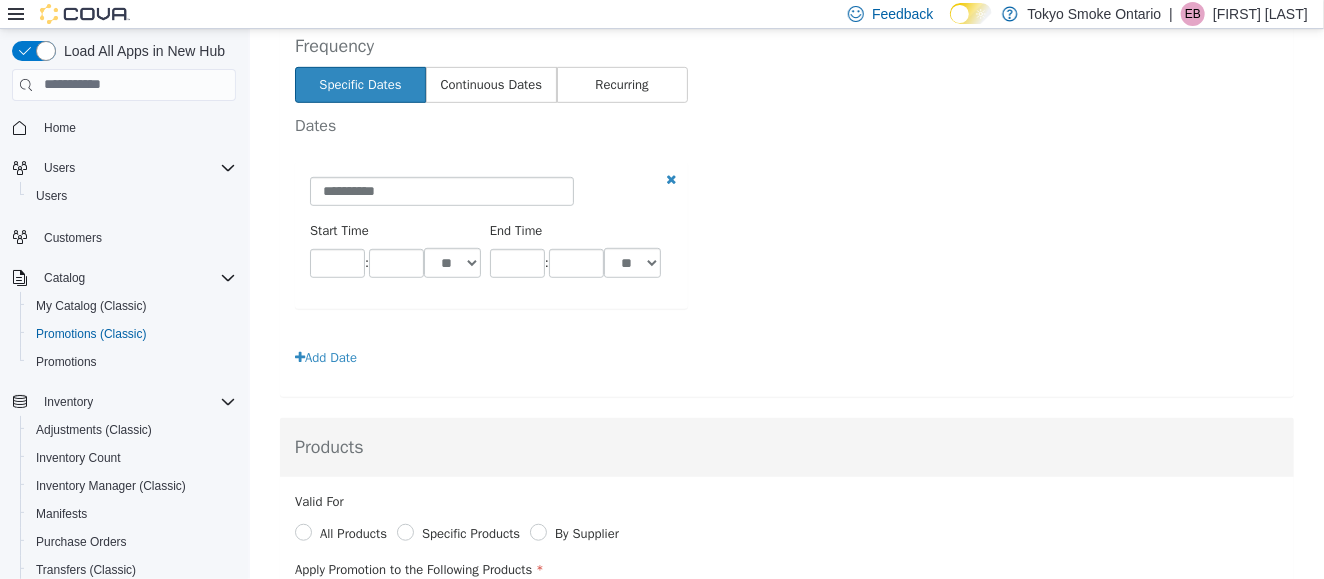 scroll, scrollTop: 473, scrollLeft: 0, axis: vertical 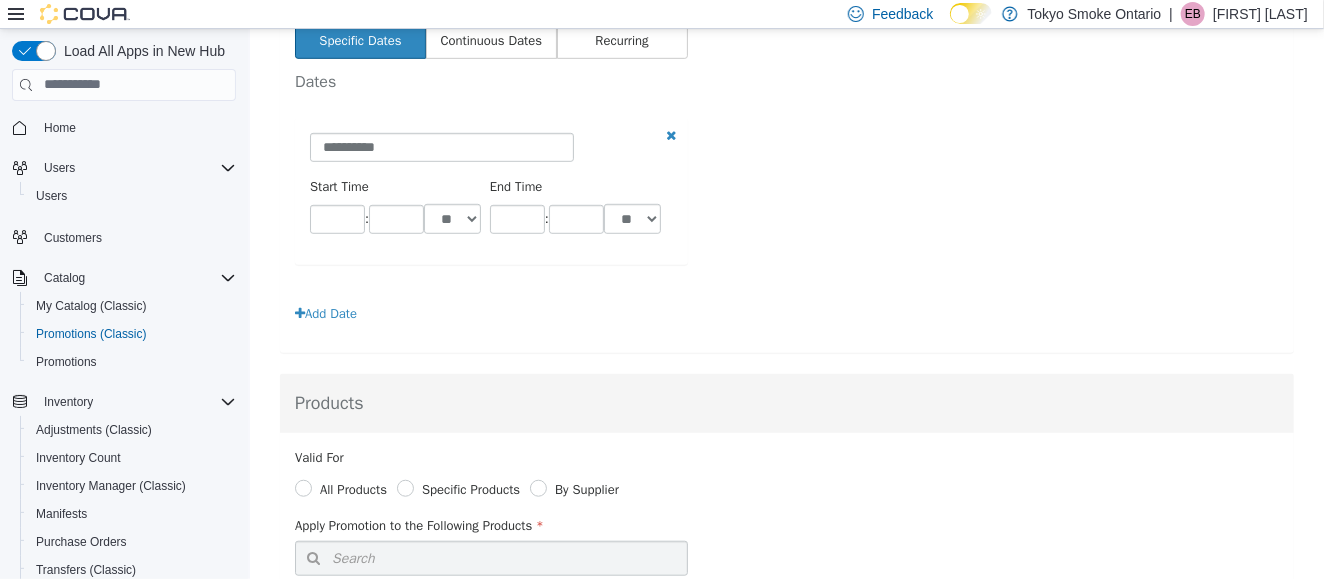 click on "Add Date" at bounding box center (330, 312) 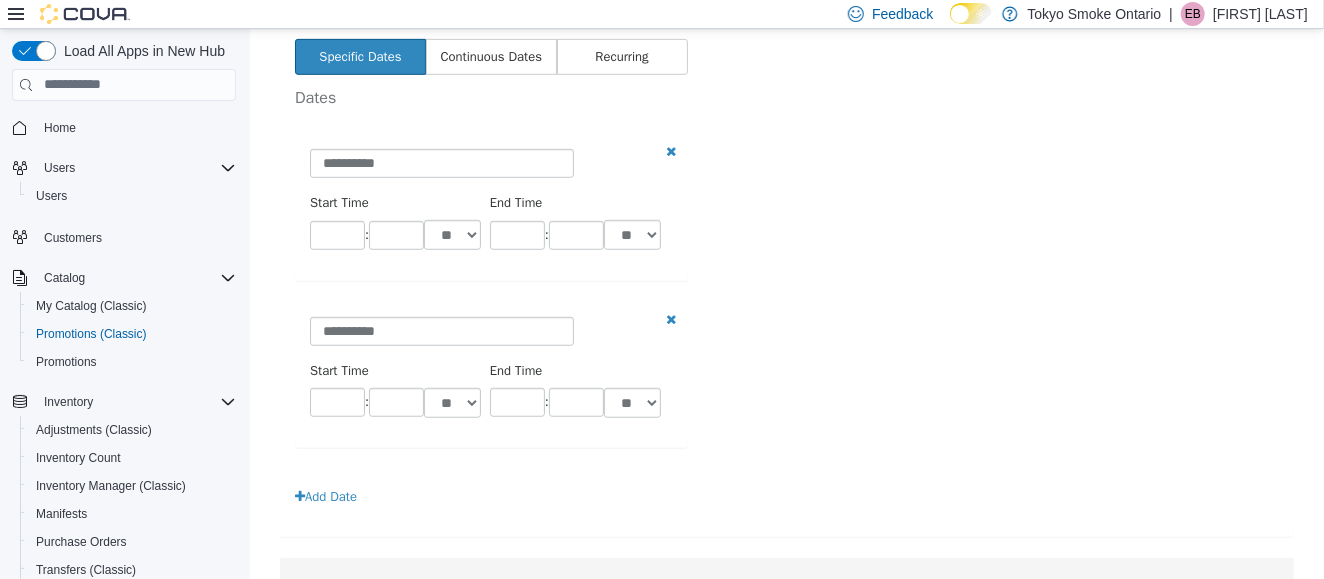 scroll, scrollTop: 505, scrollLeft: 0, axis: vertical 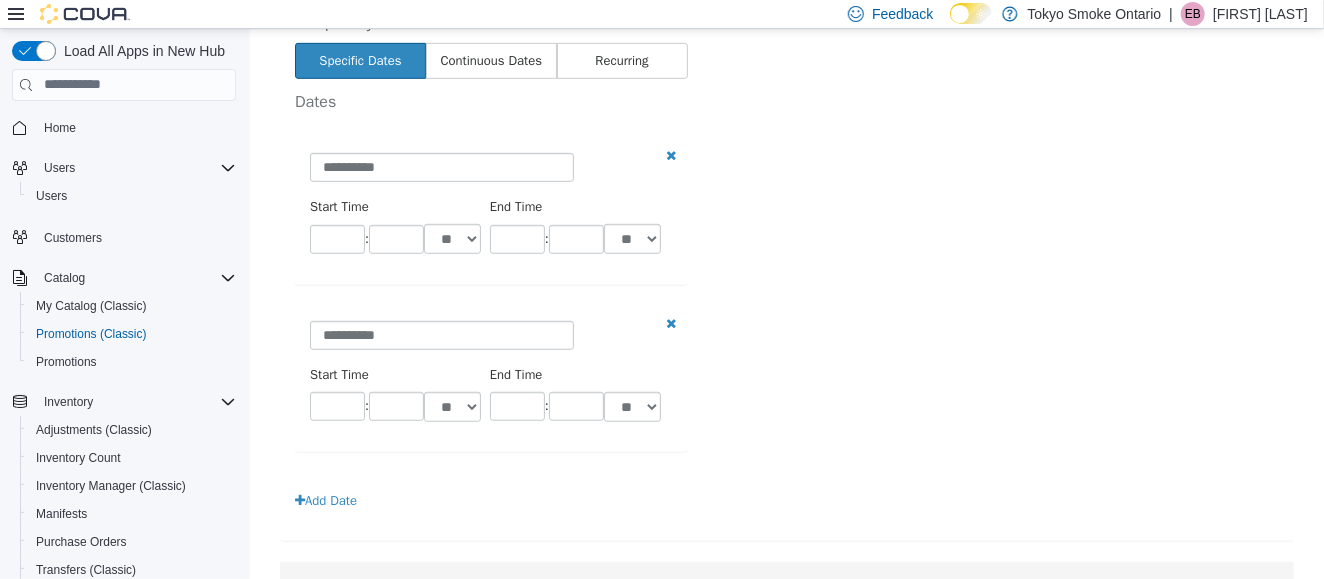 click at bounding box center [671, 322] 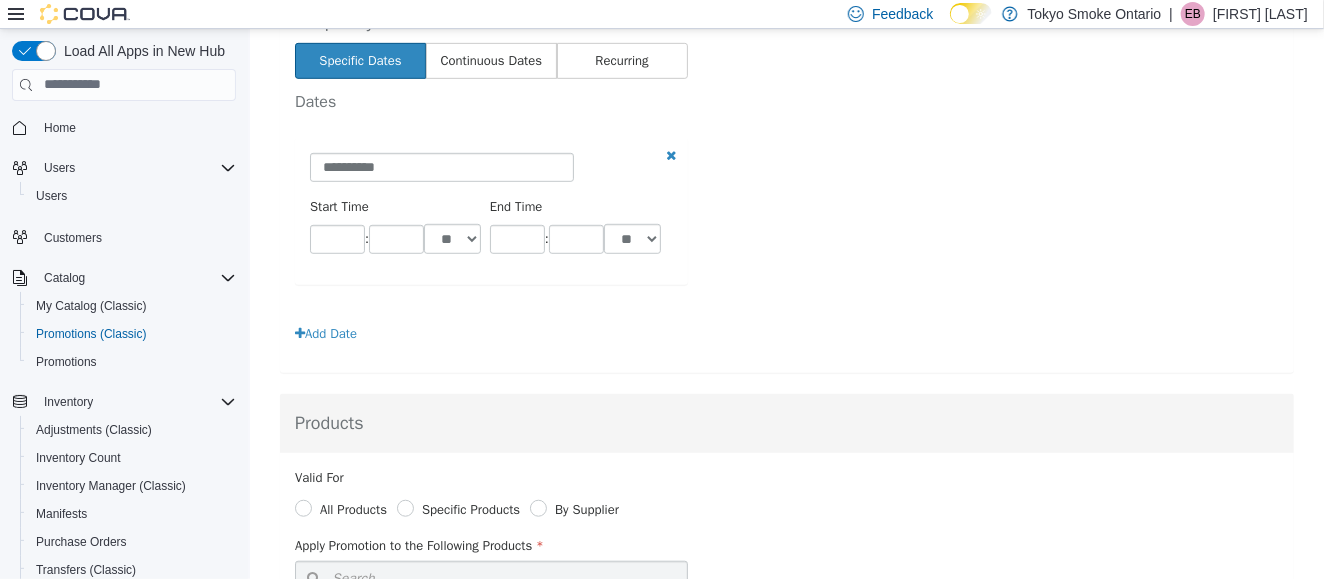 click on "Continuous Dates" at bounding box center (490, 60) 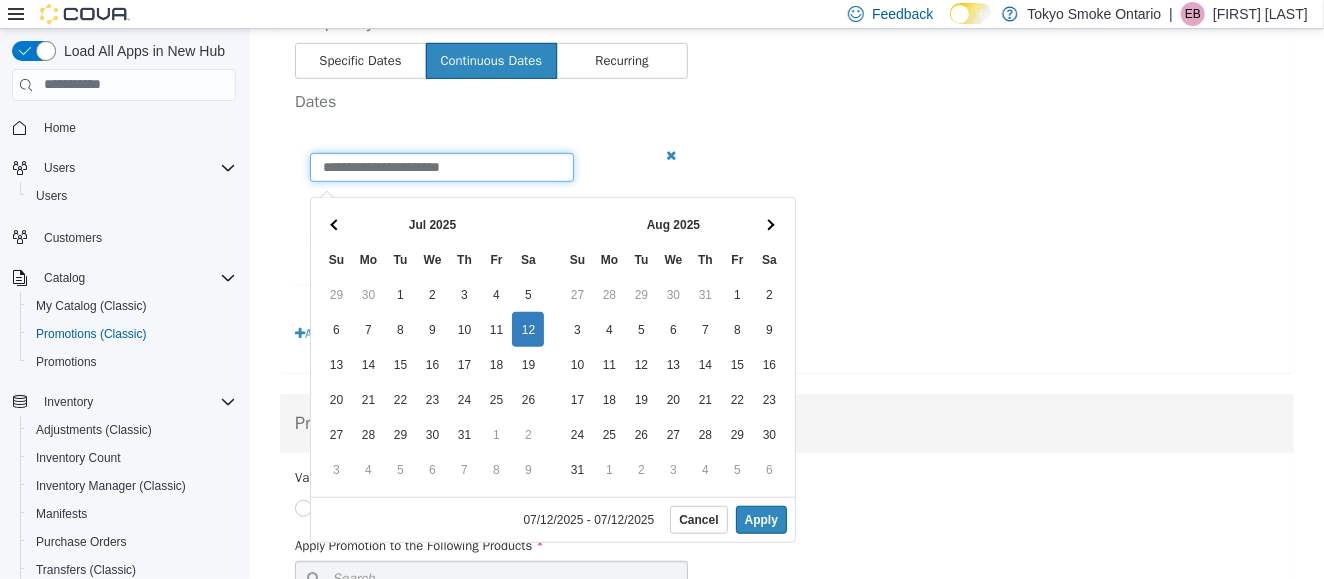 click on "**********" at bounding box center (441, 166) 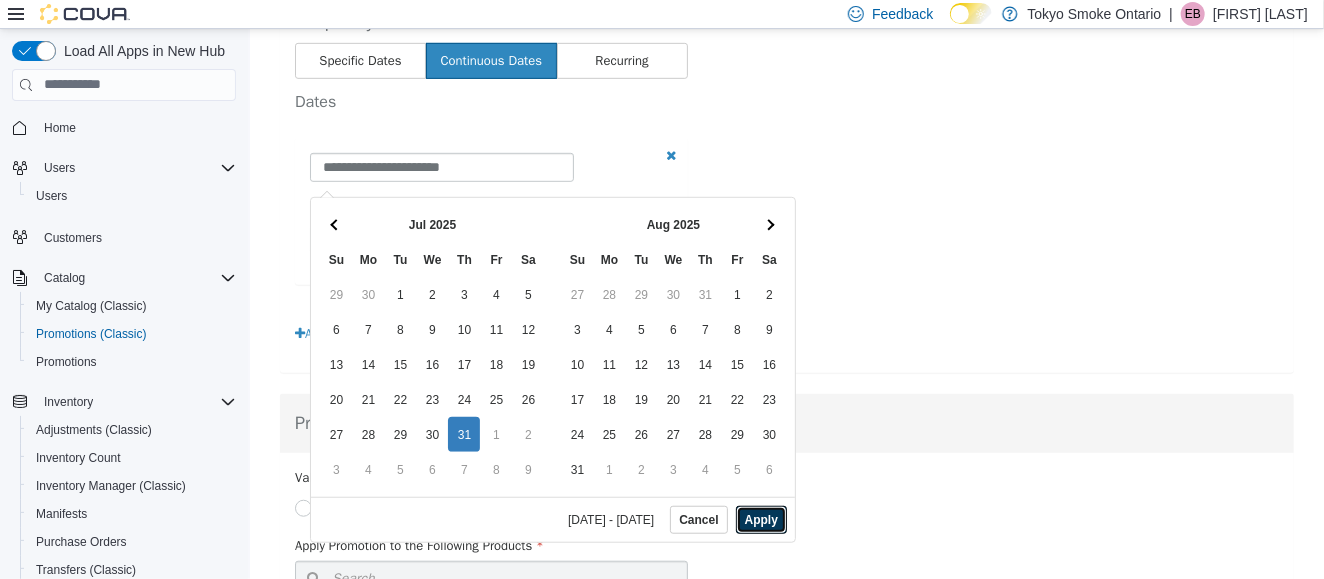 click on "Apply" at bounding box center (760, 519) 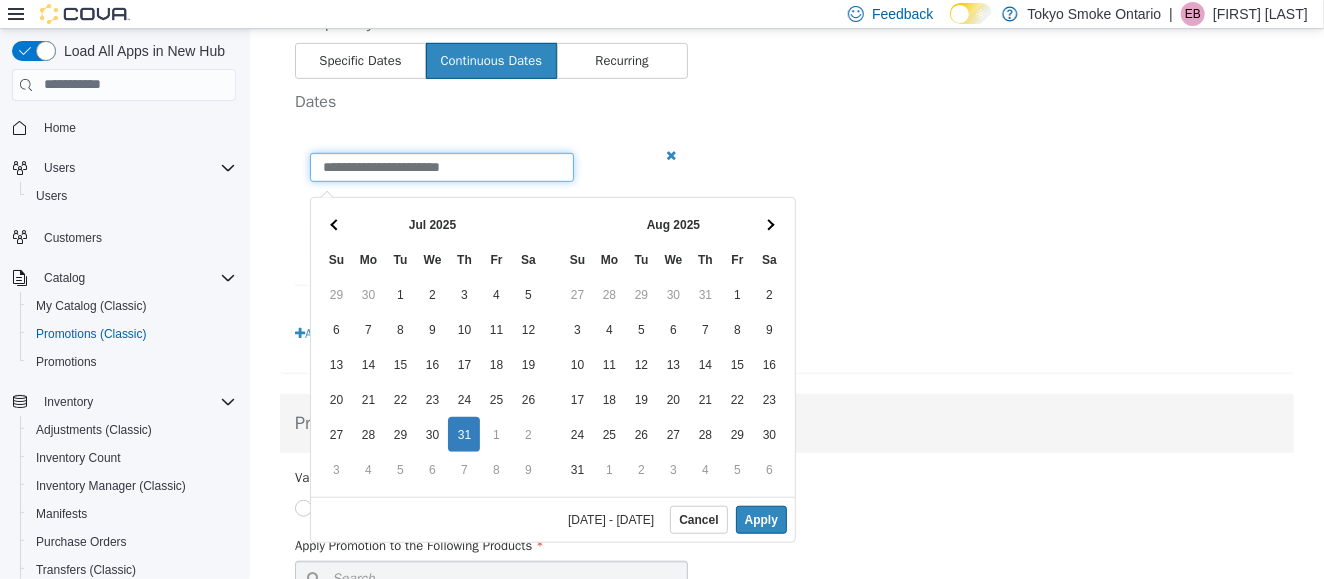 click on "**********" at bounding box center (441, 166) 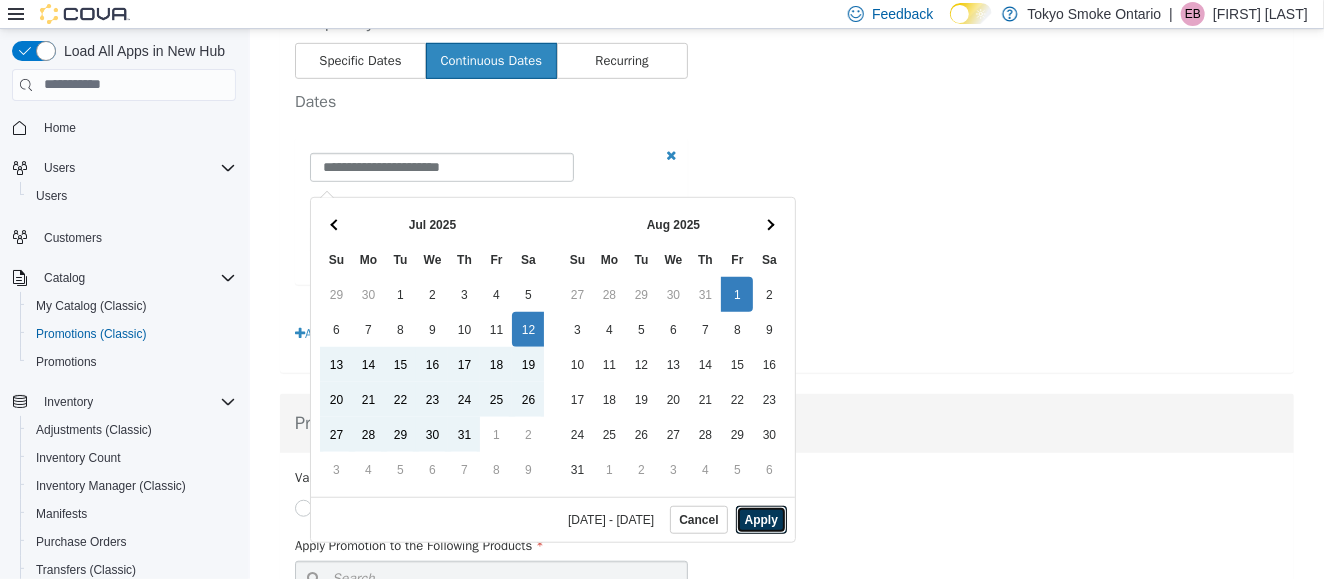 click on "Apply" at bounding box center [760, 519] 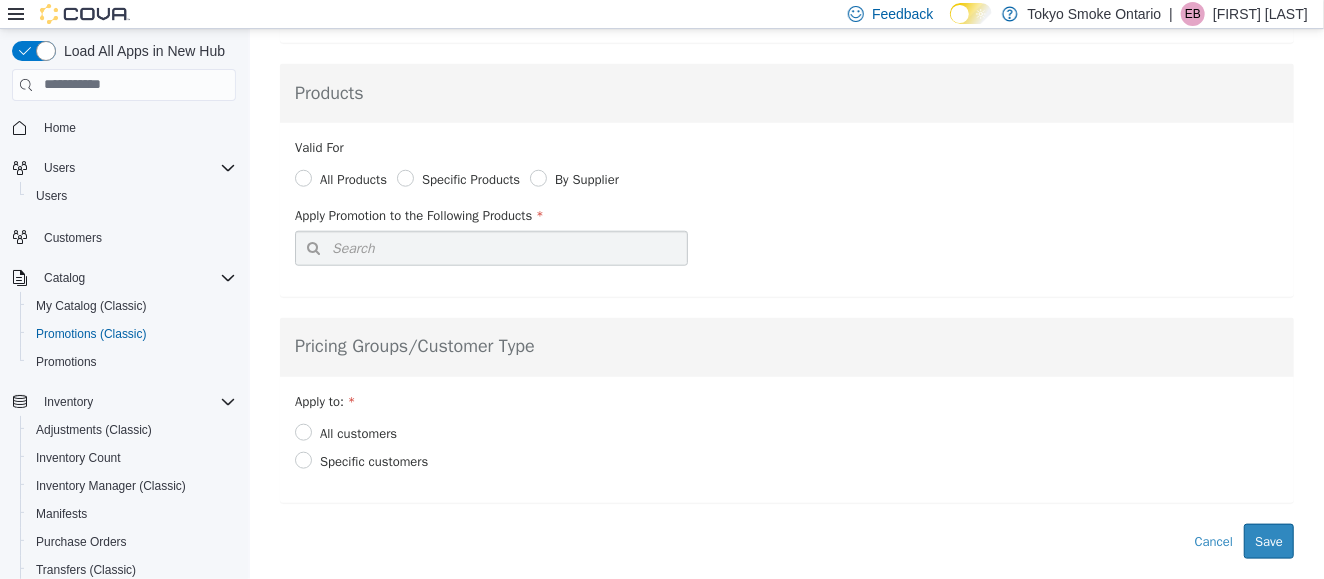 scroll, scrollTop: 888, scrollLeft: 0, axis: vertical 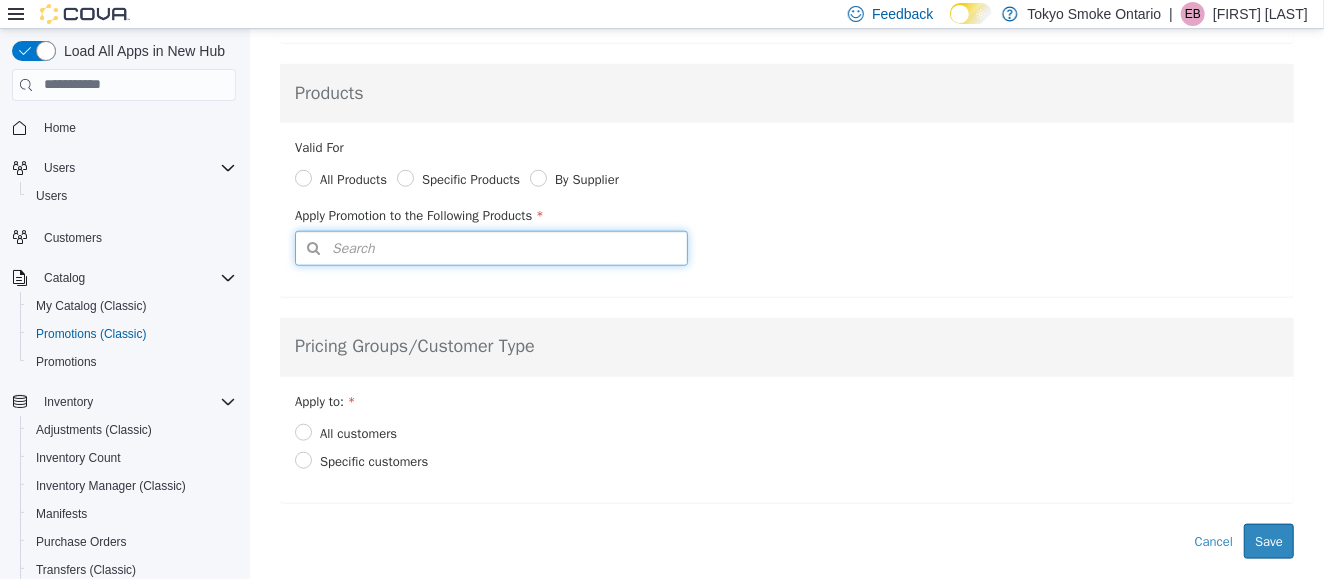 click on "Search" at bounding box center [490, 247] 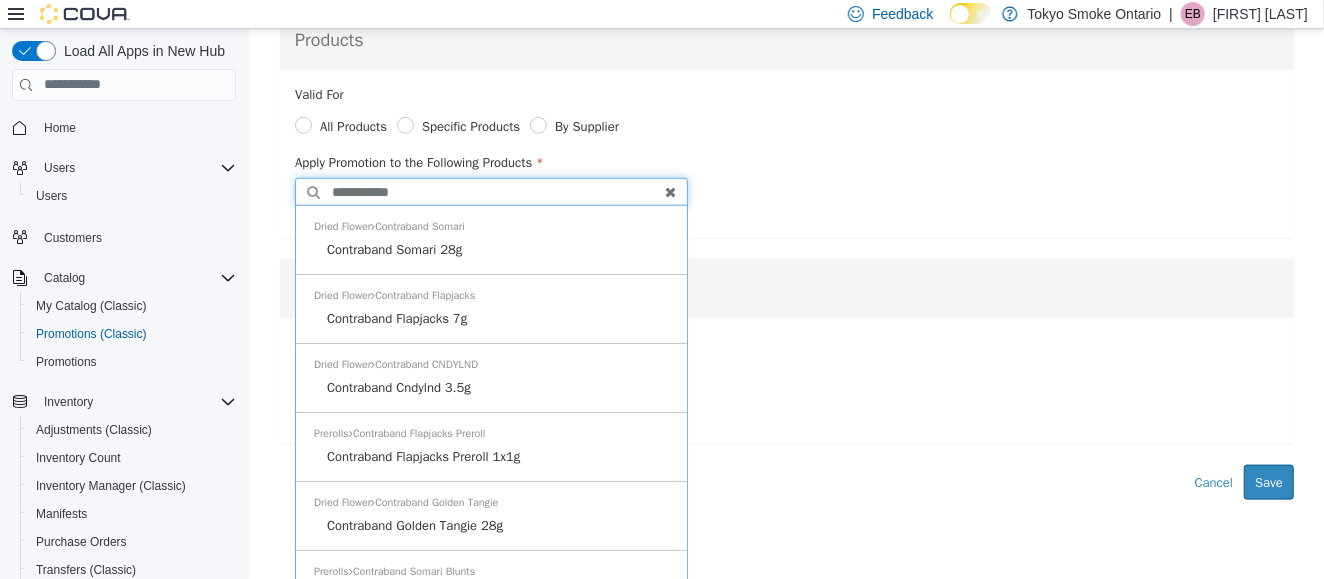 type on "**********" 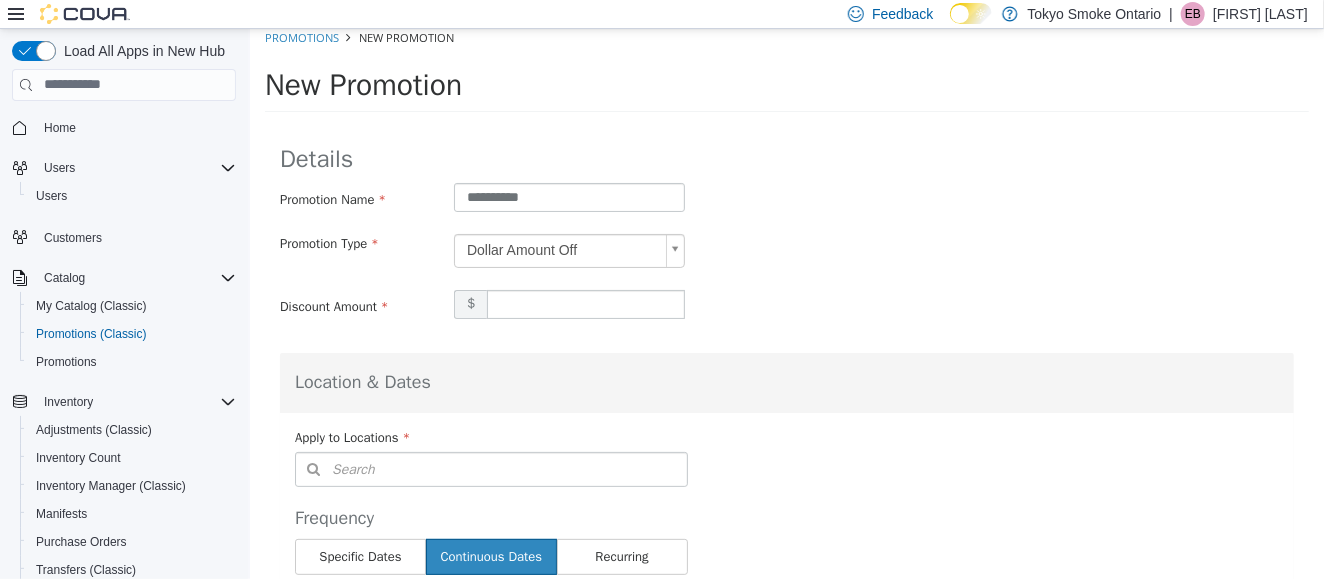 scroll, scrollTop: 0, scrollLeft: 0, axis: both 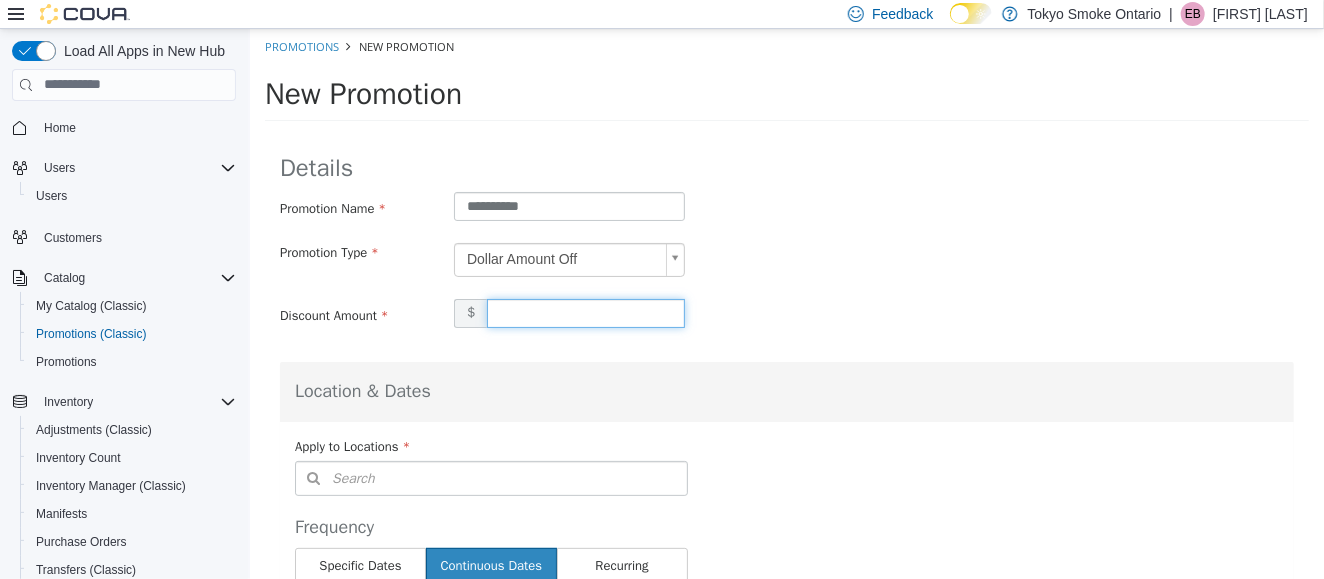 click on "*" at bounding box center [585, 312] 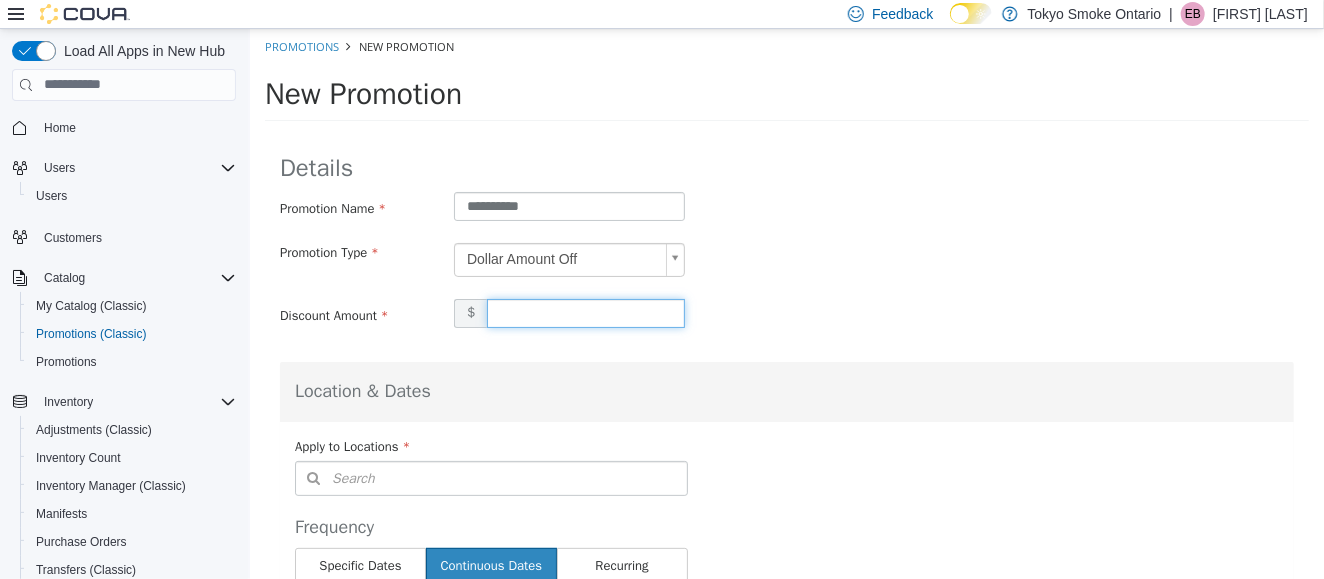 type on "**" 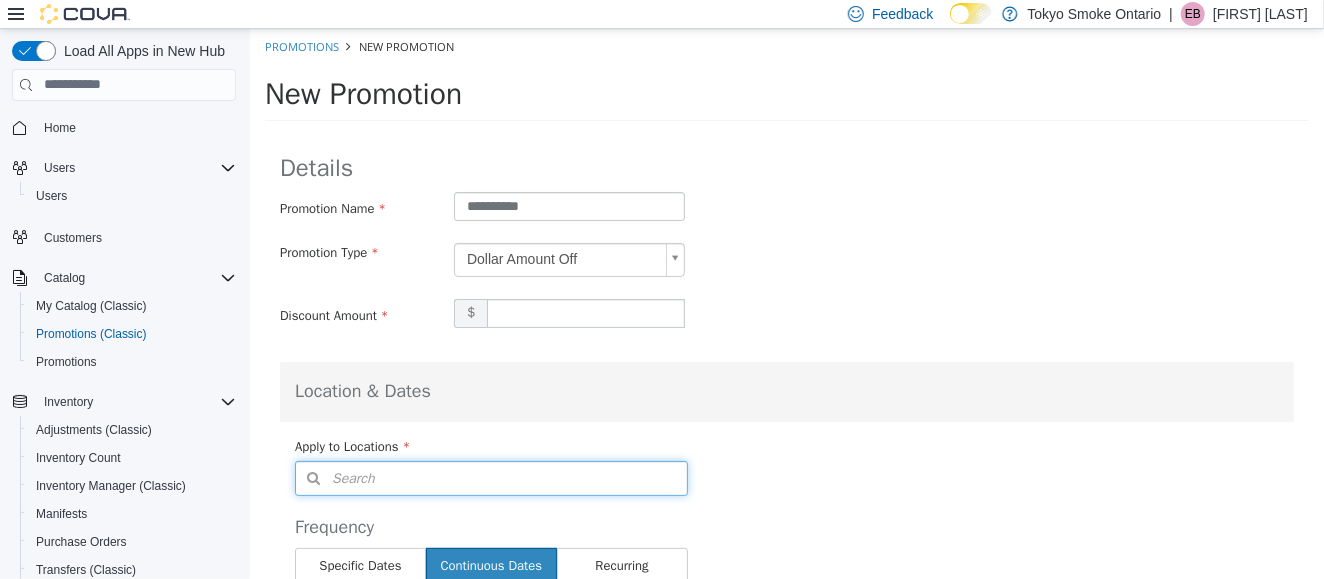 type 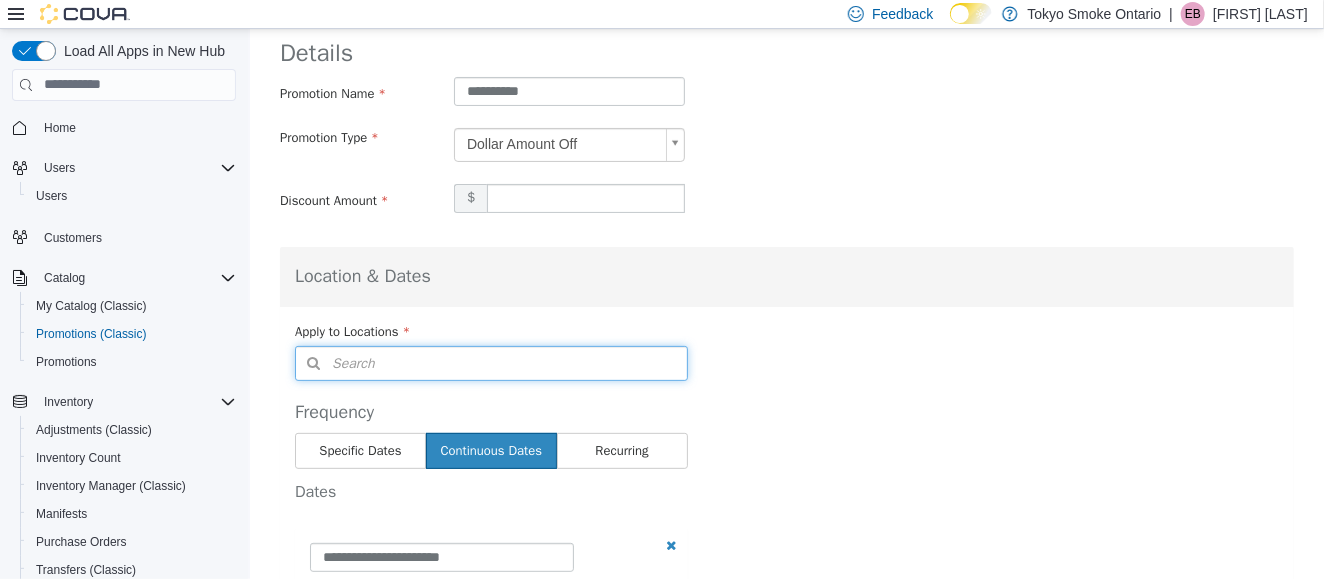 click on "Search" at bounding box center [490, 362] 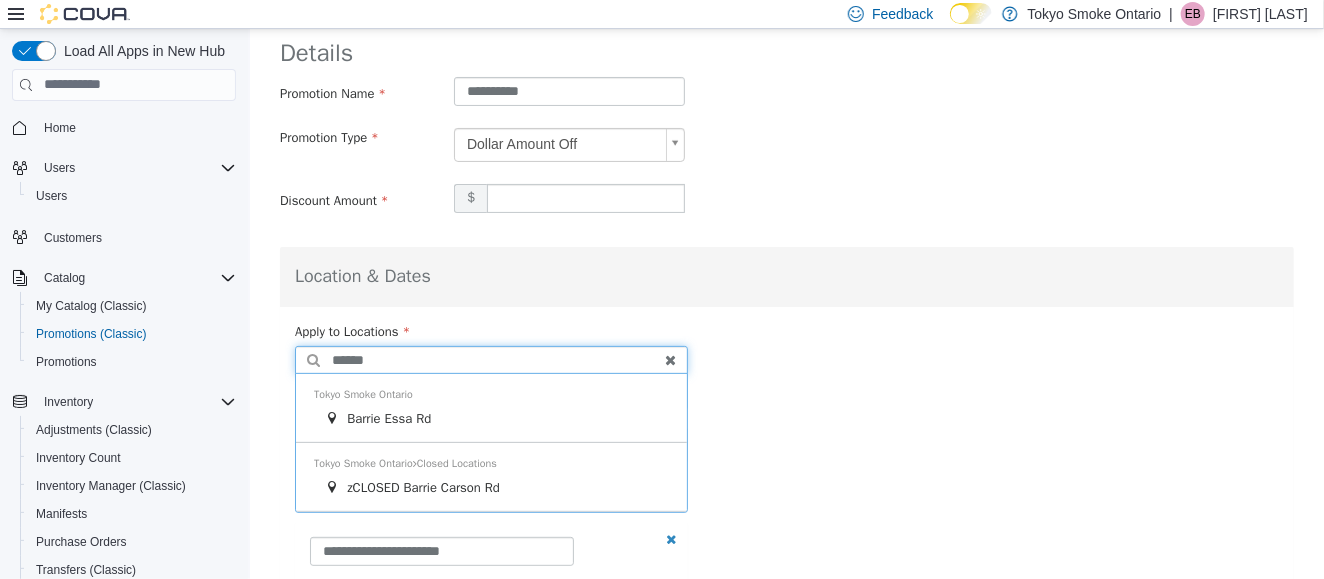 type on "******" 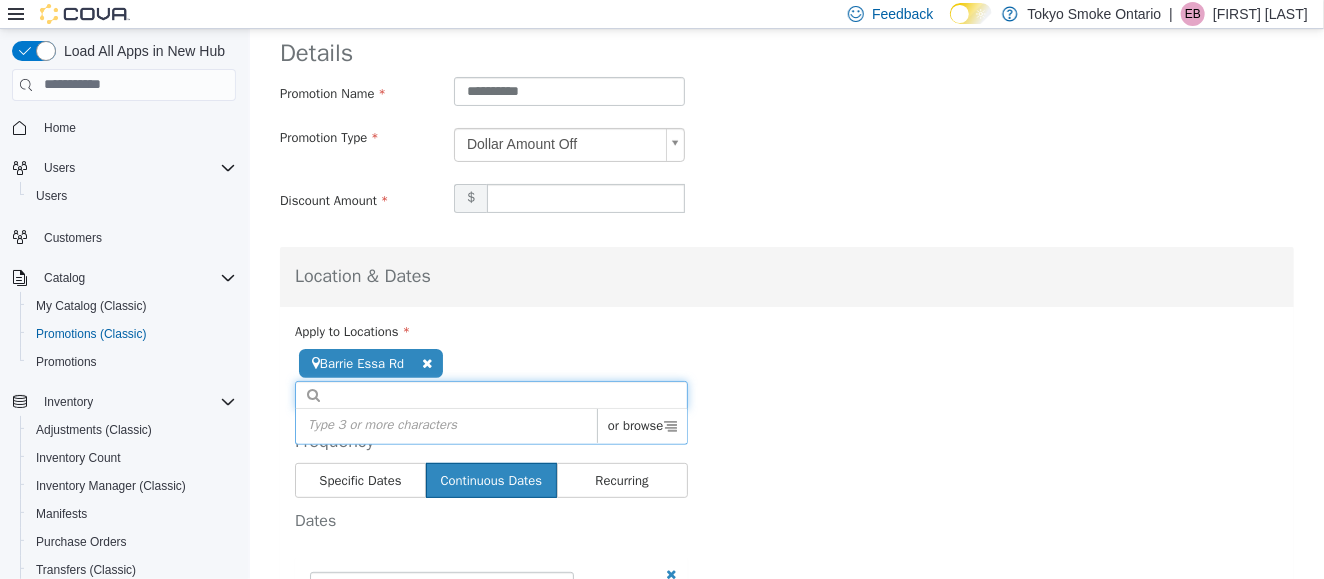 click on "**********" at bounding box center [786, 366] 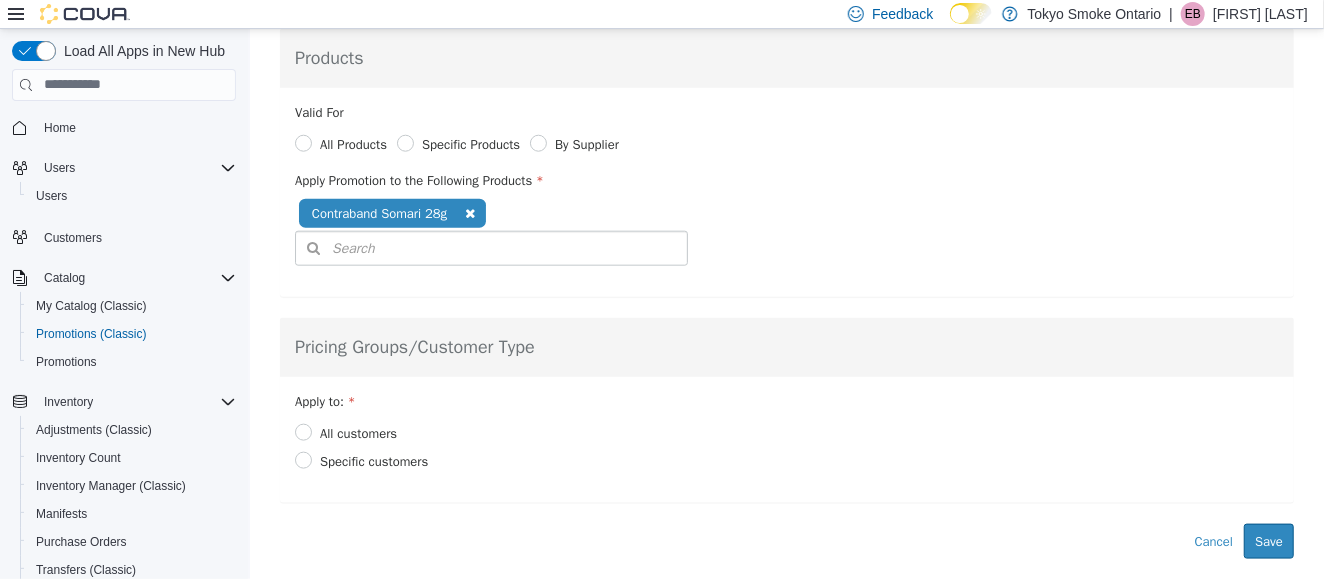 scroll, scrollTop: 986, scrollLeft: 0, axis: vertical 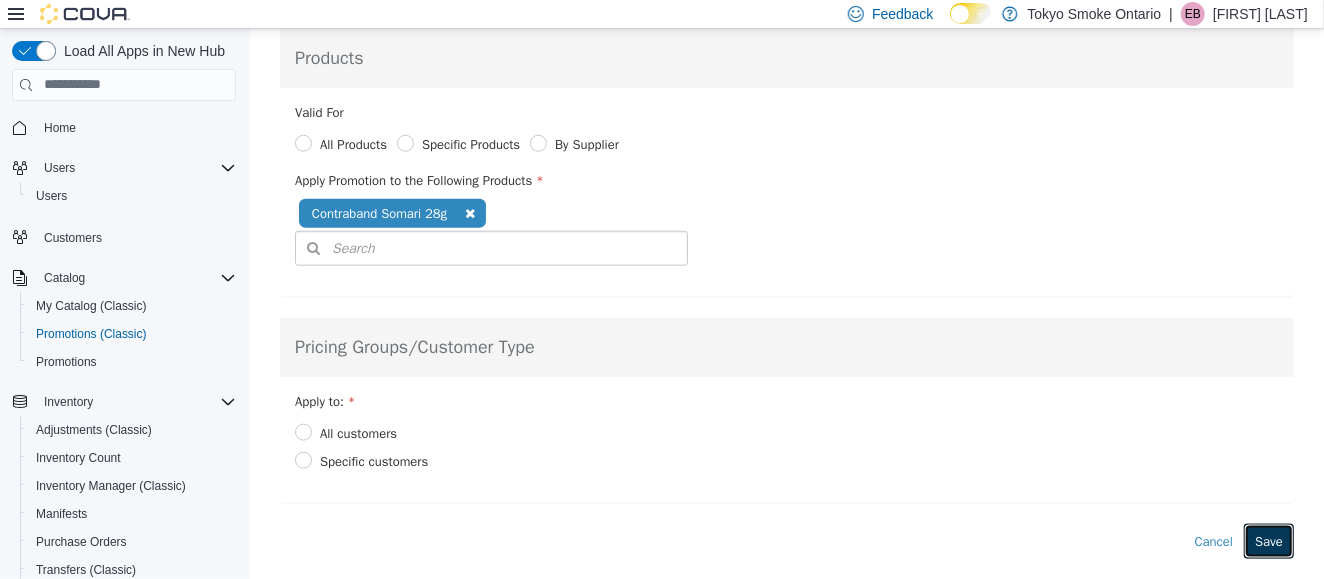 click on "Save" at bounding box center (1268, 541) 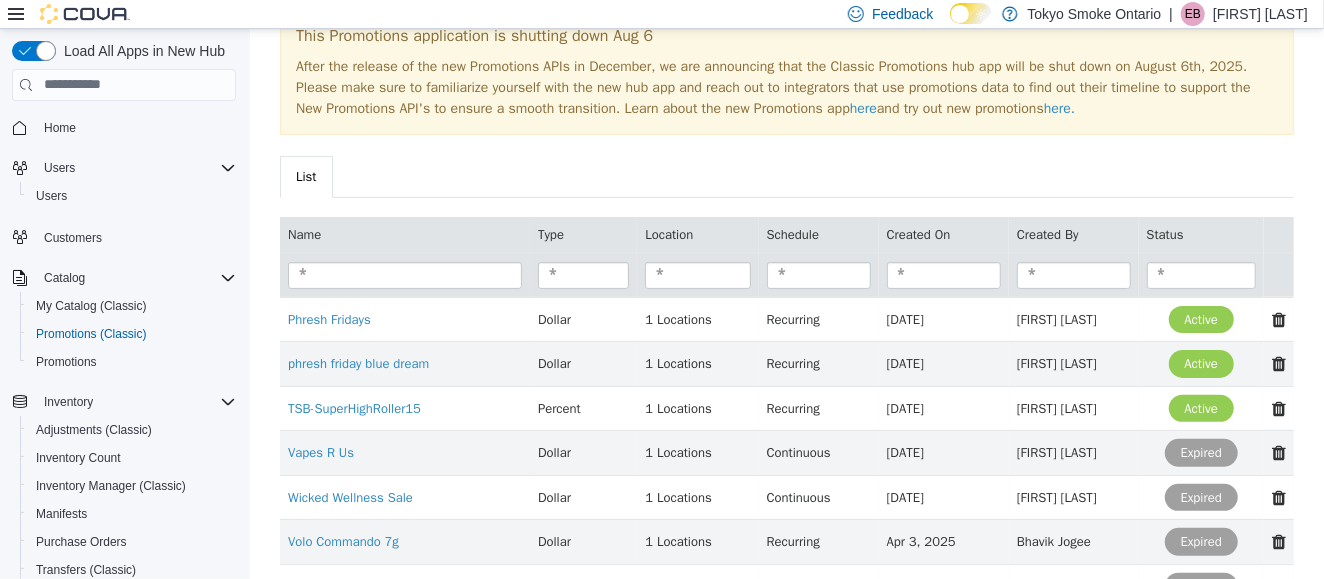 scroll, scrollTop: 0, scrollLeft: 0, axis: both 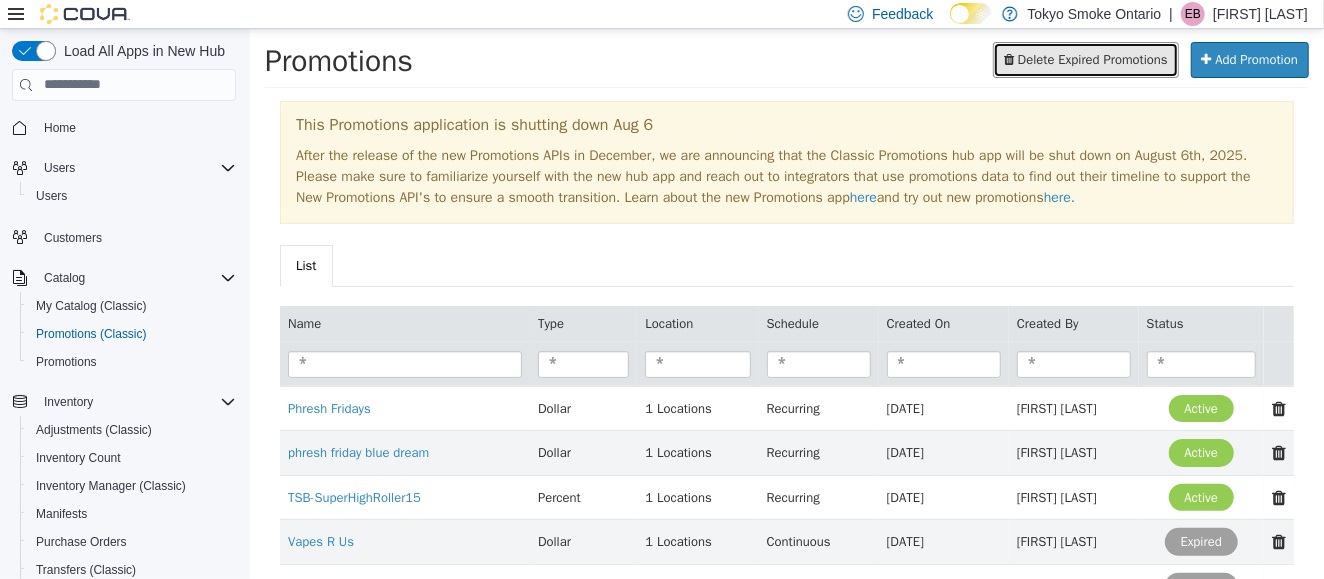 click on "Delete Expired Promotions" at bounding box center (1092, 58) 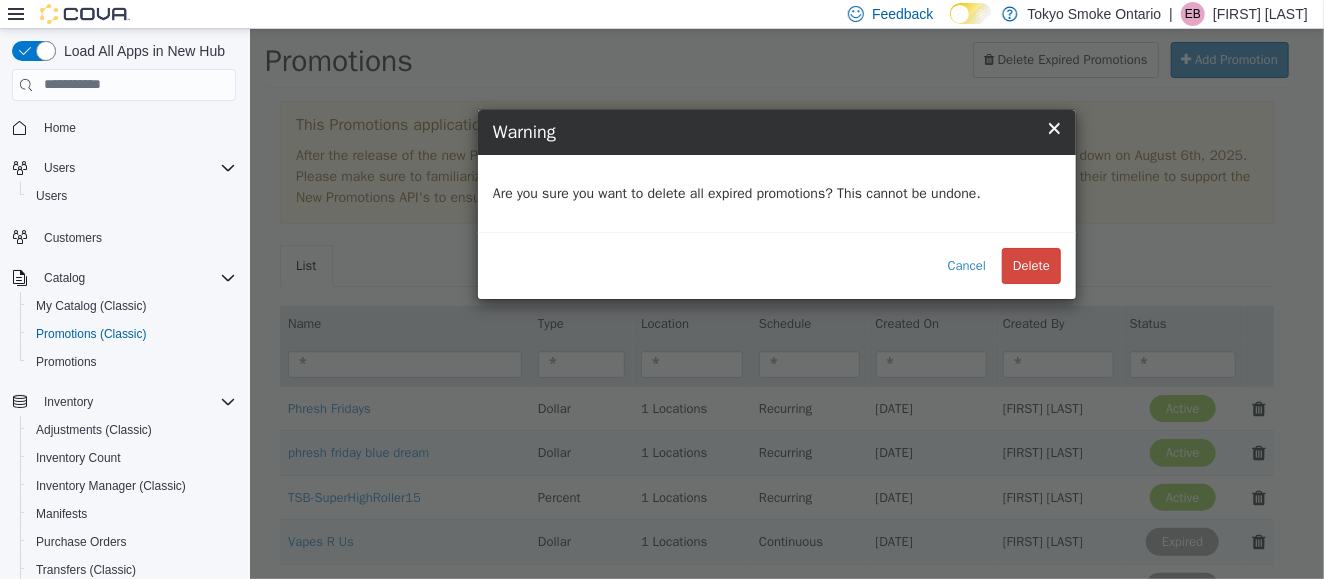 click on "Delete" at bounding box center [1030, 265] 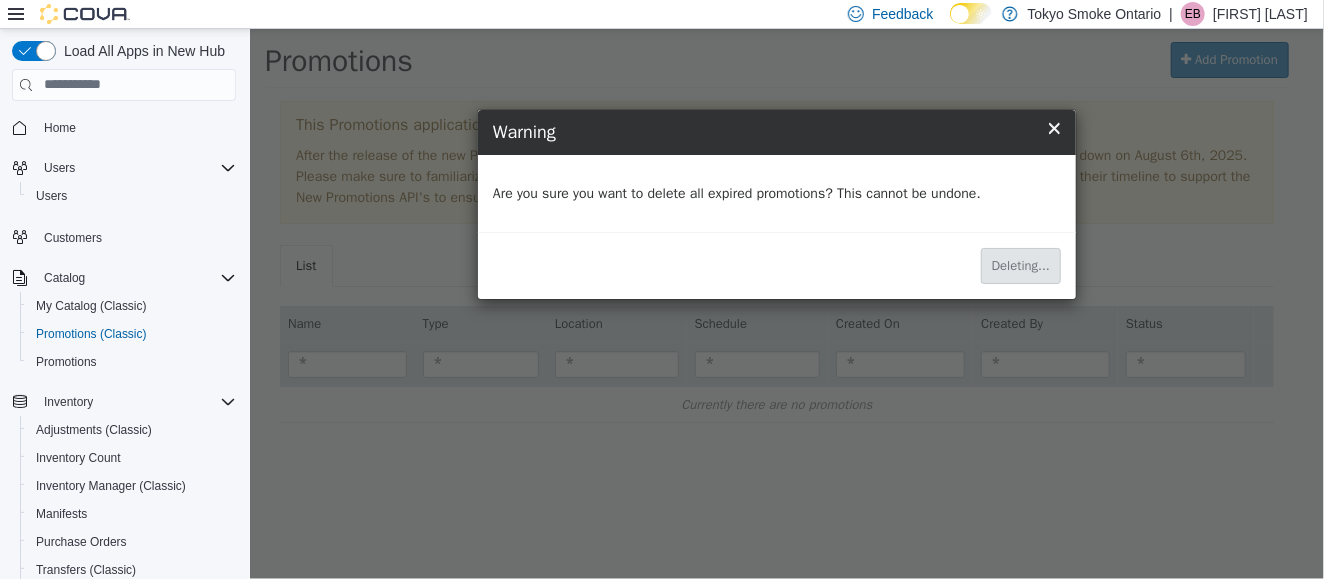 click on "×" at bounding box center (1053, 126) 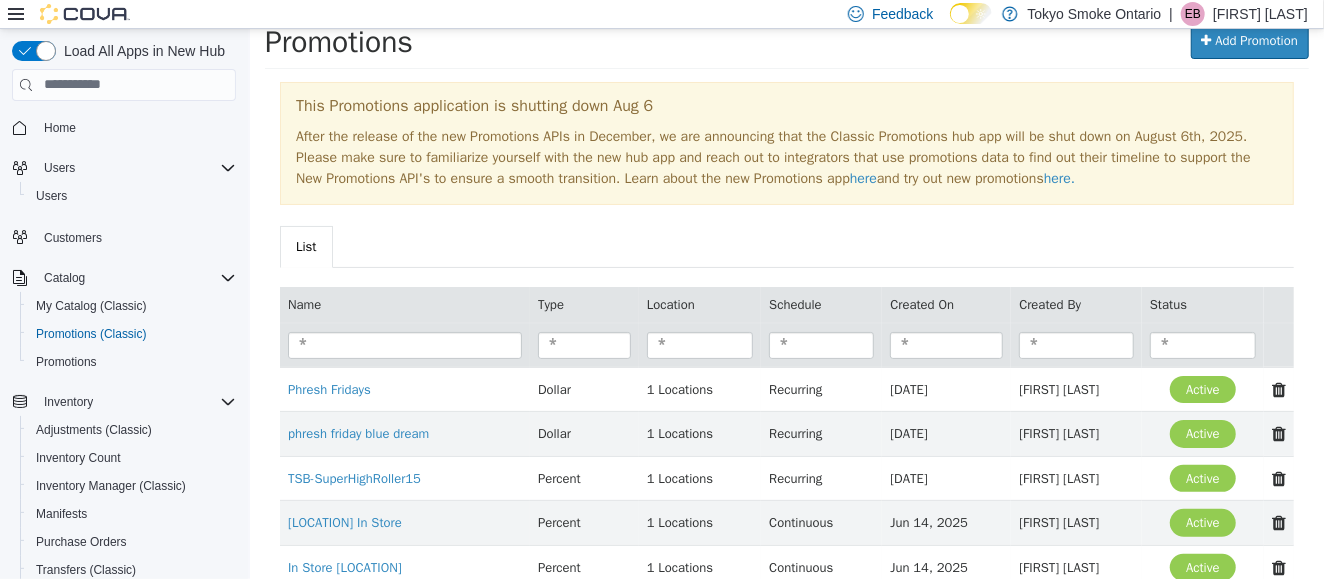 scroll, scrollTop: 0, scrollLeft: 0, axis: both 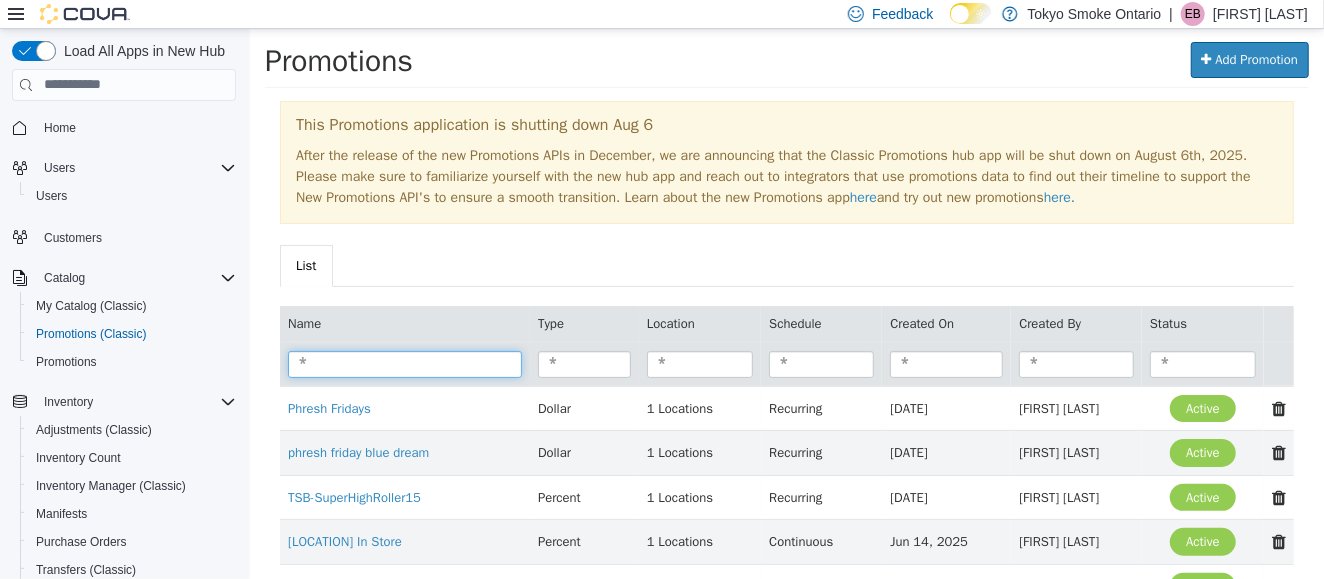 click at bounding box center (404, 363) 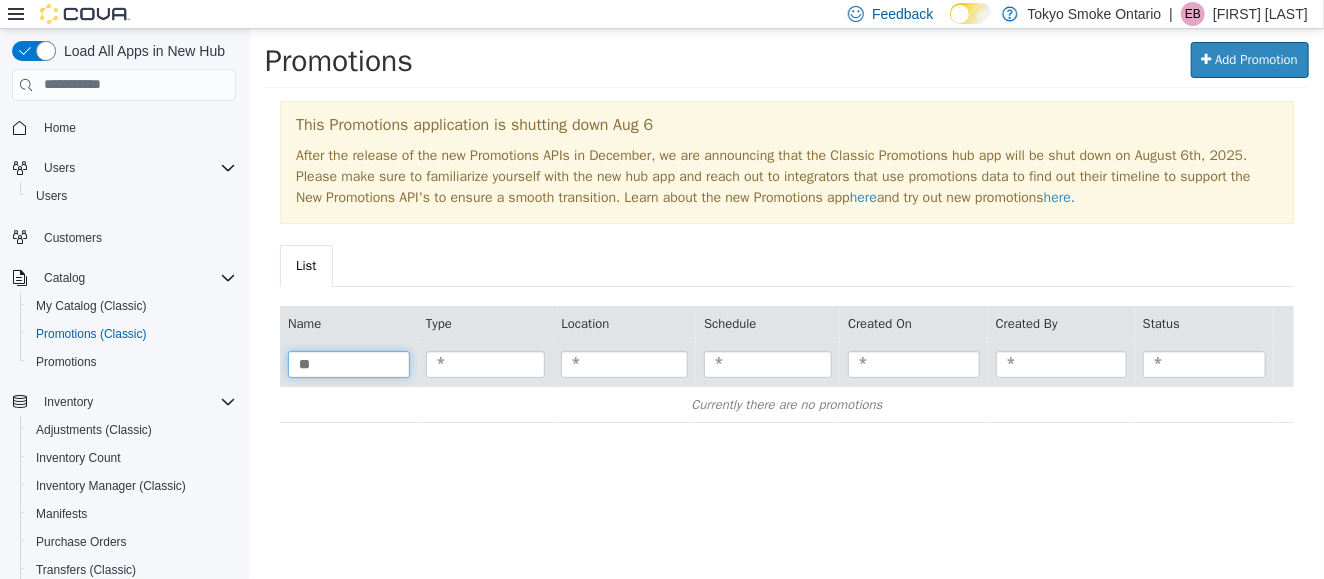 type on "*" 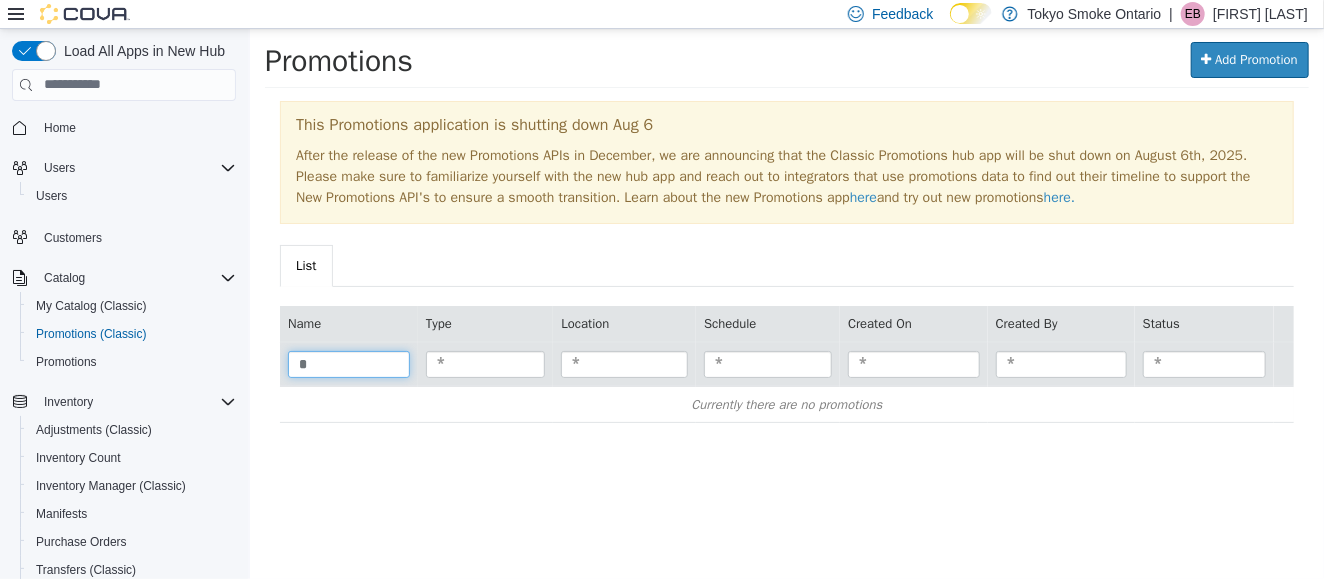 type 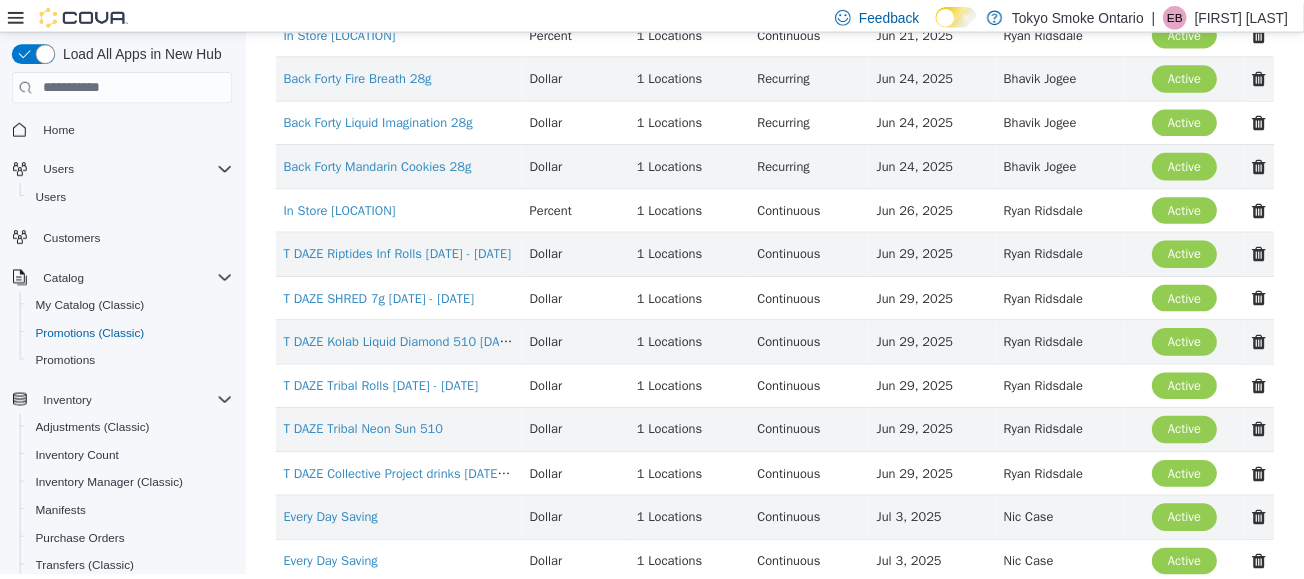 scroll, scrollTop: 731, scrollLeft: 0, axis: vertical 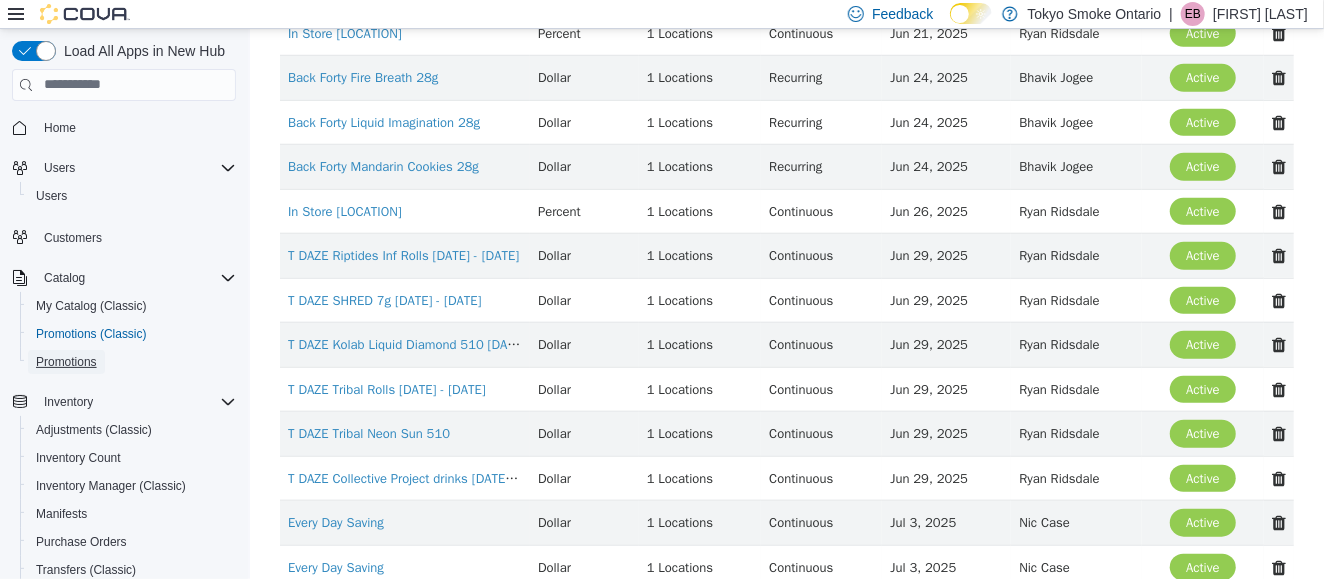 click on "Promotions" at bounding box center [66, 362] 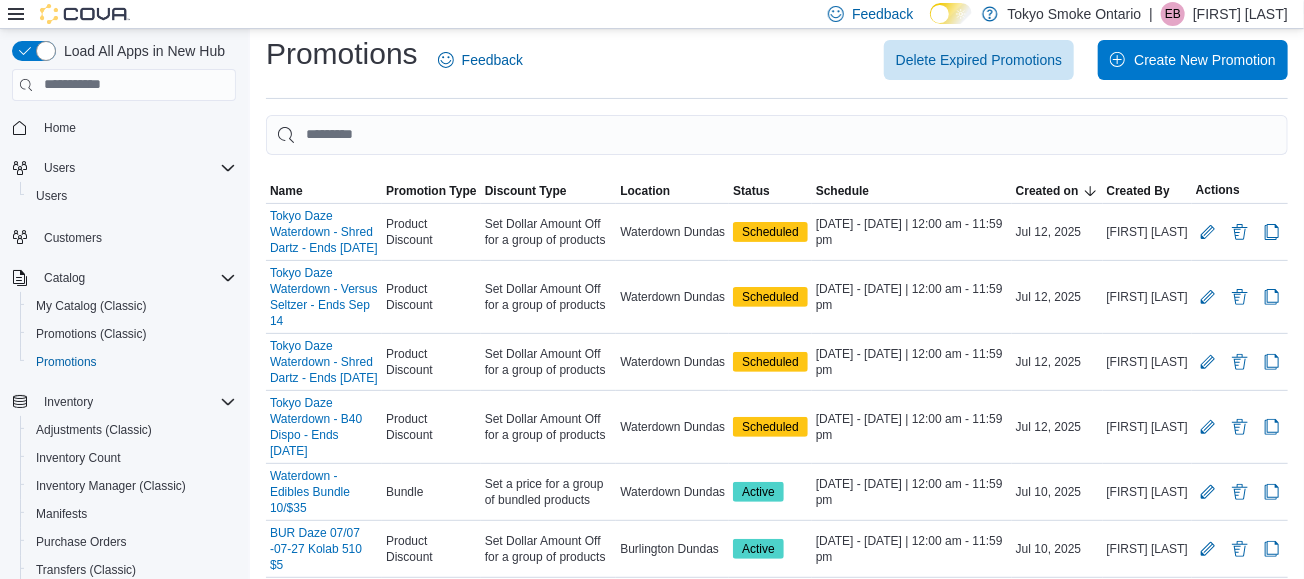 scroll, scrollTop: 121, scrollLeft: 0, axis: vertical 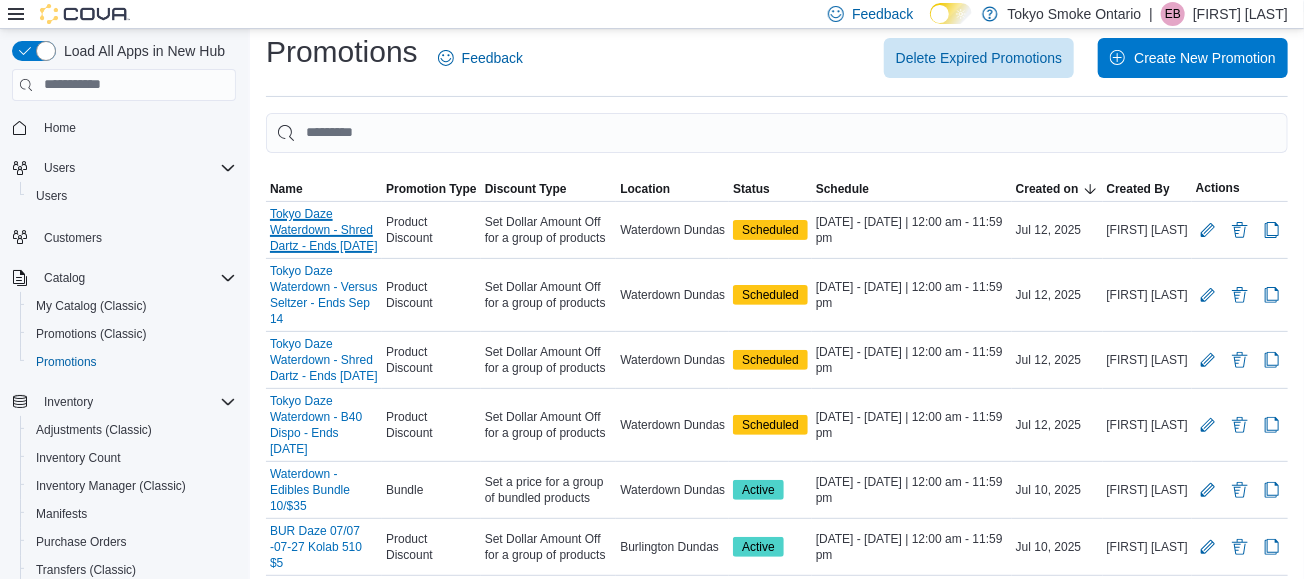 click on "Tokyo Daze Waterdown - Versus Neon Rush - Ends [DATE]" at bounding box center [324, 230] 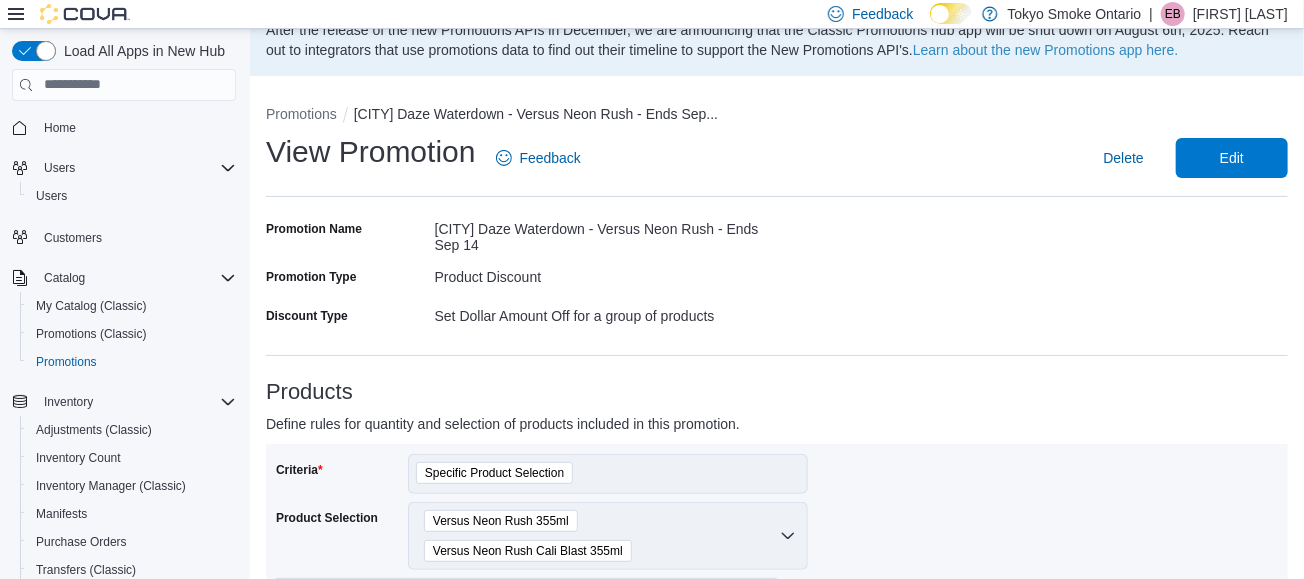 scroll, scrollTop: 55, scrollLeft: 0, axis: vertical 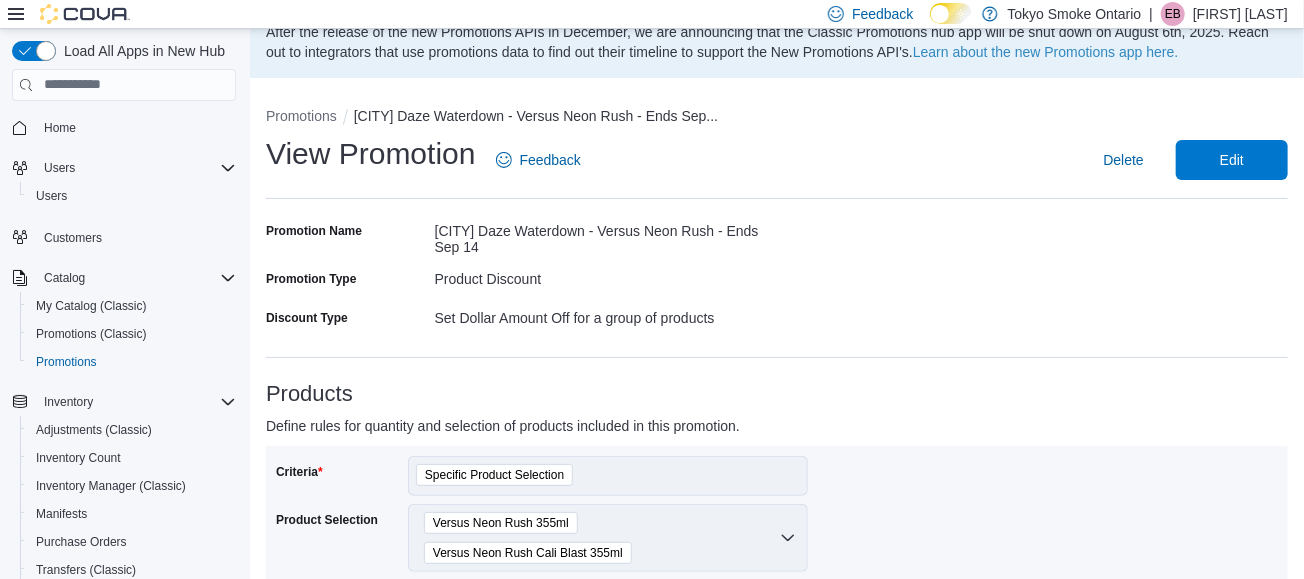 drag, startPoint x: 442, startPoint y: 225, endPoint x: 475, endPoint y: 228, distance: 33.13608 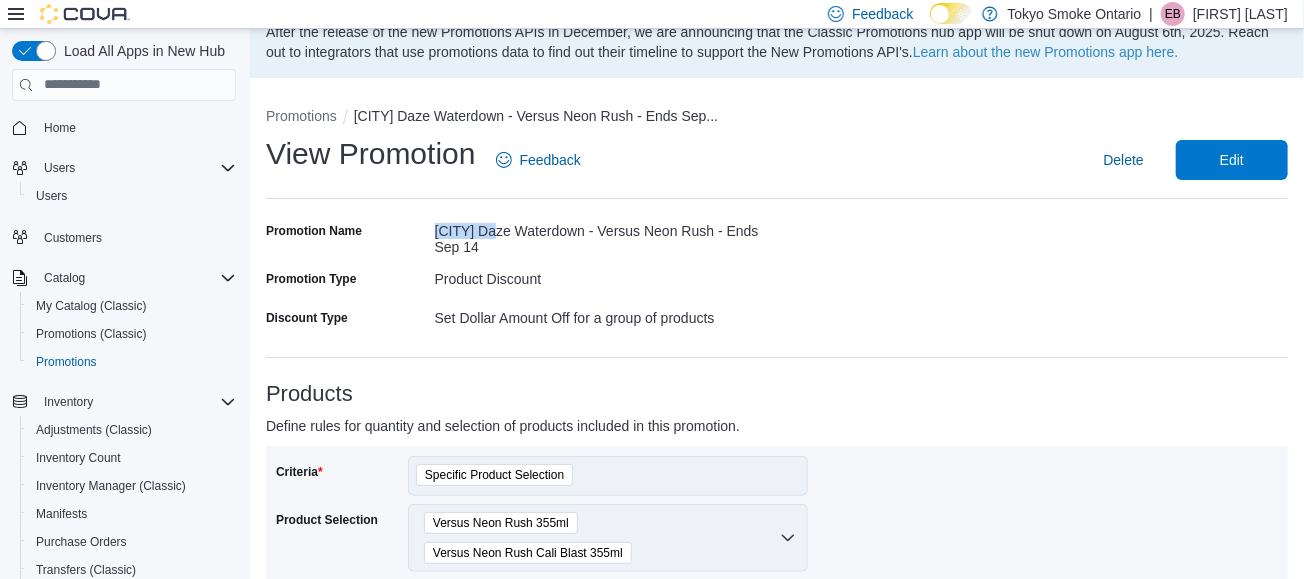 drag, startPoint x: 504, startPoint y: 230, endPoint x: 417, endPoint y: 234, distance: 87.0919 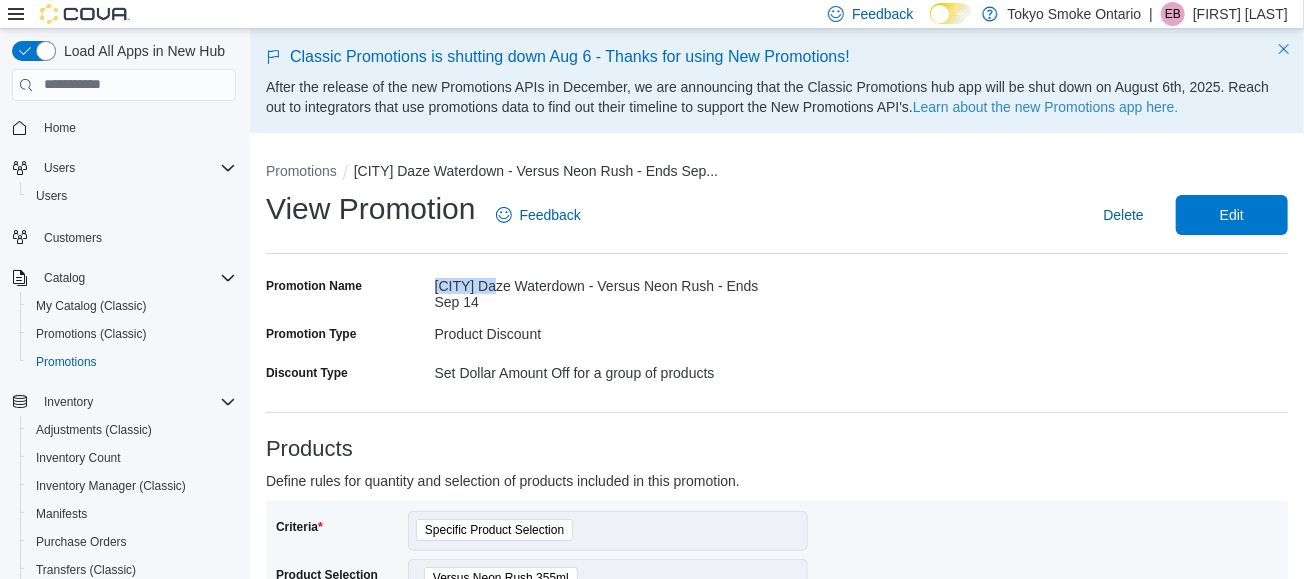 scroll, scrollTop: 1, scrollLeft: 0, axis: vertical 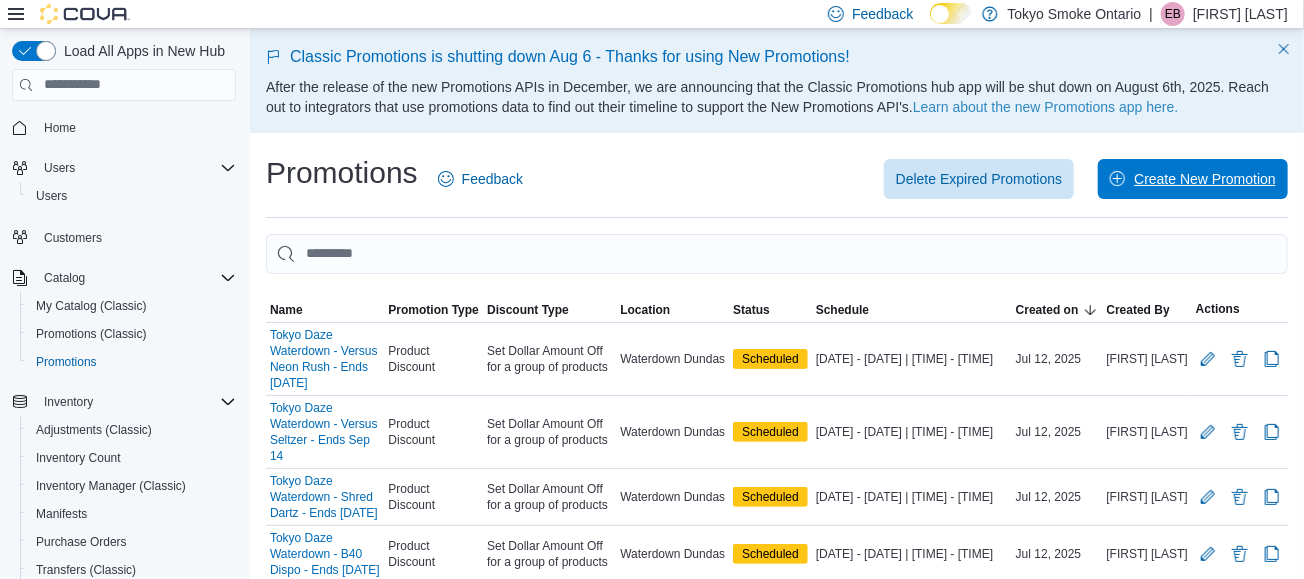 click on "Create New Promotion" at bounding box center [1205, 179] 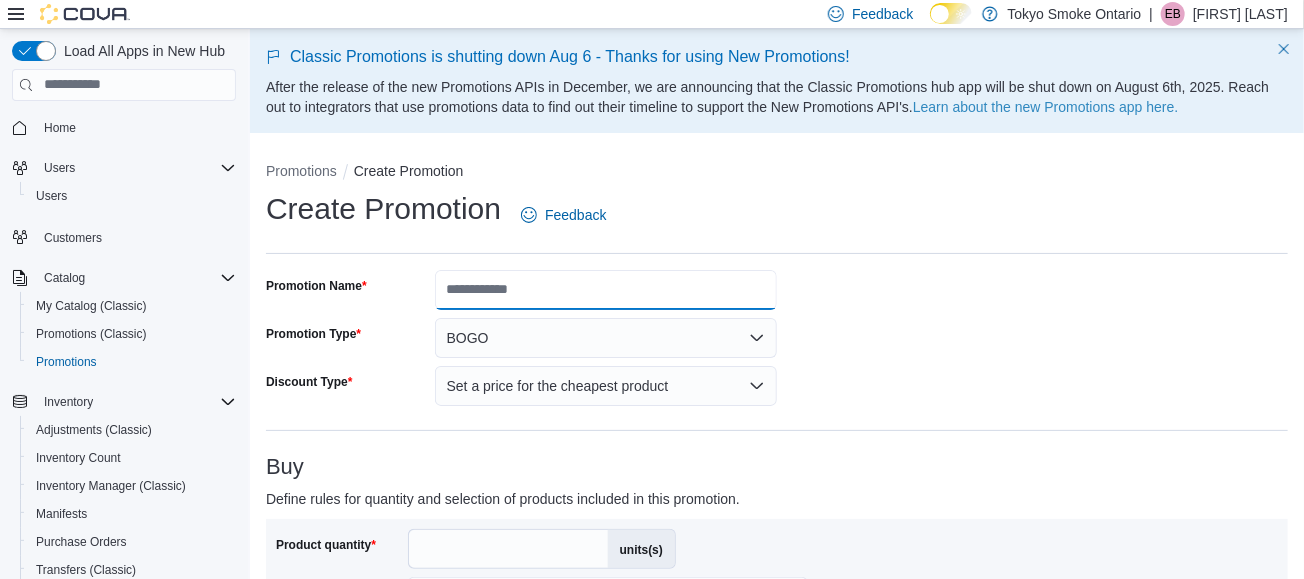 click on "Promotion Name" at bounding box center [606, 290] 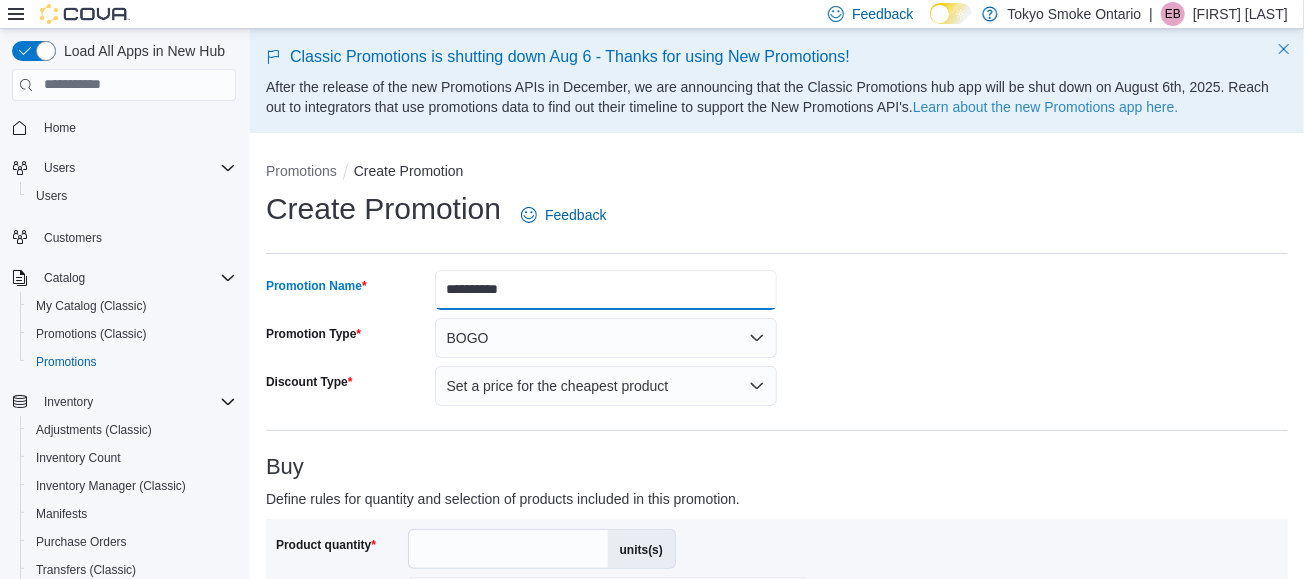 click on "**********" at bounding box center [606, 290] 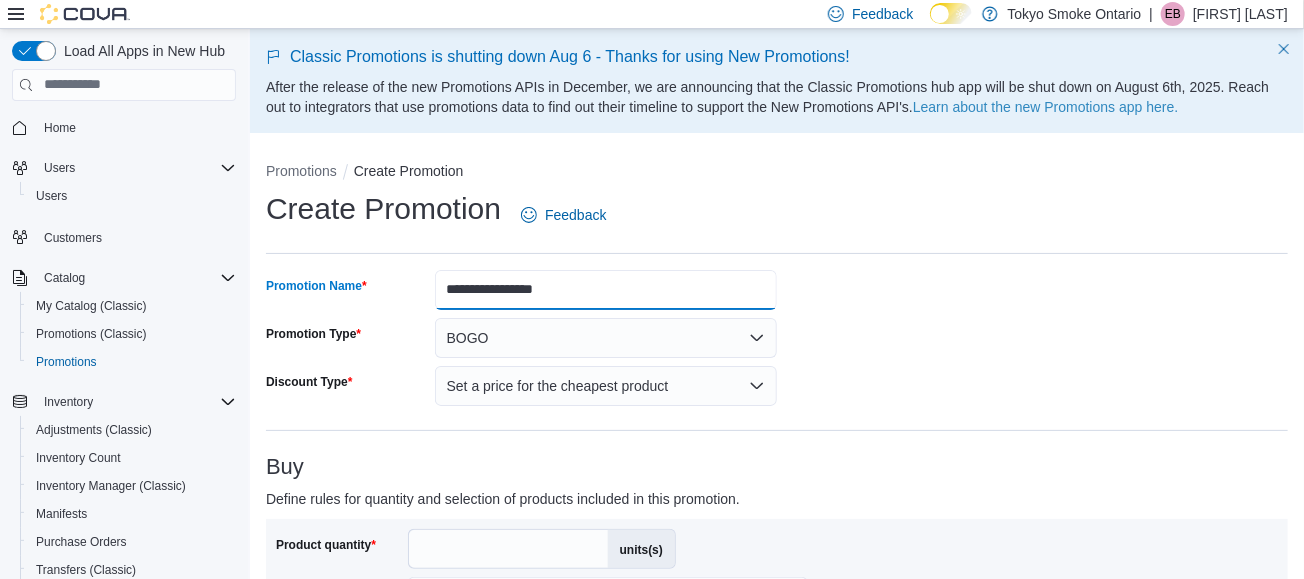 type on "**********" 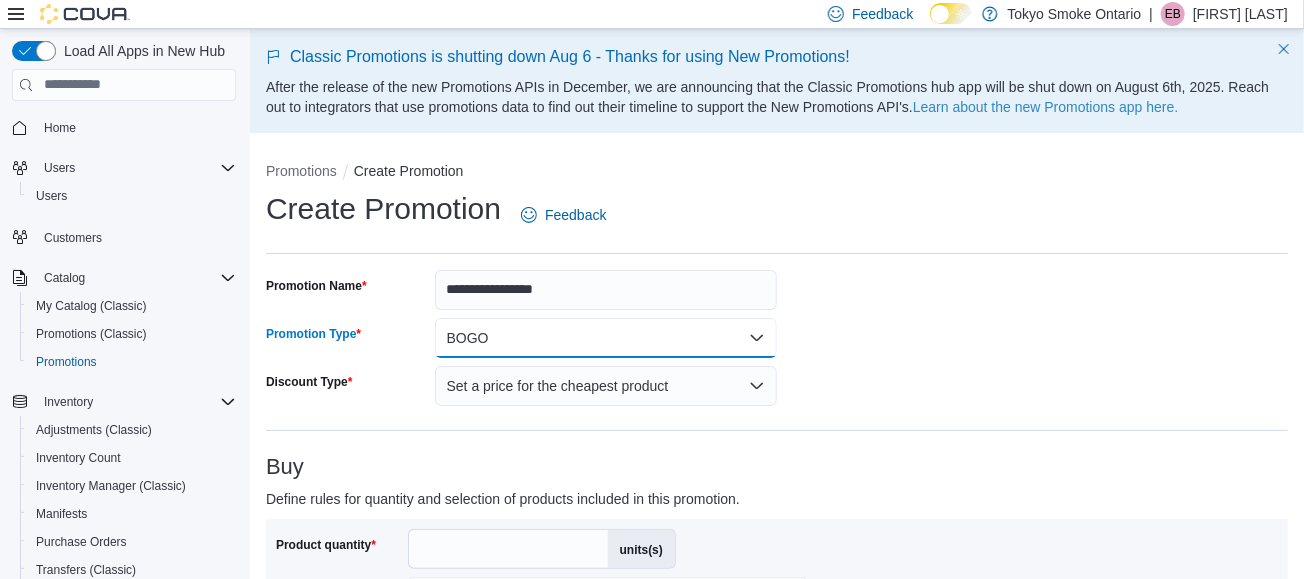 click on "BOGO" at bounding box center (606, 338) 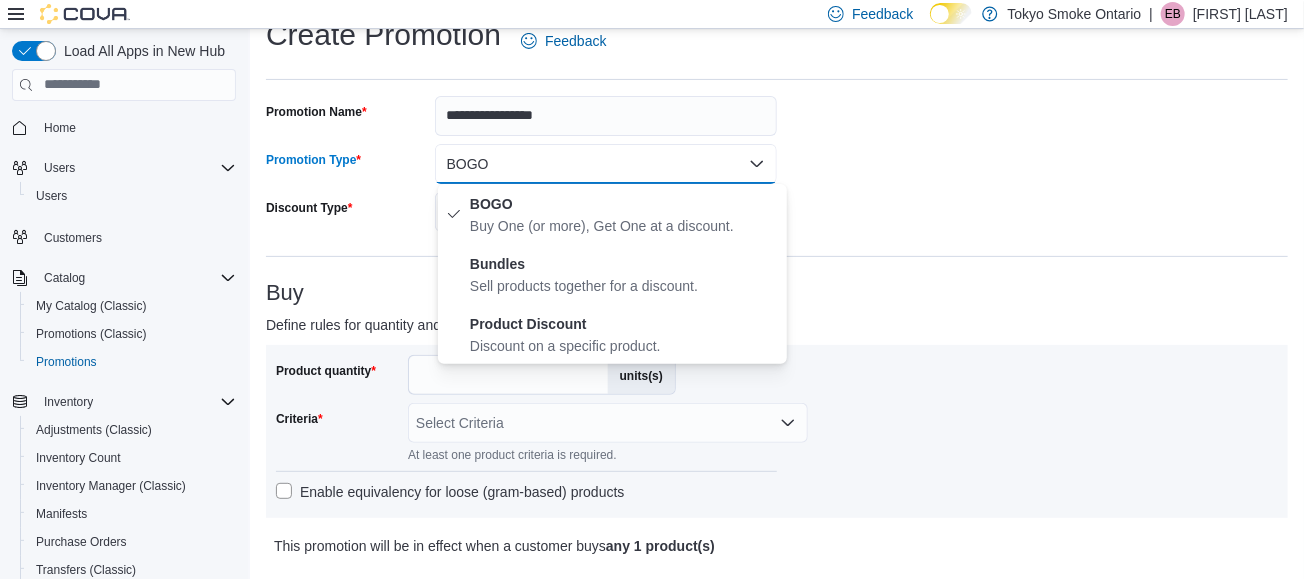 scroll, scrollTop: 185, scrollLeft: 0, axis: vertical 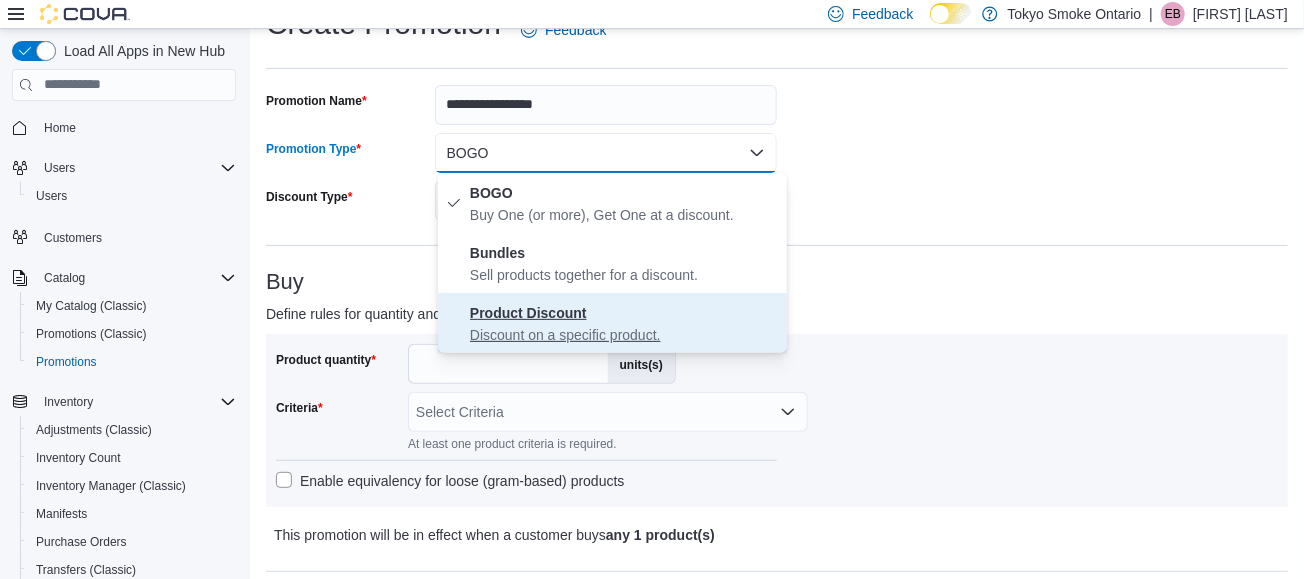click on "Discount on a specific product." at bounding box center (624, 335) 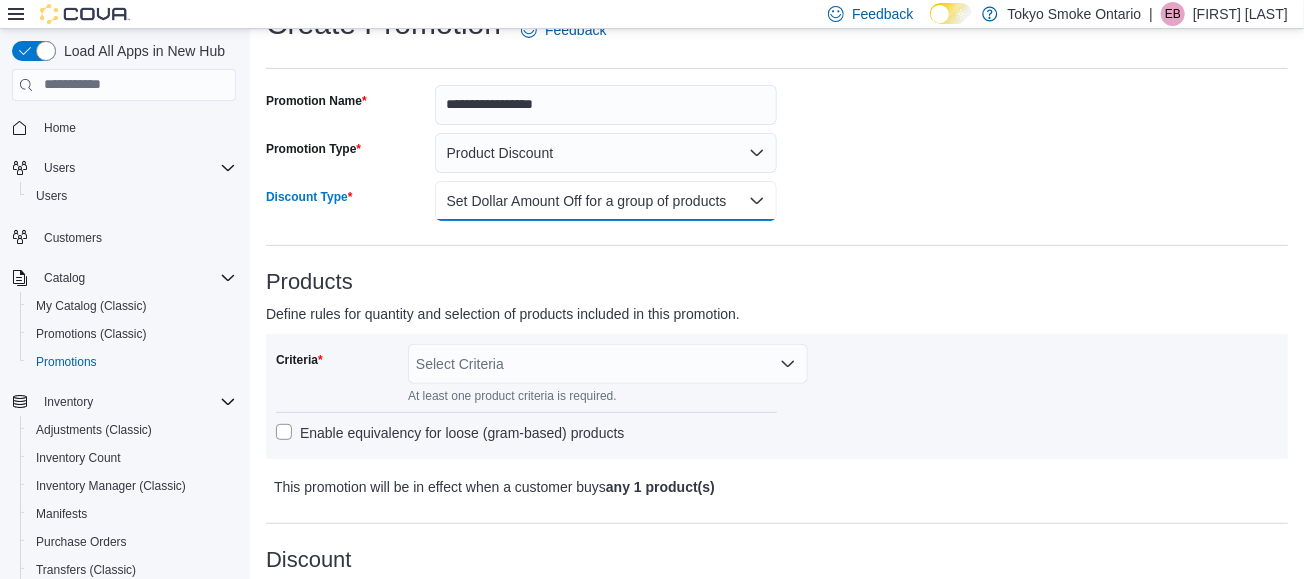 click on "Set Dollar Amount Off for a group of products" at bounding box center [606, 201] 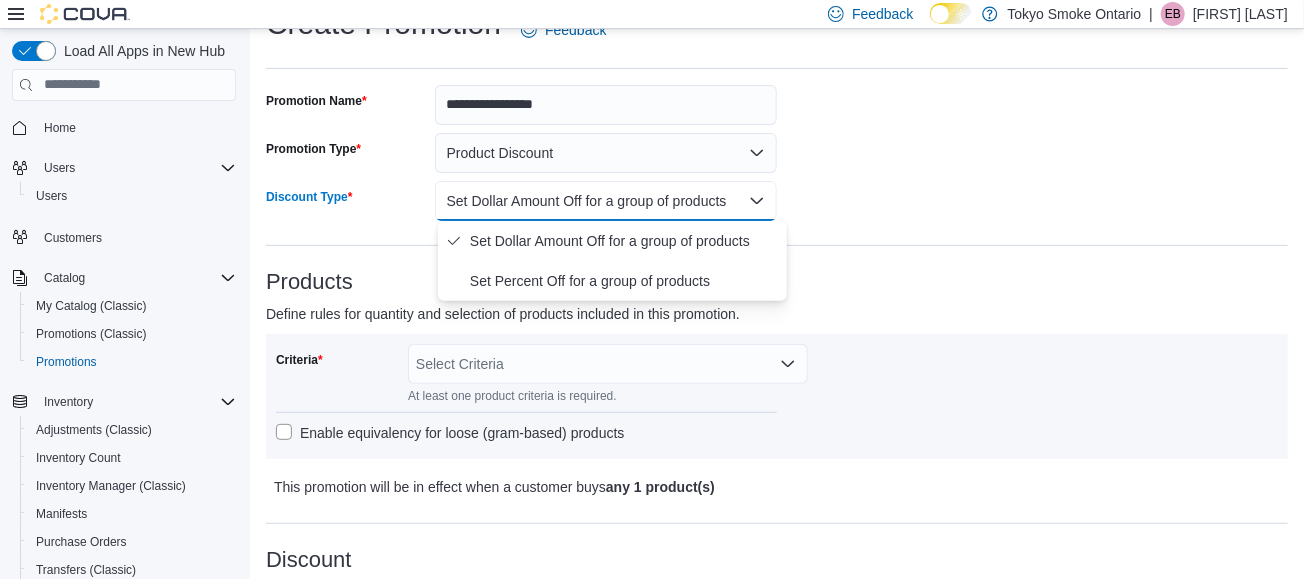 click on "Set Dollar Amount Off for a group of products" at bounding box center [624, 241] 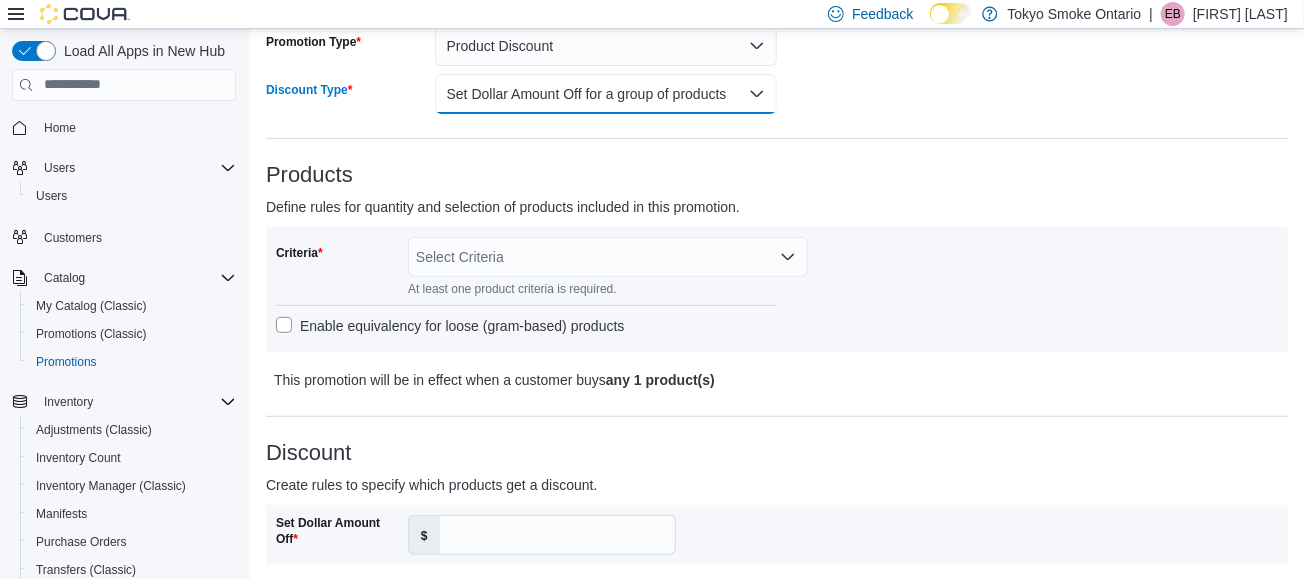 scroll, scrollTop: 296, scrollLeft: 0, axis: vertical 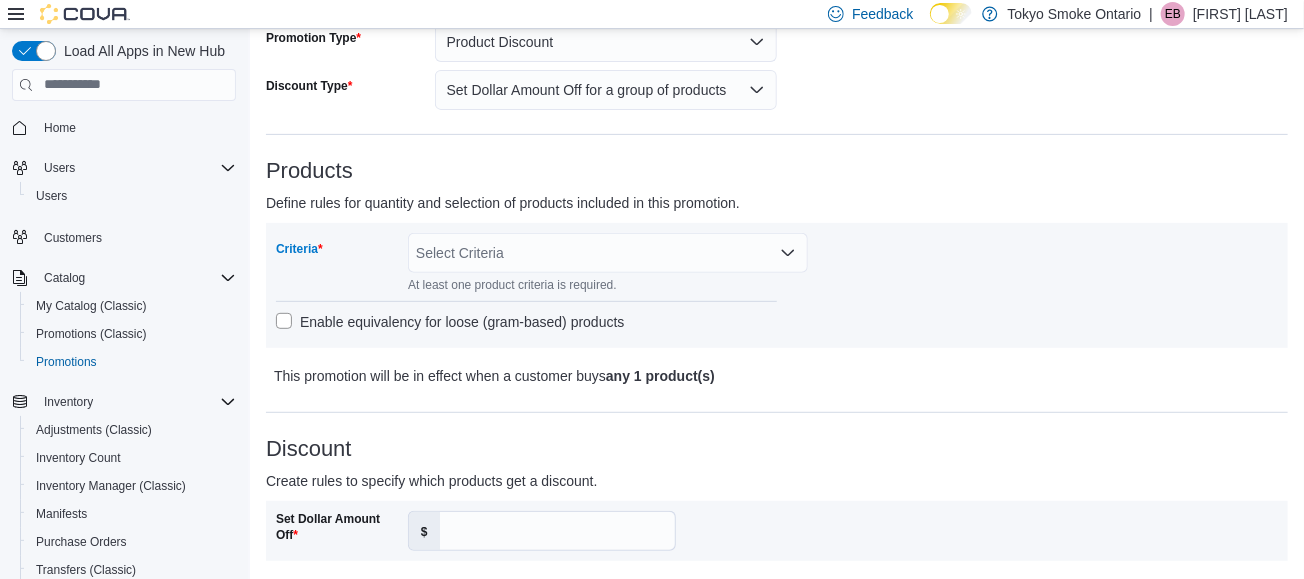 click on "Select Criteria" at bounding box center [608, 253] 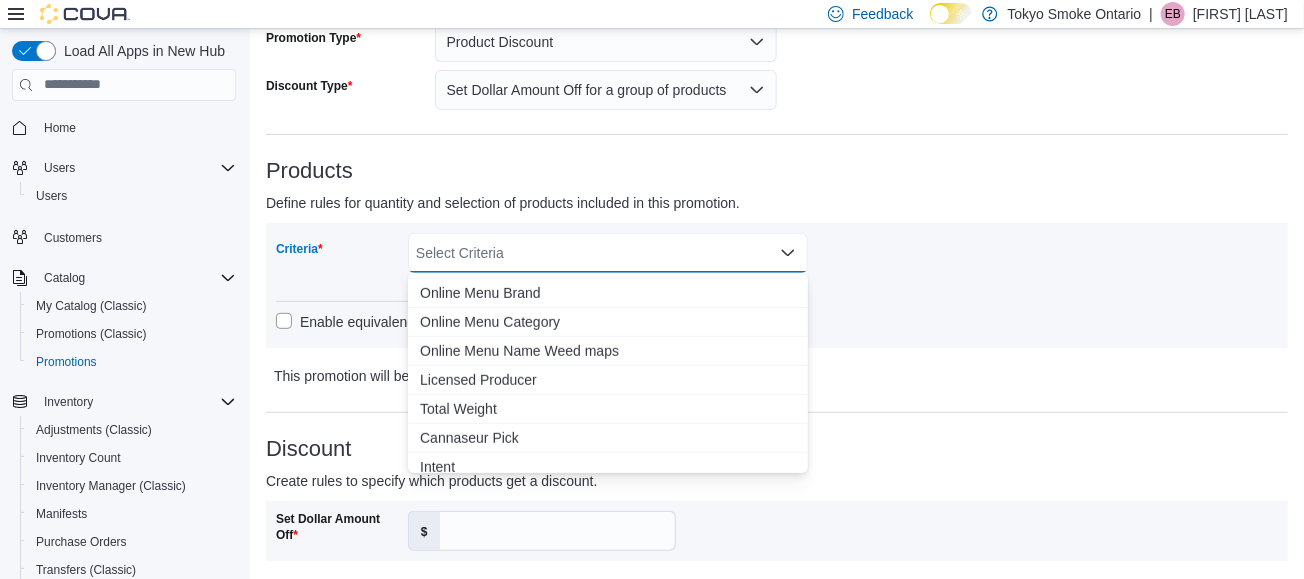 scroll, scrollTop: 670, scrollLeft: 0, axis: vertical 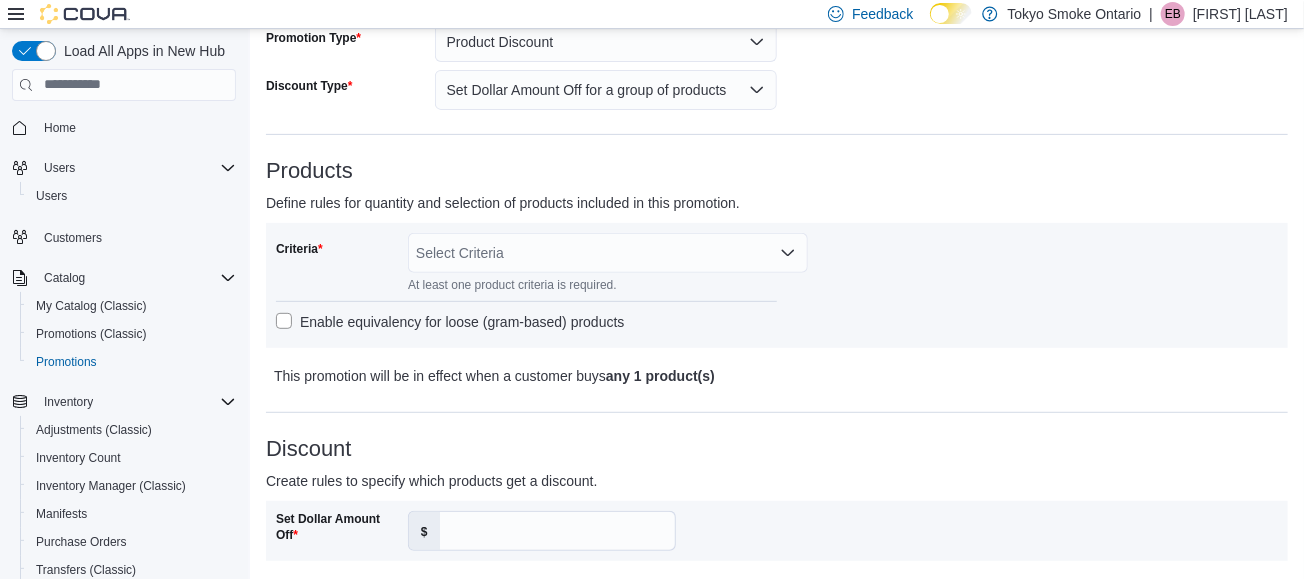 click on "Criteria Select Criteria At least one product criteria is required. Enable equivalency for loose (gram-based) products" at bounding box center [777, 285] 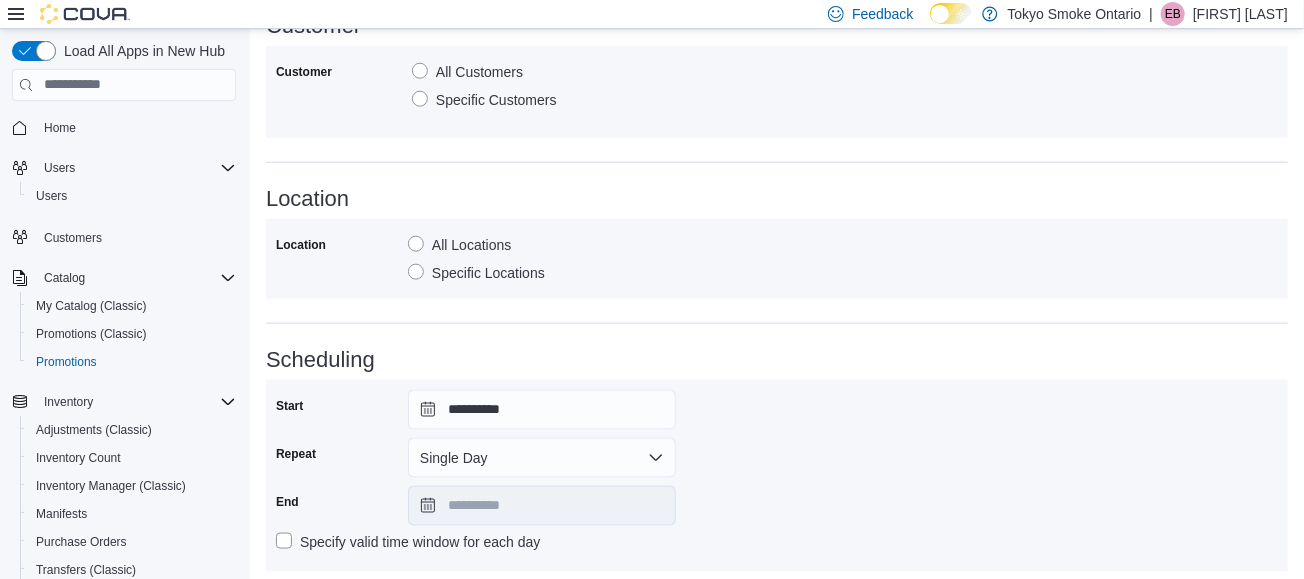 scroll, scrollTop: 1044, scrollLeft: 0, axis: vertical 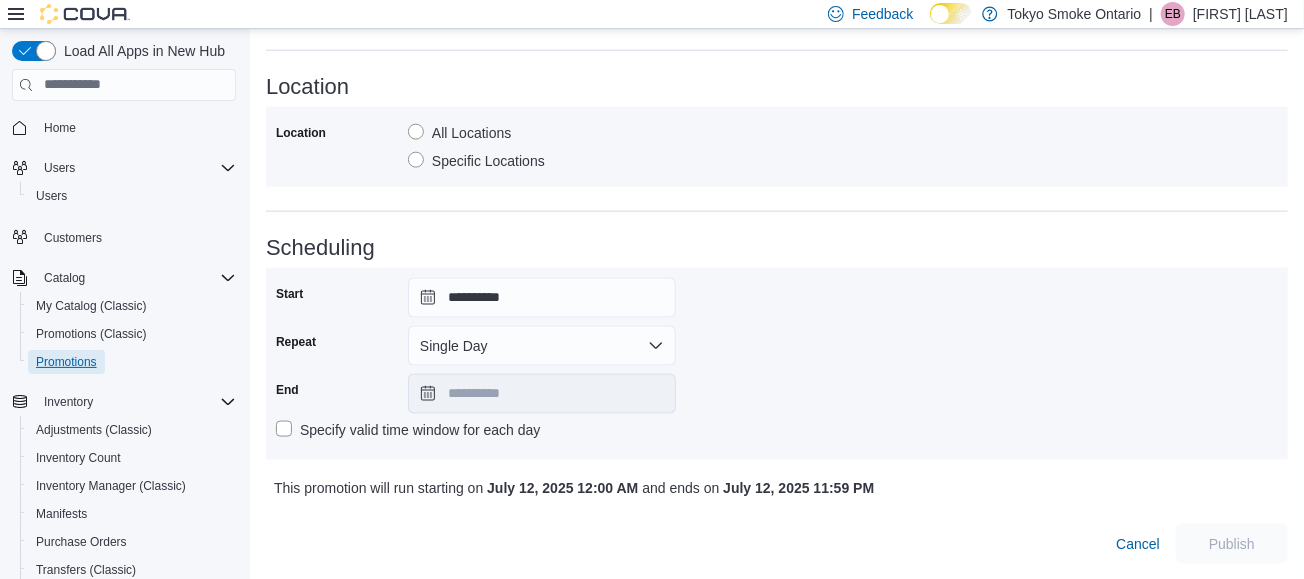 click on "Promotions" at bounding box center [66, 362] 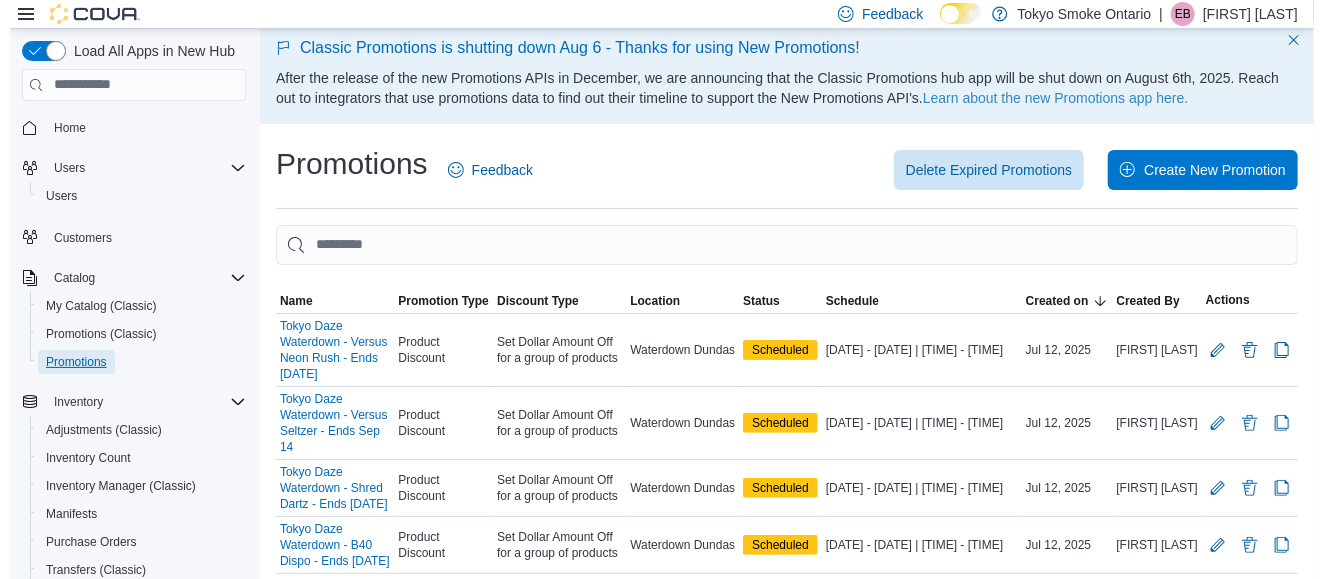 scroll, scrollTop: 0, scrollLeft: 0, axis: both 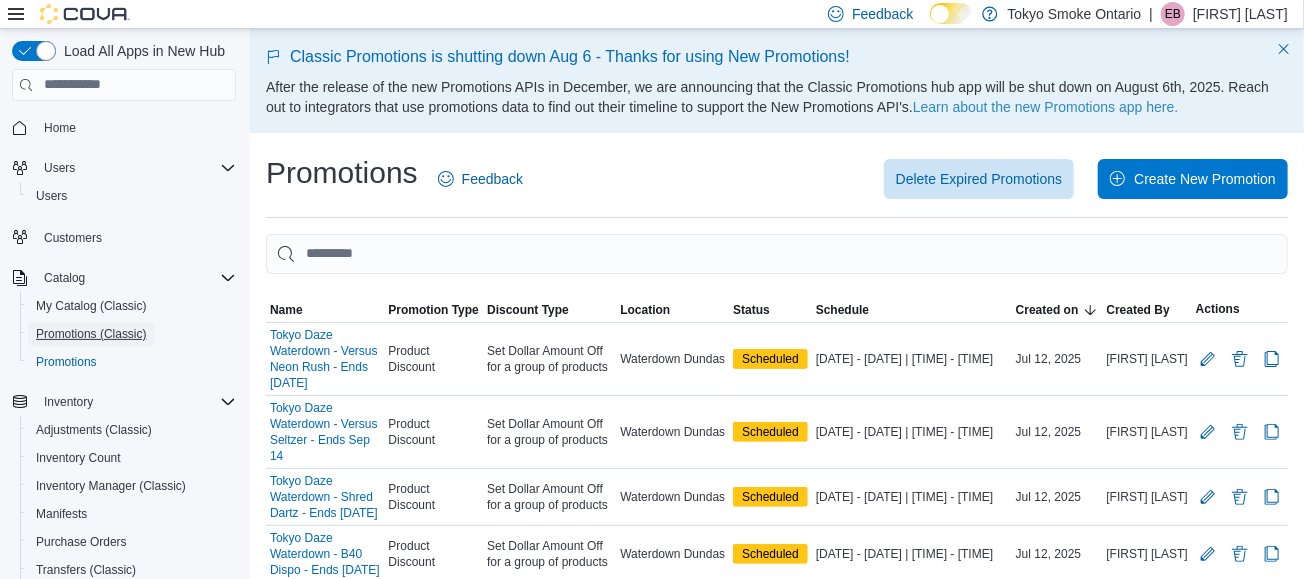 click on "Promotions (Classic)" at bounding box center (91, 334) 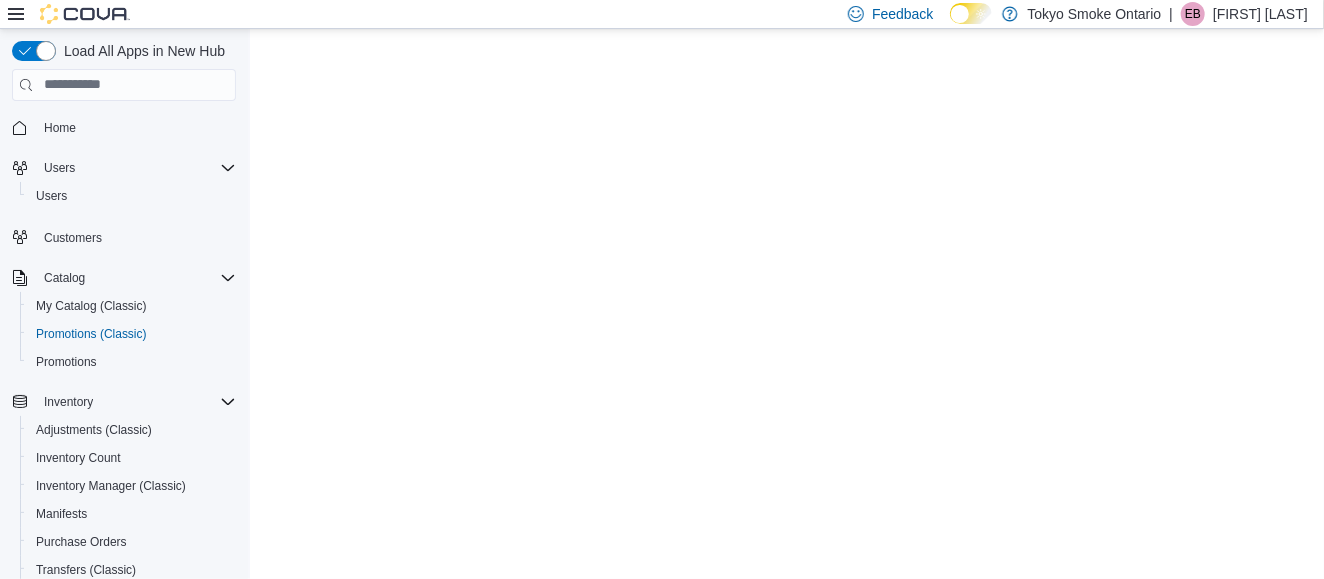 scroll, scrollTop: 0, scrollLeft: 0, axis: both 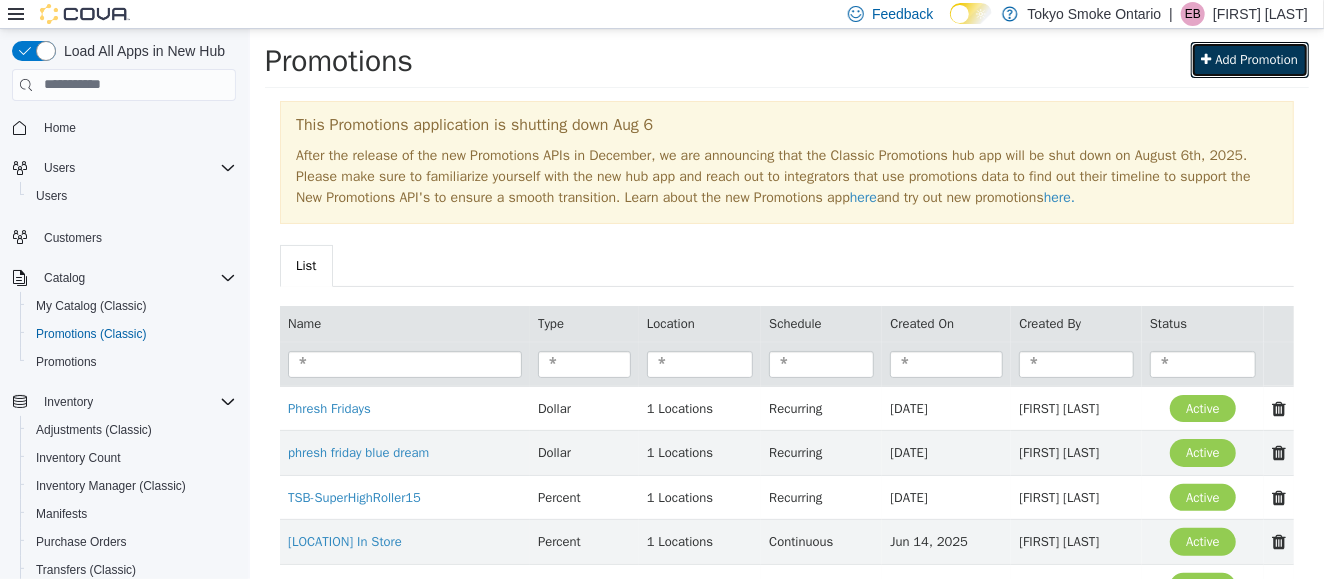 click on "Add Promotion" at bounding box center (1255, 58) 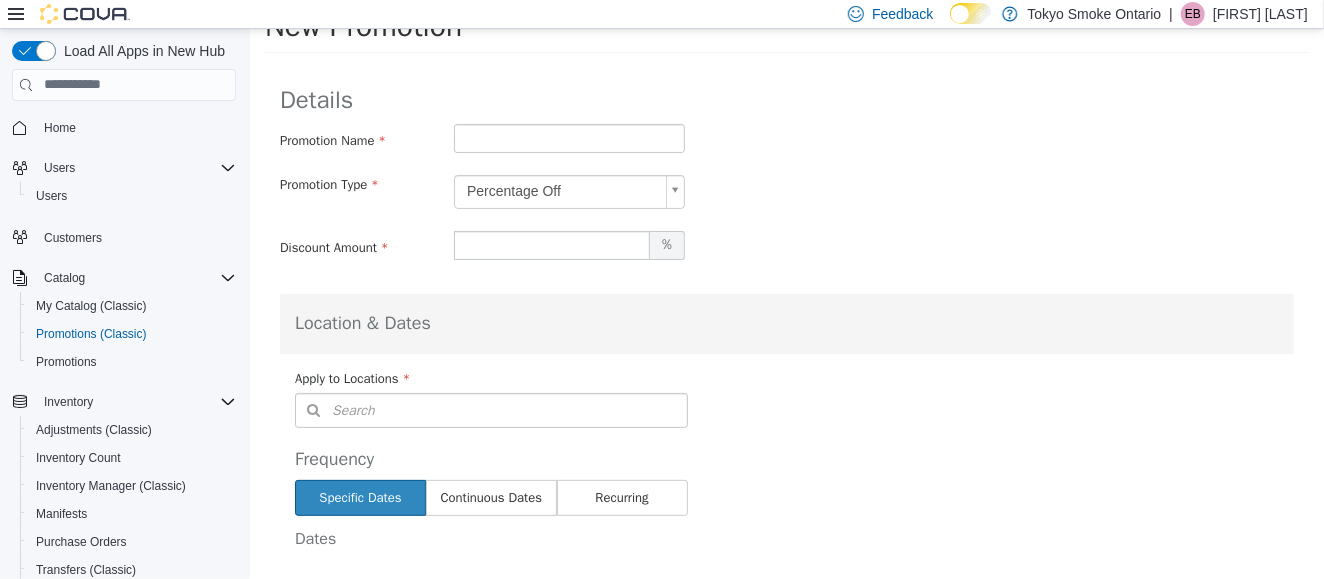 scroll, scrollTop: 62, scrollLeft: 0, axis: vertical 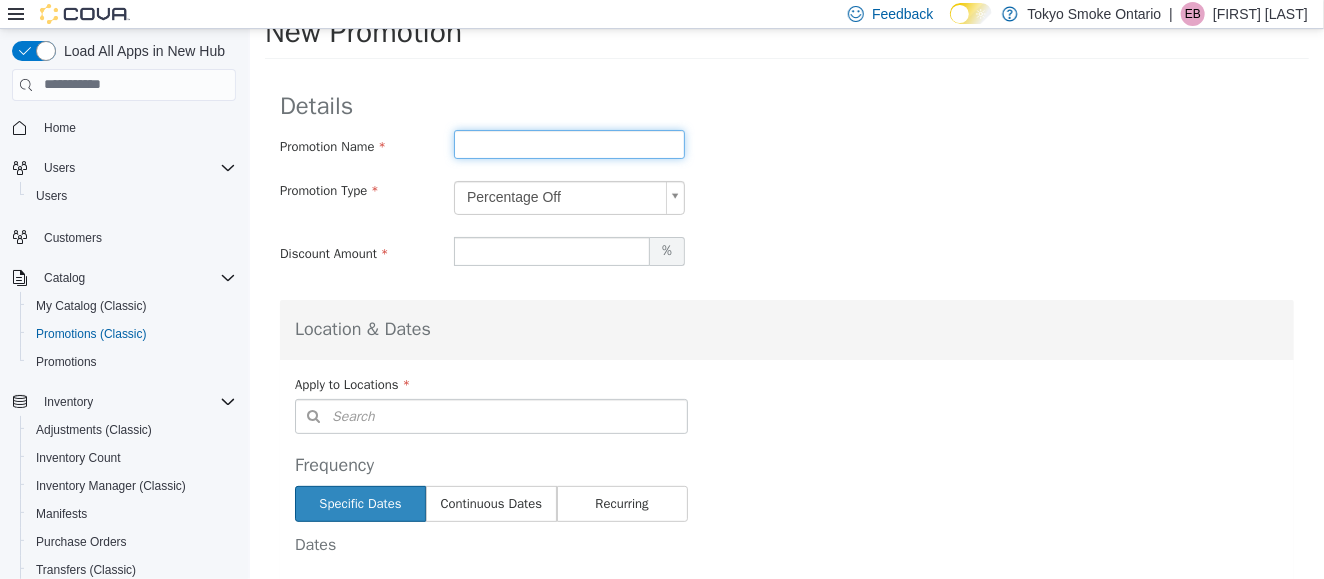 click at bounding box center (568, 143) 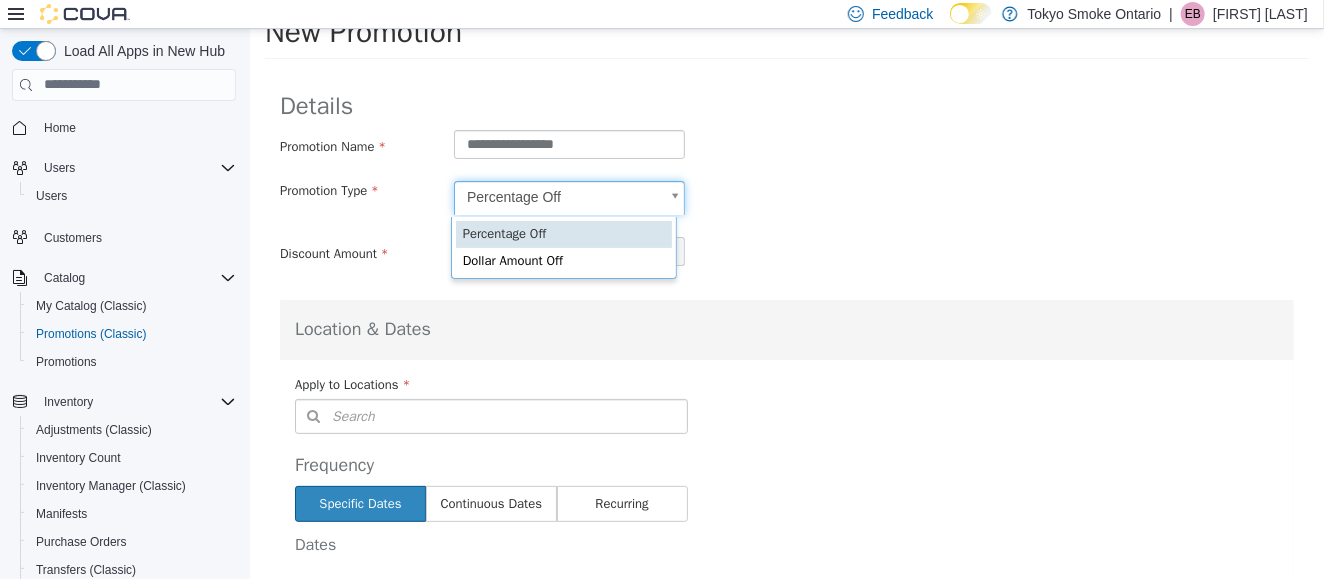 scroll, scrollTop: 0, scrollLeft: 5, axis: horizontal 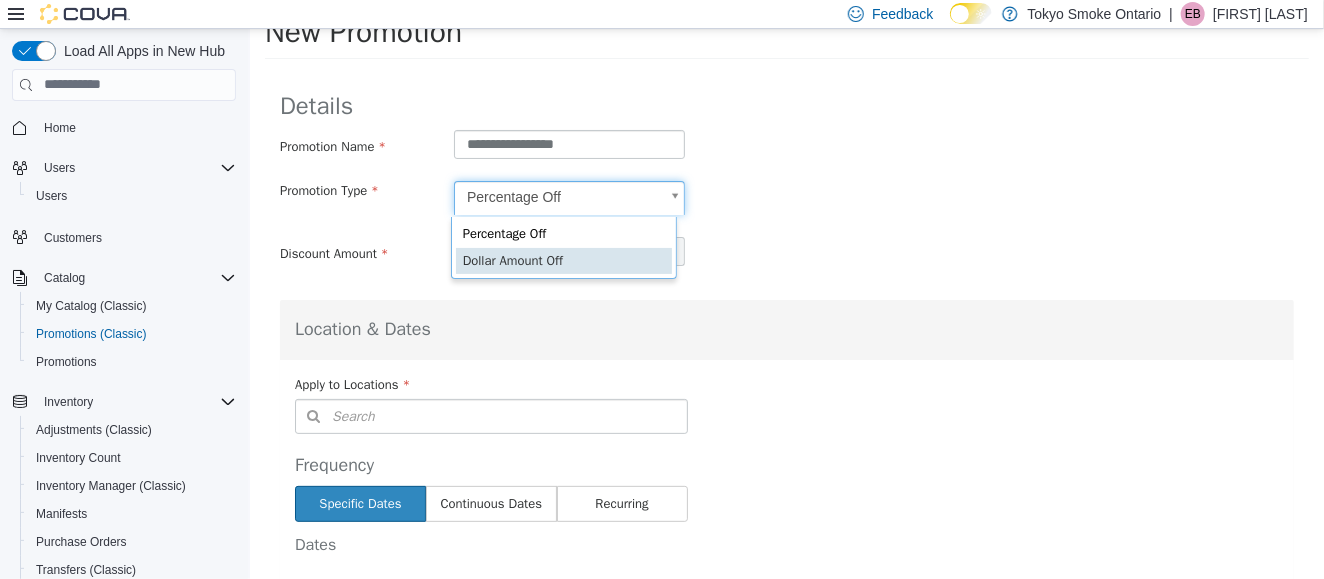type on "******" 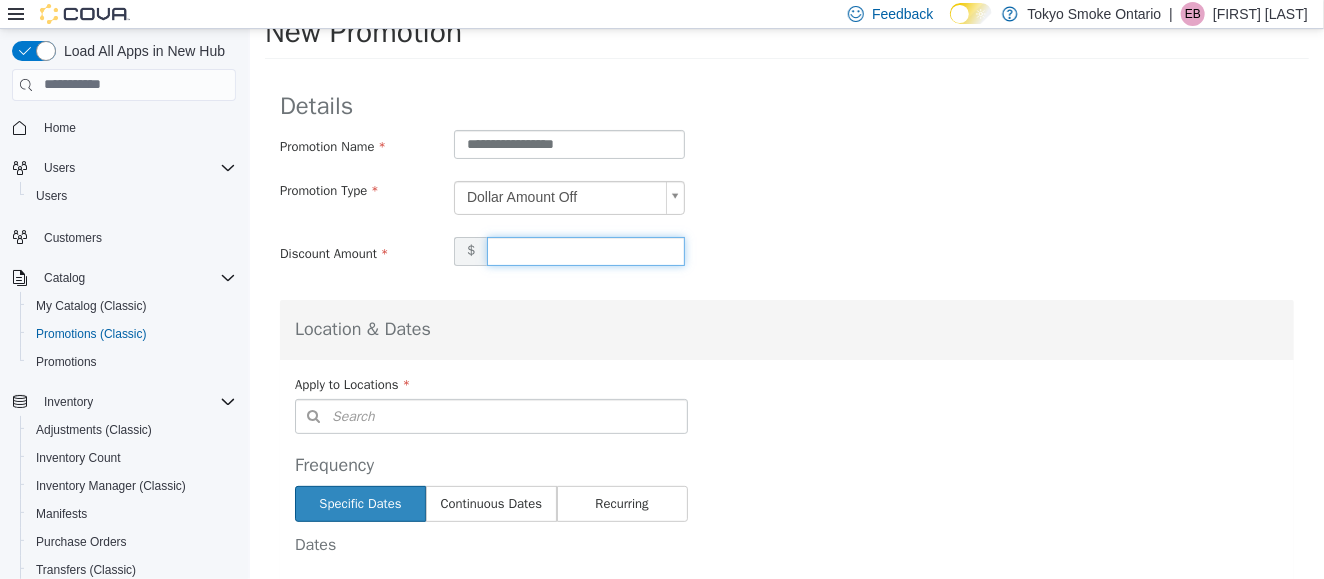 click on "*" at bounding box center [585, 250] 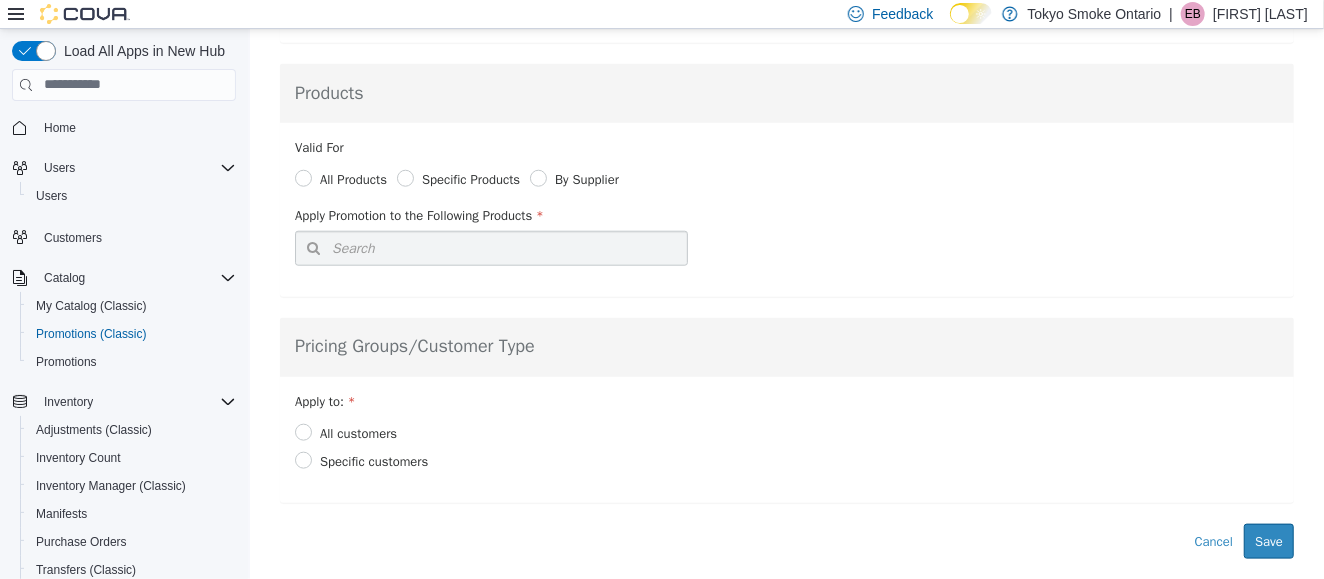 scroll, scrollTop: 915, scrollLeft: 0, axis: vertical 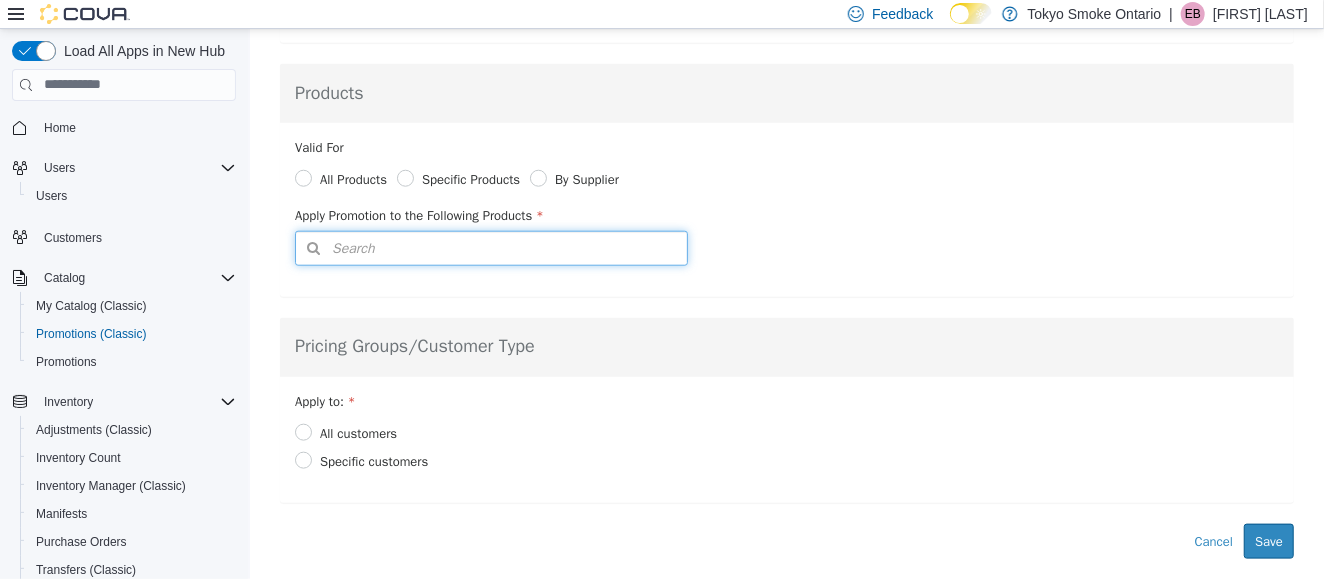 click on "Search" at bounding box center (490, 247) 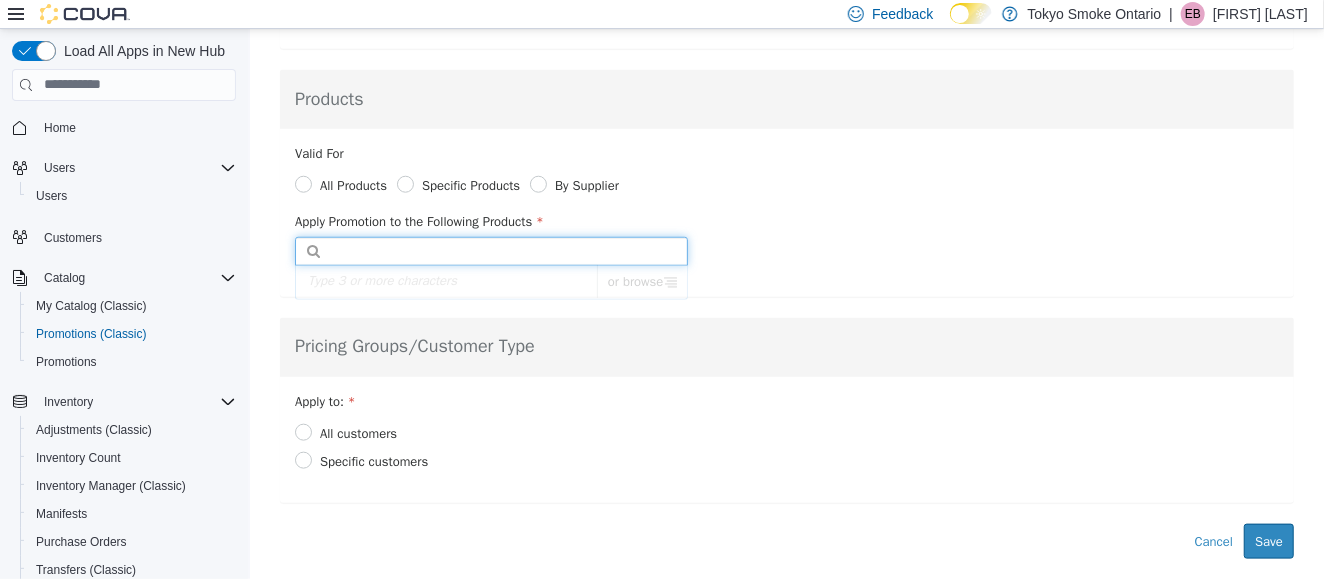 scroll, scrollTop: 913, scrollLeft: 0, axis: vertical 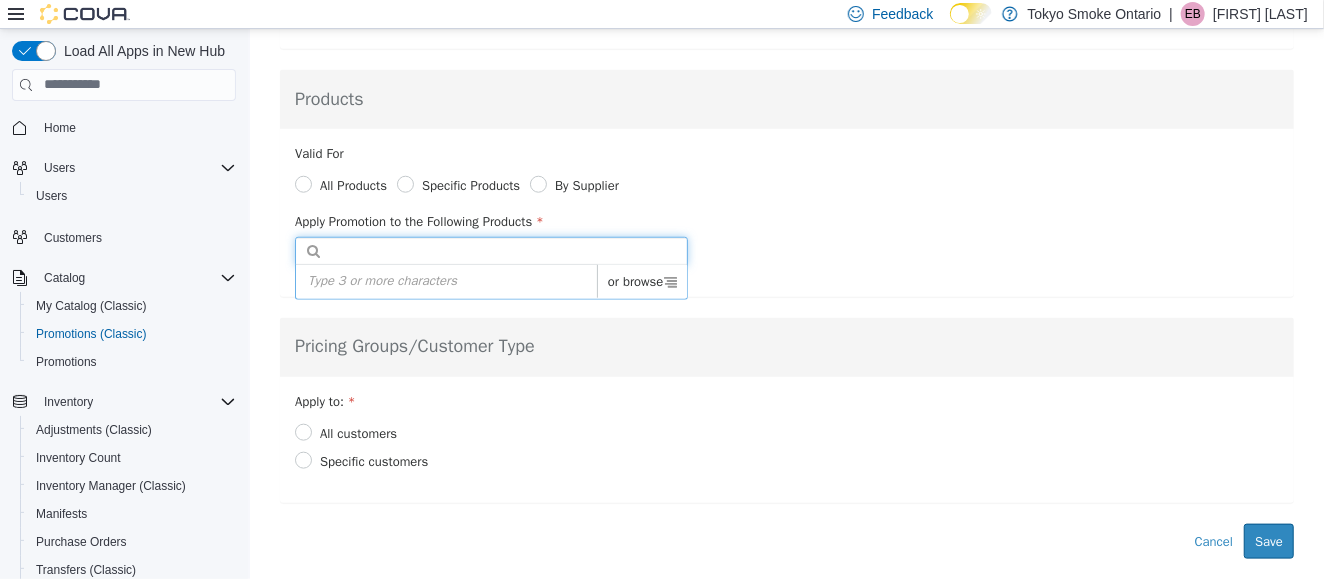 click at bounding box center (508, 250) 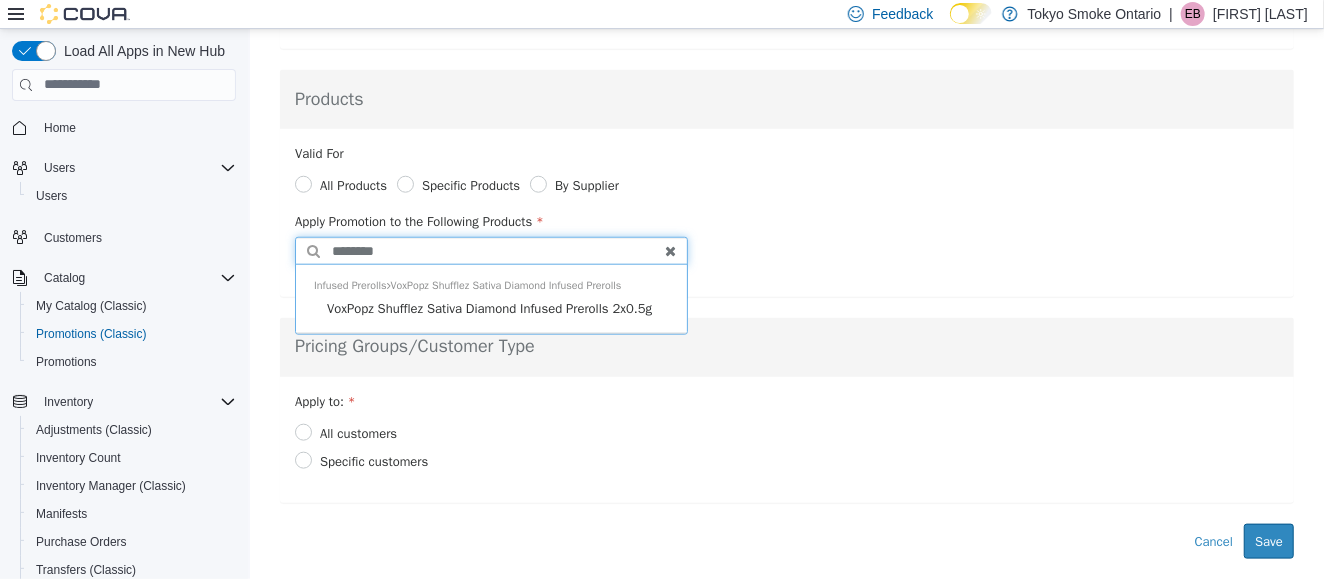 scroll, scrollTop: 0, scrollLeft: 0, axis: both 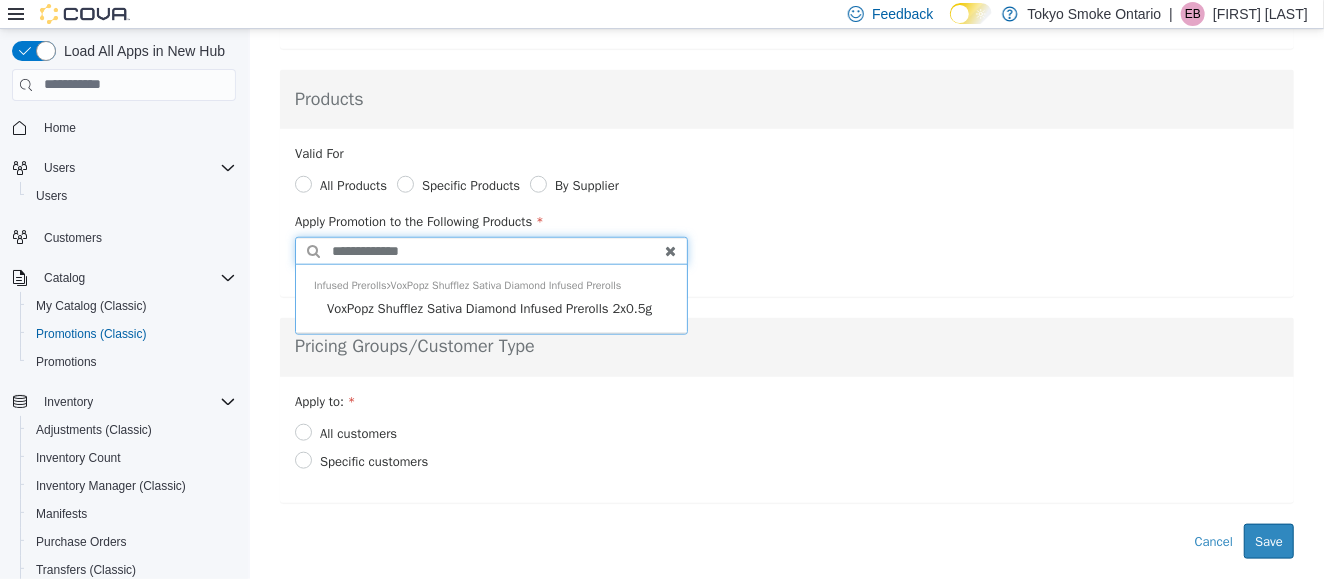 type on "**********" 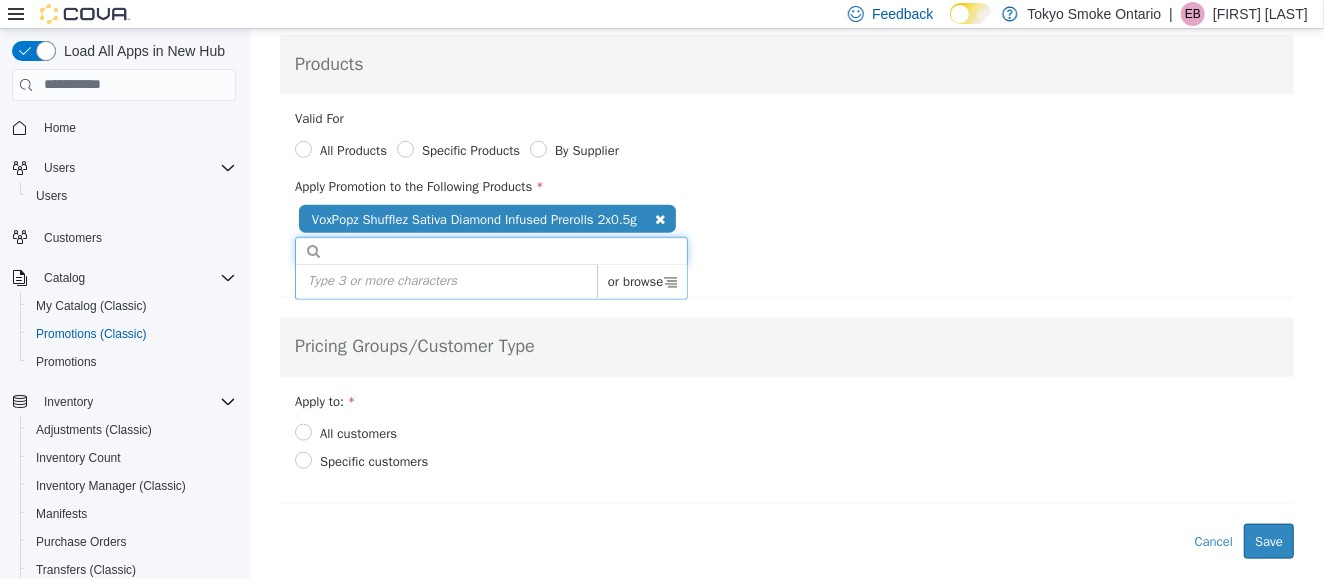 click on "**********" at bounding box center (786, 221) 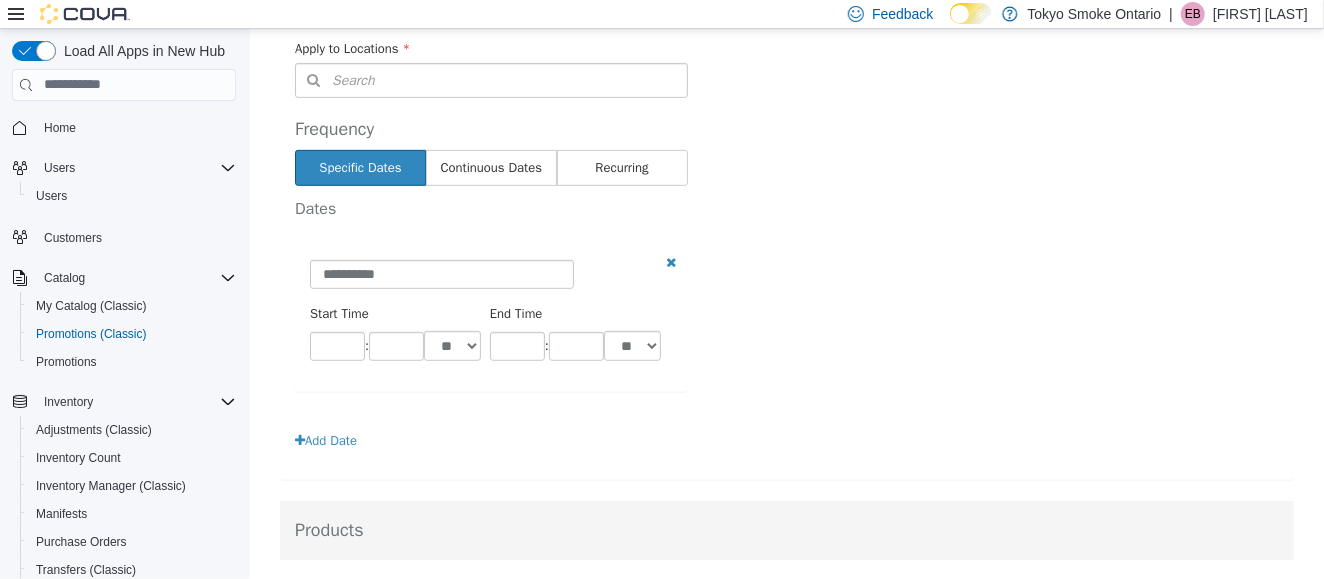 scroll, scrollTop: 396, scrollLeft: 0, axis: vertical 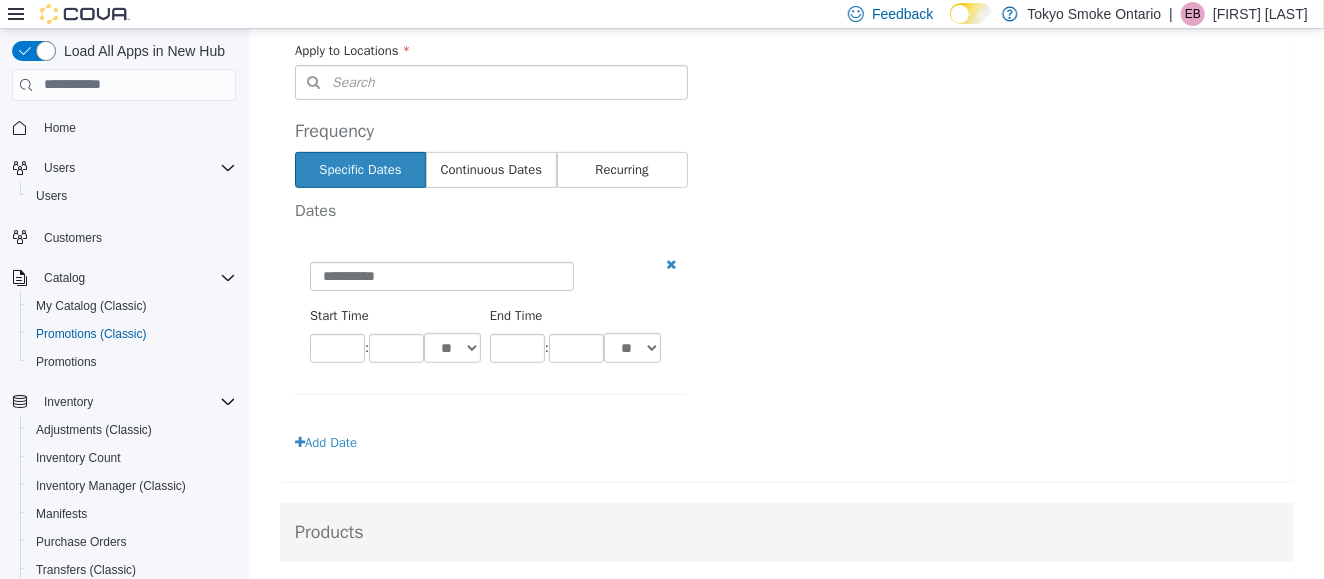 click on "Continuous Dates" at bounding box center [490, 169] 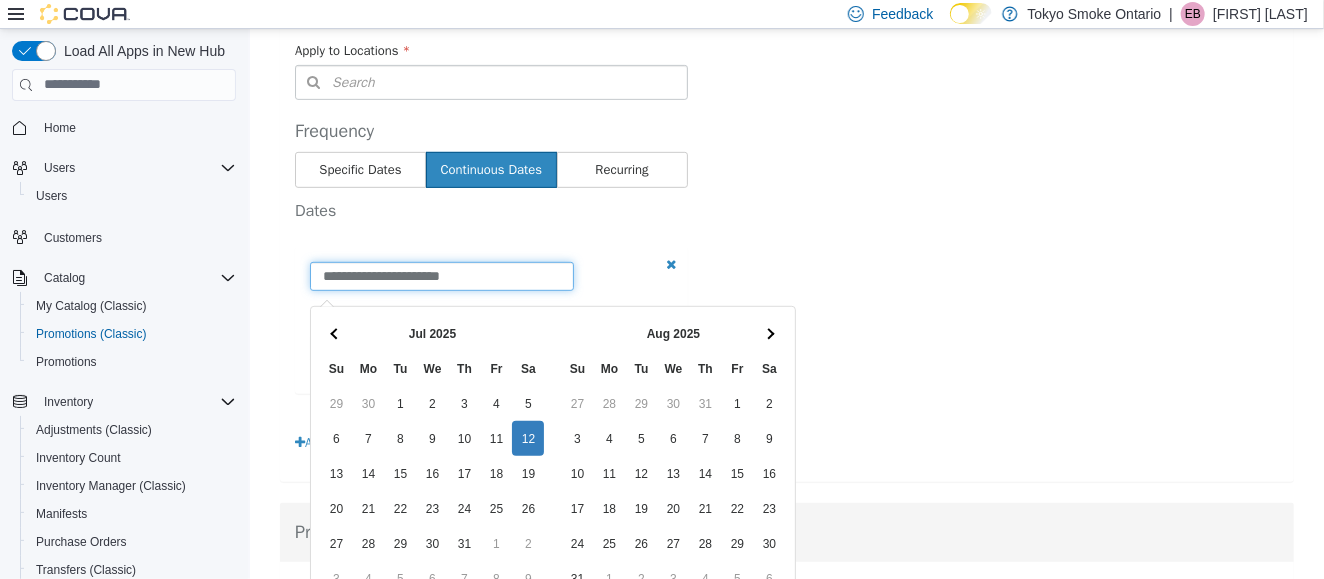 click on "**********" at bounding box center (441, 275) 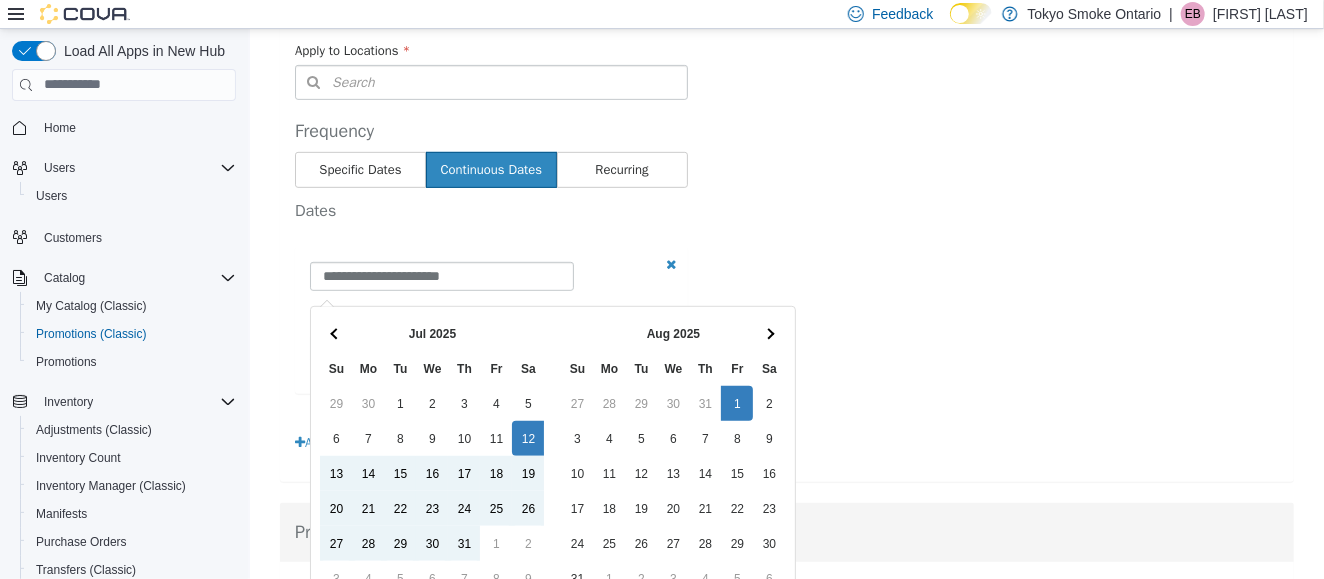 type on "**********" 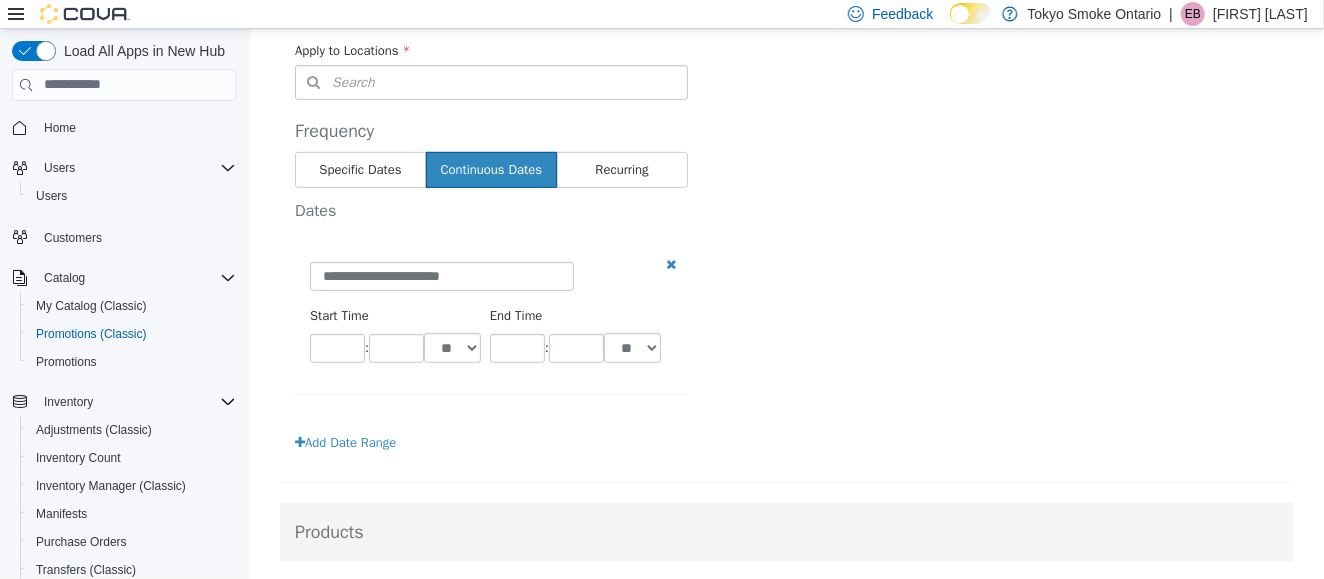 click on "**********" at bounding box center (786, 340) 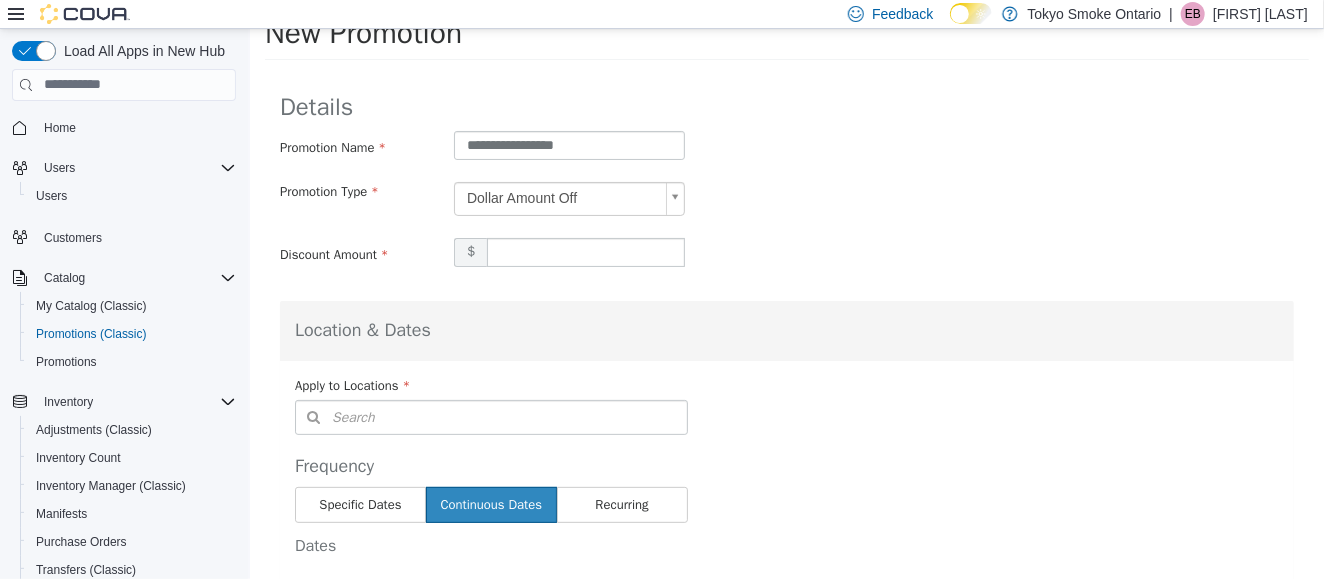 scroll, scrollTop: 59, scrollLeft: 0, axis: vertical 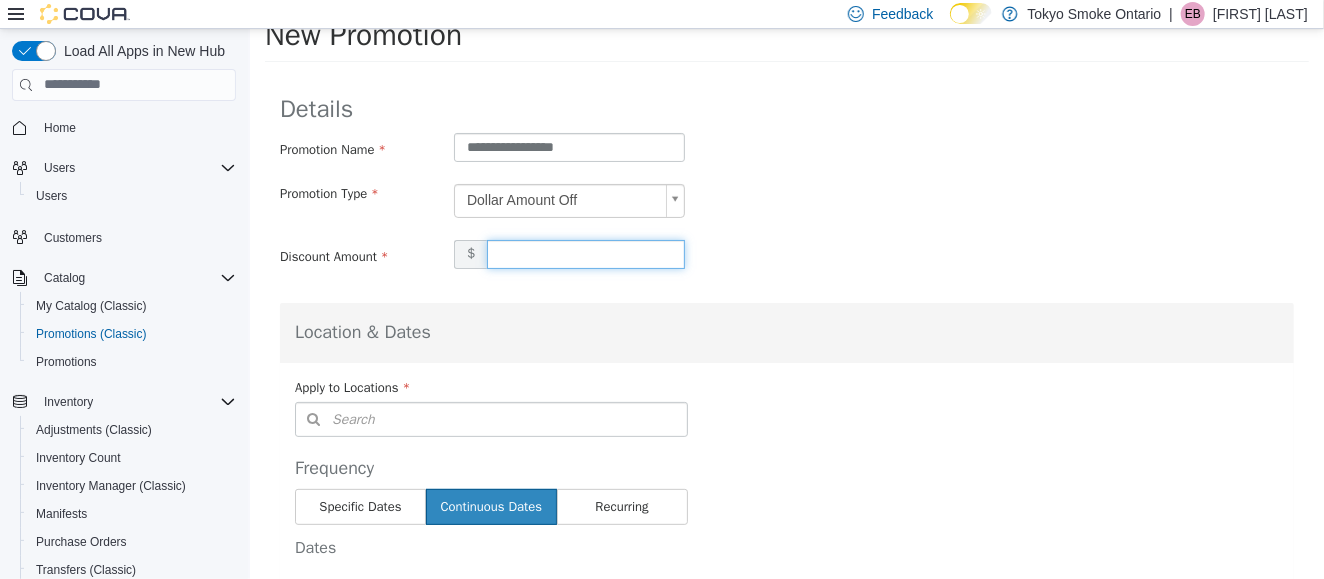 click on "*" at bounding box center [585, 253] 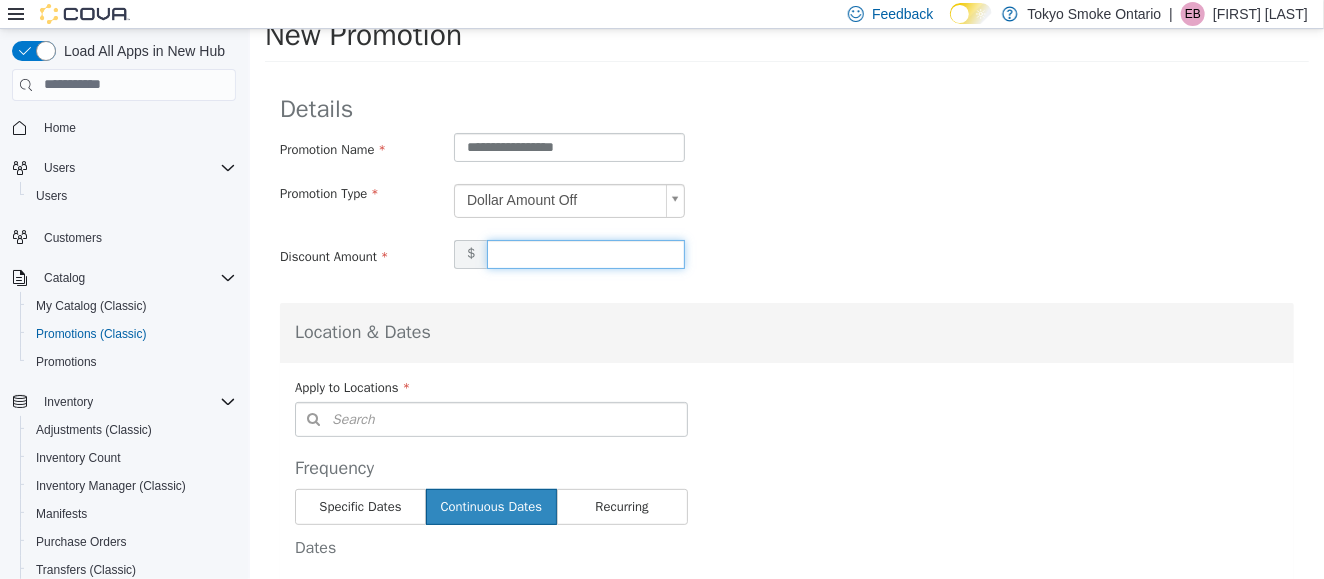 type on "*" 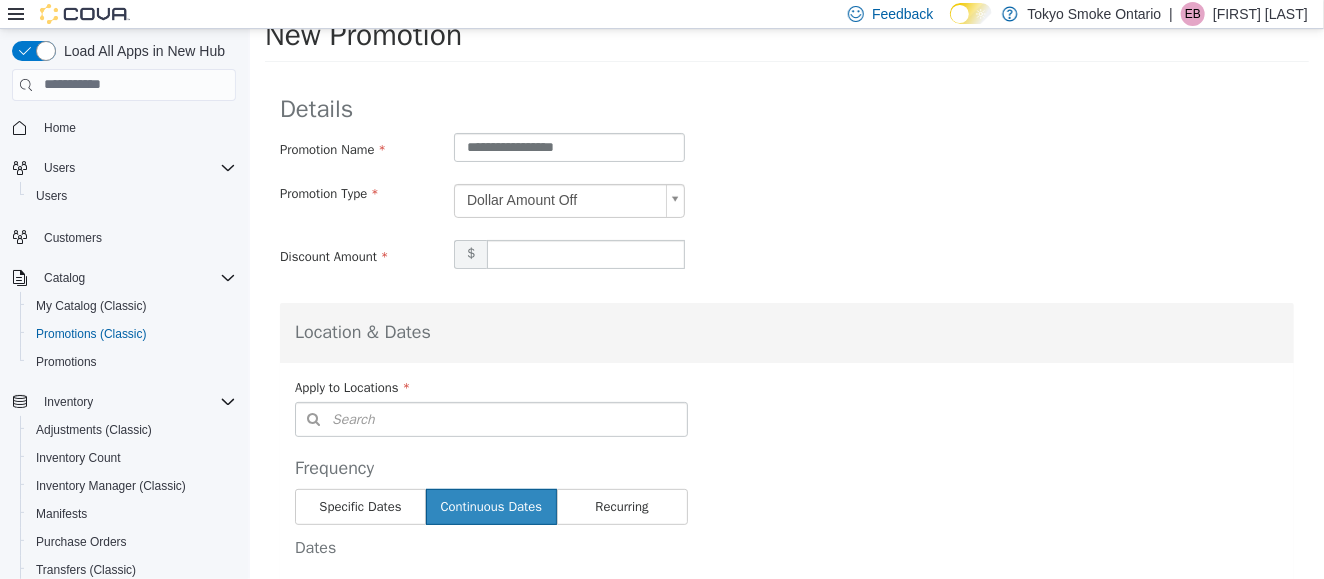click on "Location & Dates" at bounding box center [786, 331] 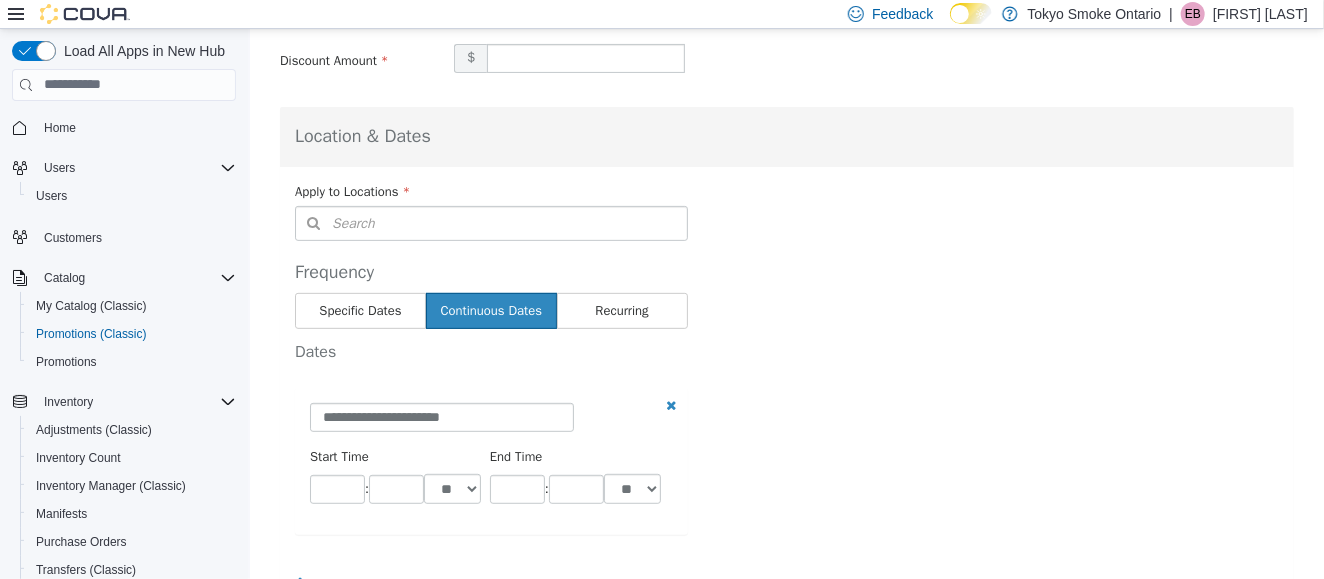 scroll, scrollTop: 259, scrollLeft: 0, axis: vertical 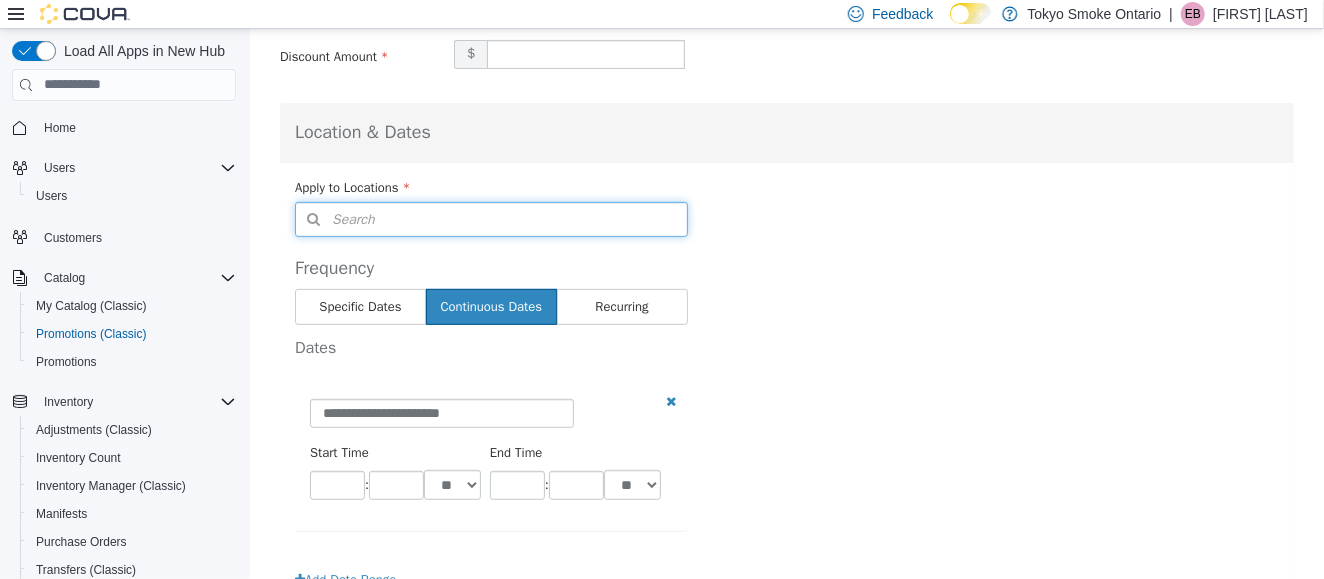 click on "Search" at bounding box center [490, 218] 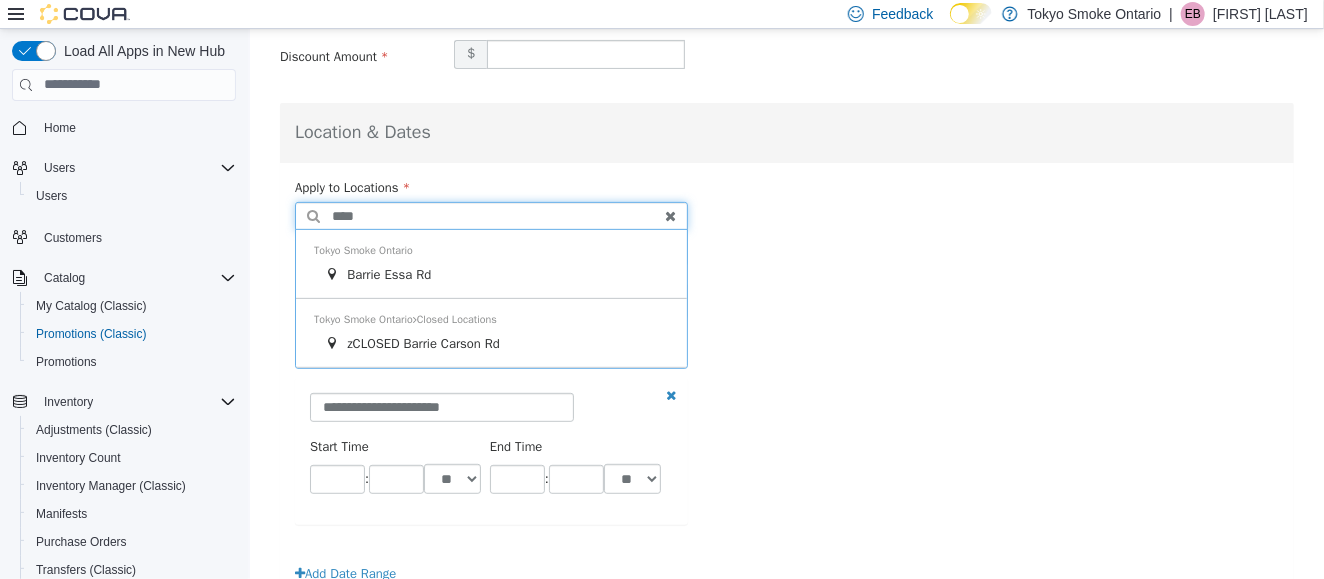 type on "****" 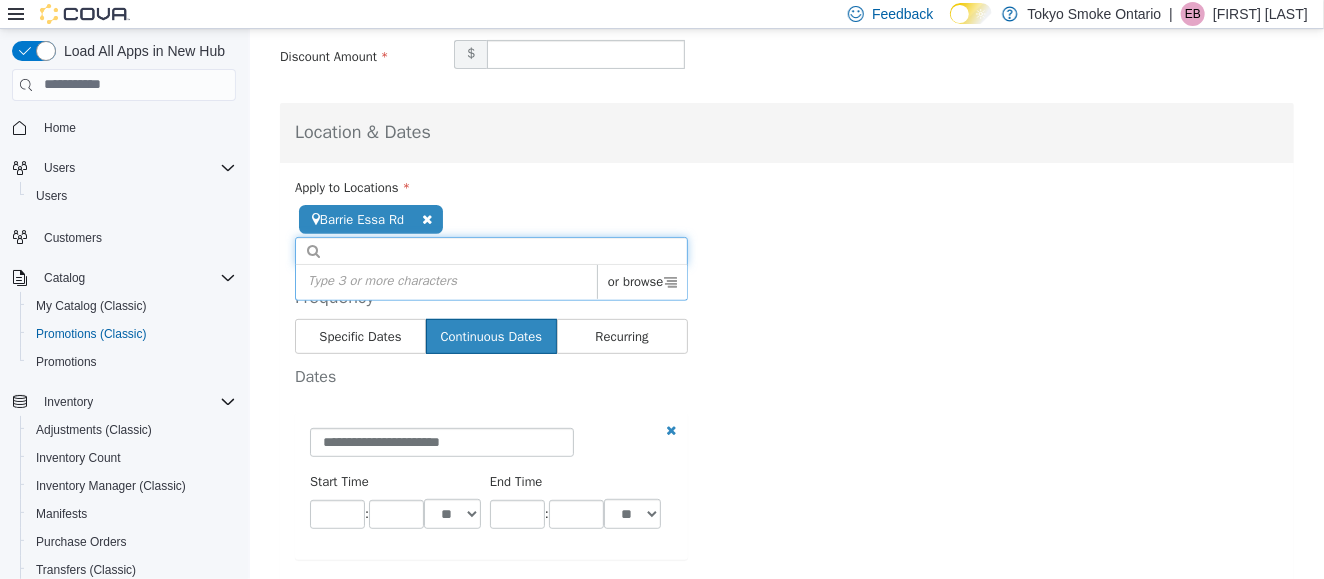 click on "**********" at bounding box center (786, 404) 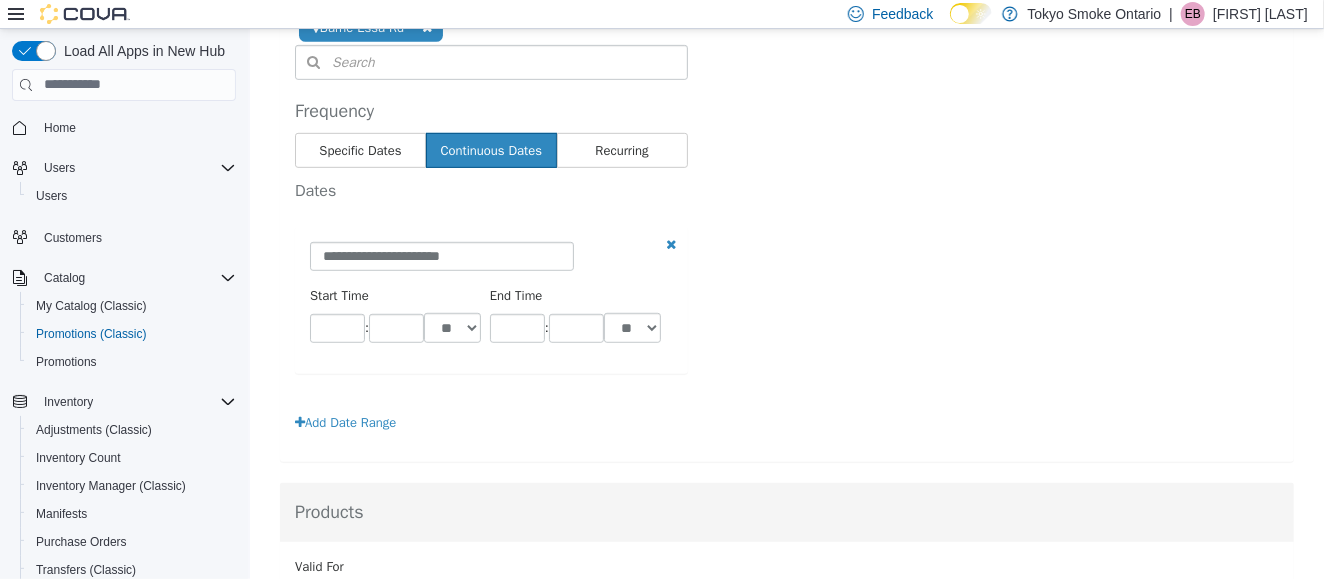 scroll, scrollTop: 566, scrollLeft: 0, axis: vertical 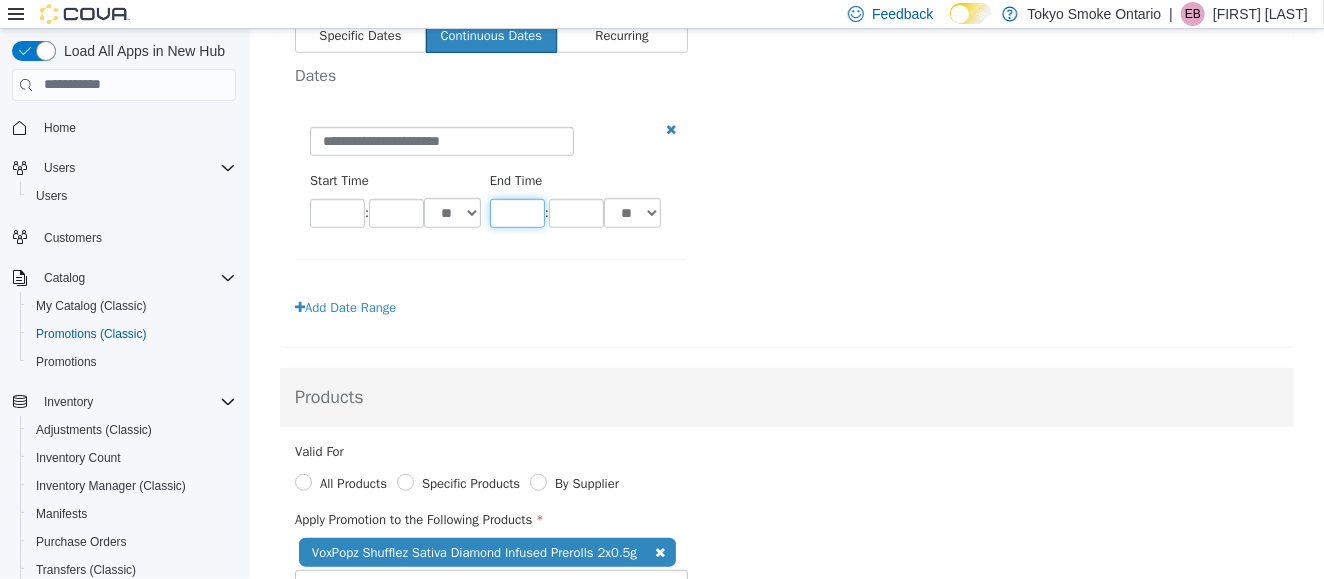 click on "*" at bounding box center [516, 212] 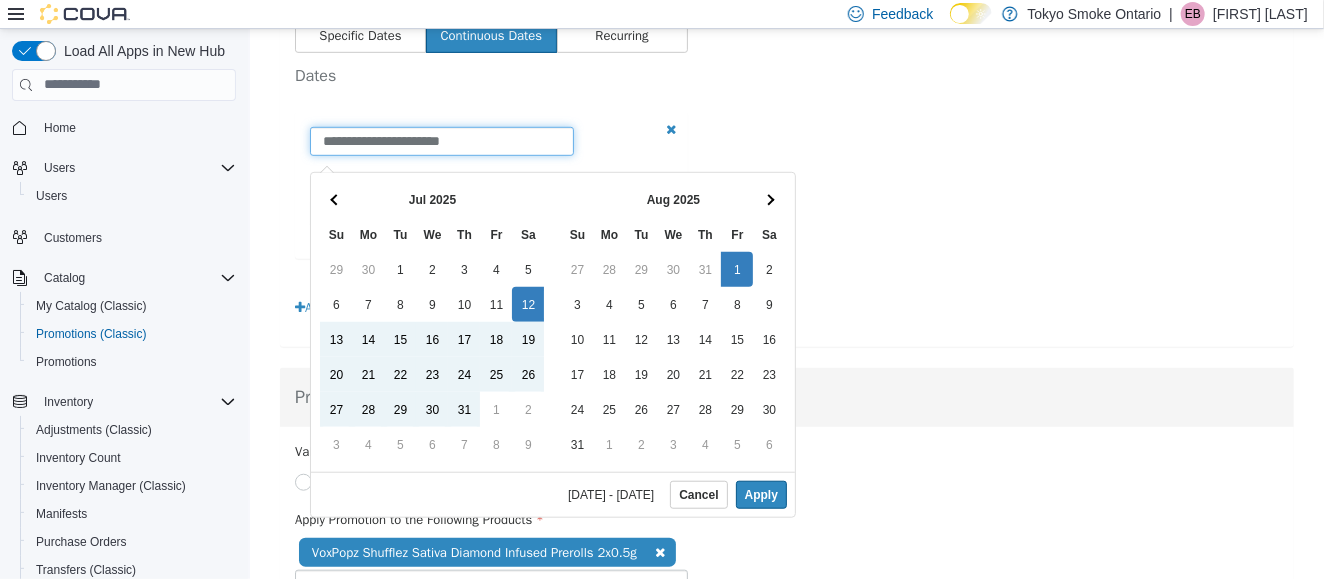 click on "**********" at bounding box center (441, 140) 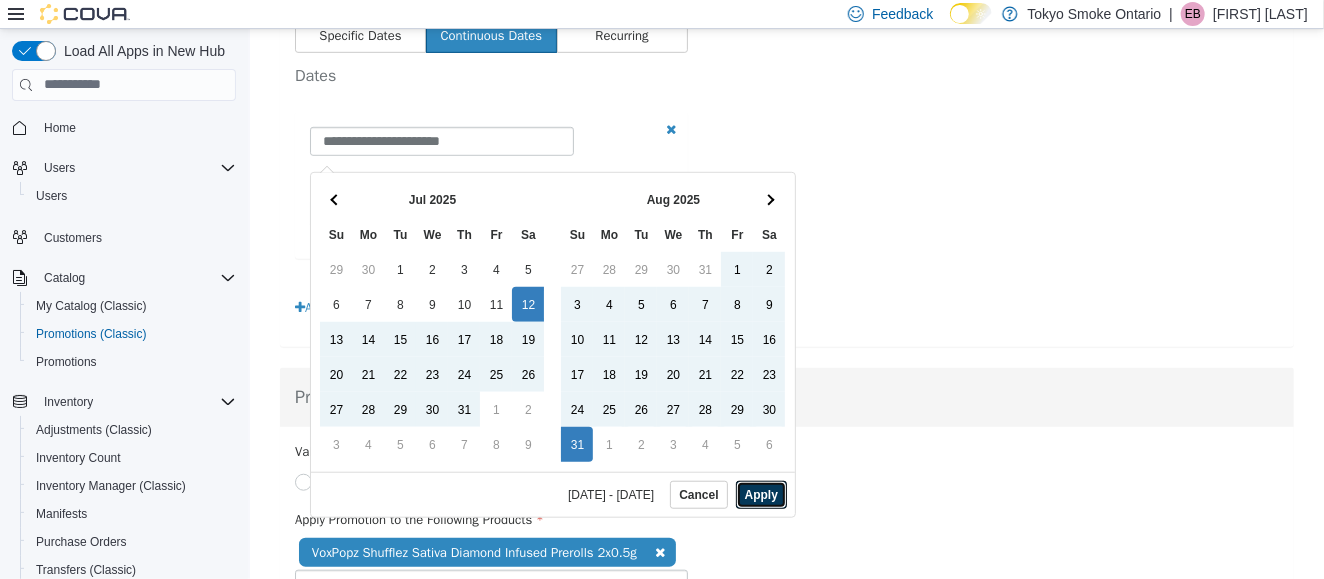 click on "Apply" at bounding box center [760, 494] 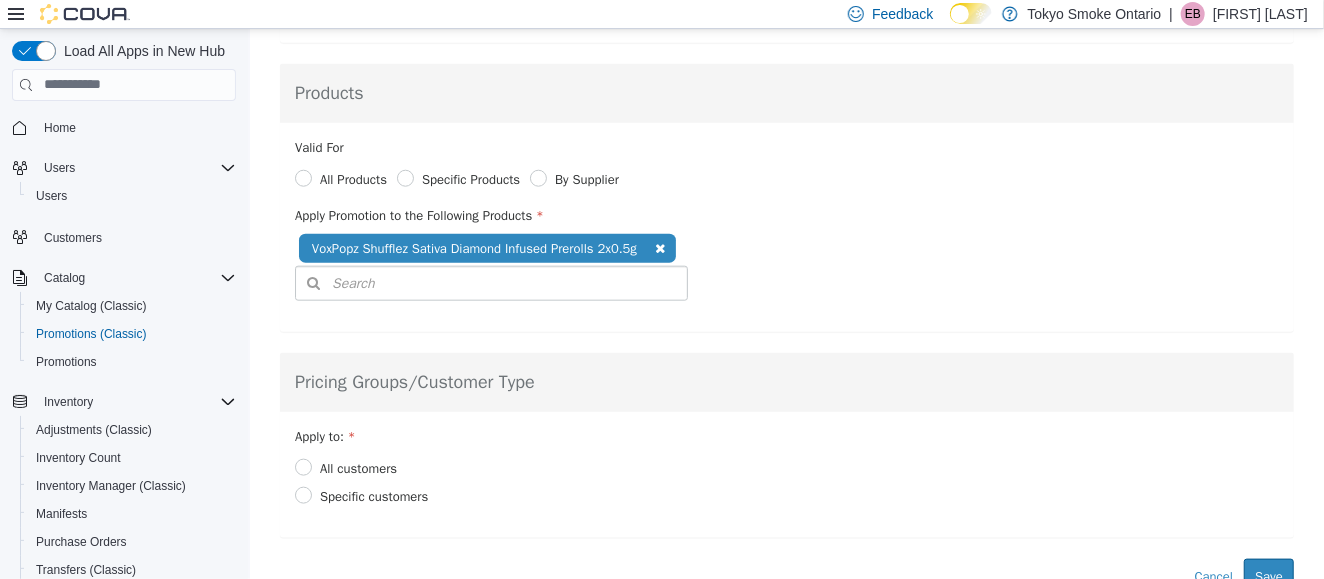 scroll, scrollTop: 868, scrollLeft: 0, axis: vertical 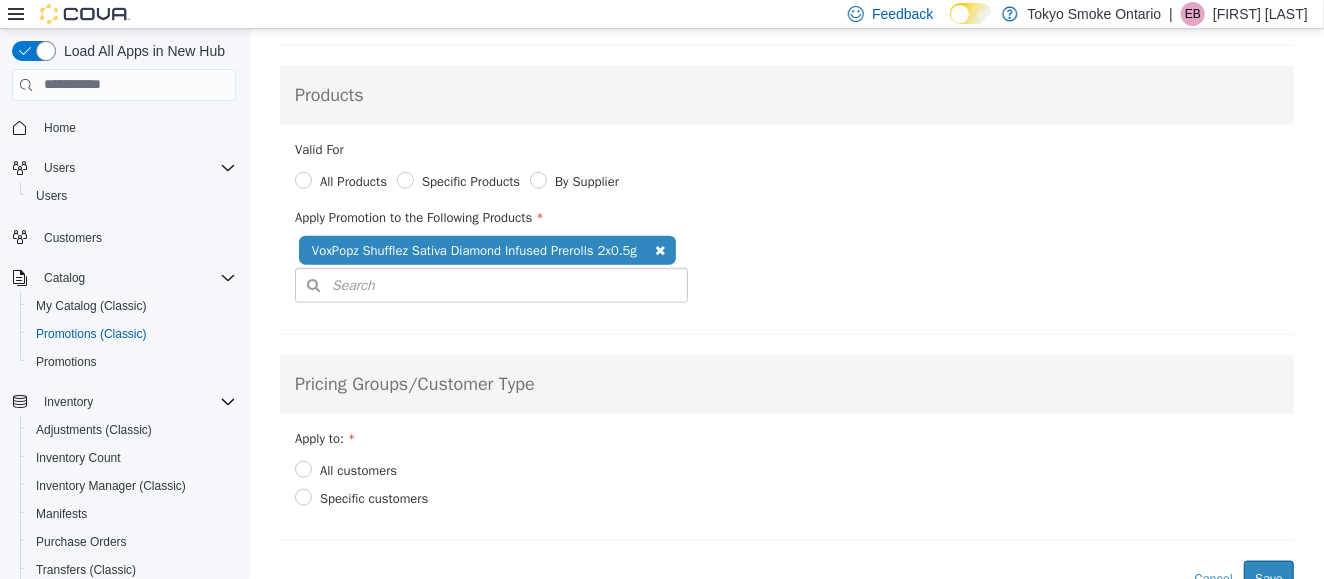 click on "**********" at bounding box center (786, 255) 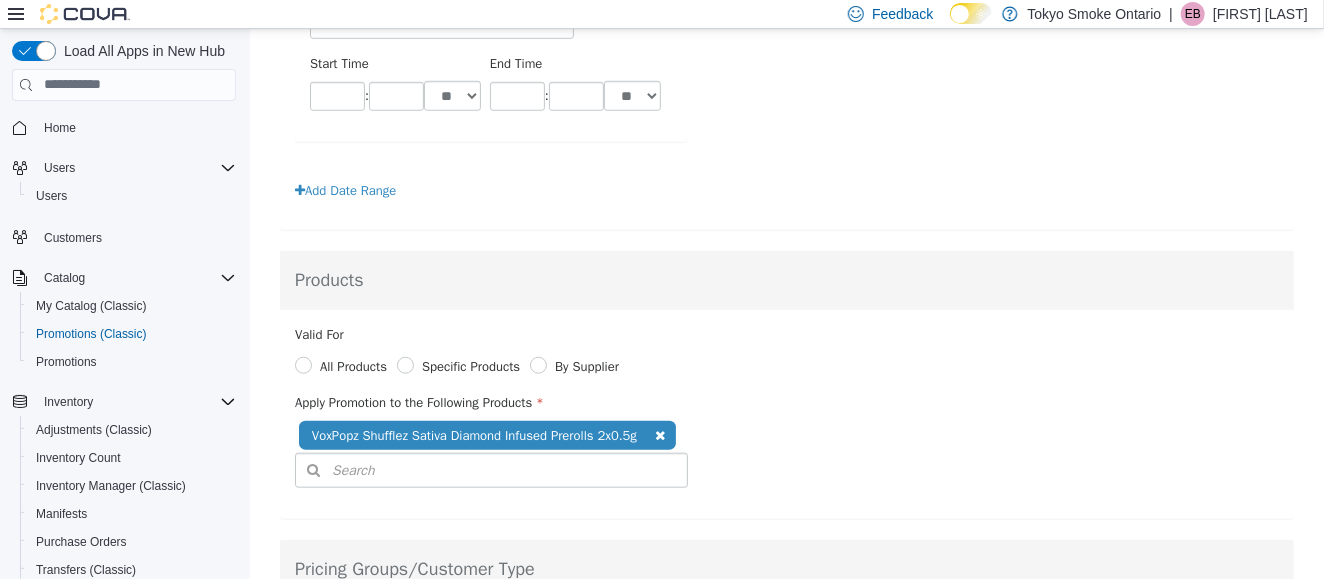 scroll, scrollTop: 986, scrollLeft: 0, axis: vertical 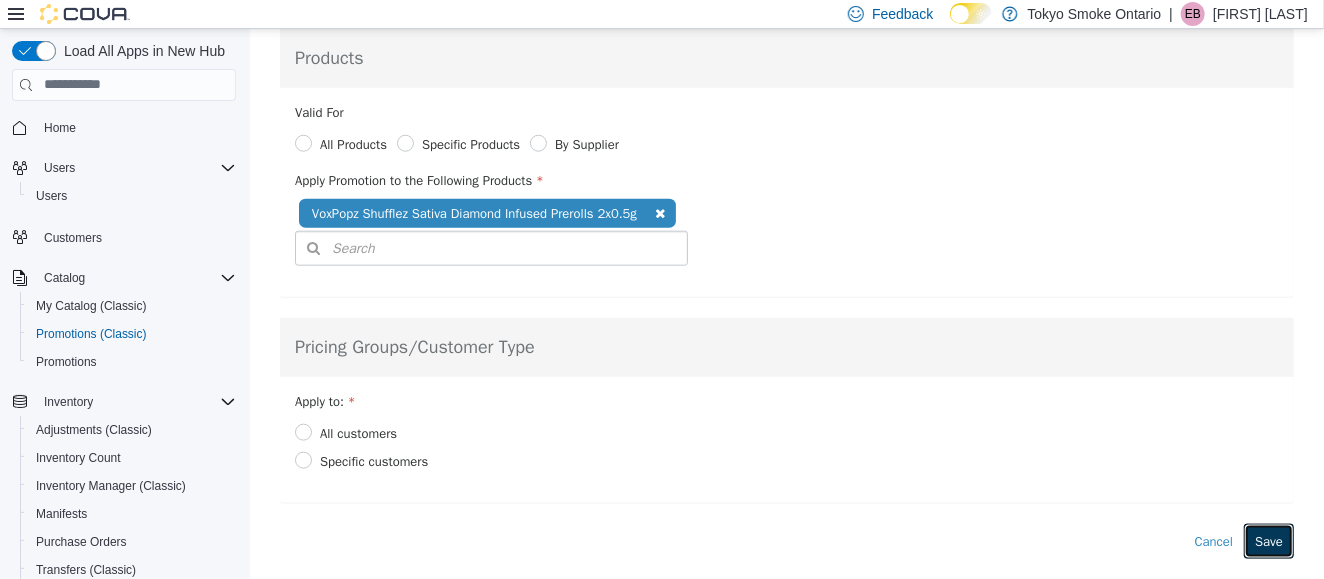 click on "Save" at bounding box center (1268, 541) 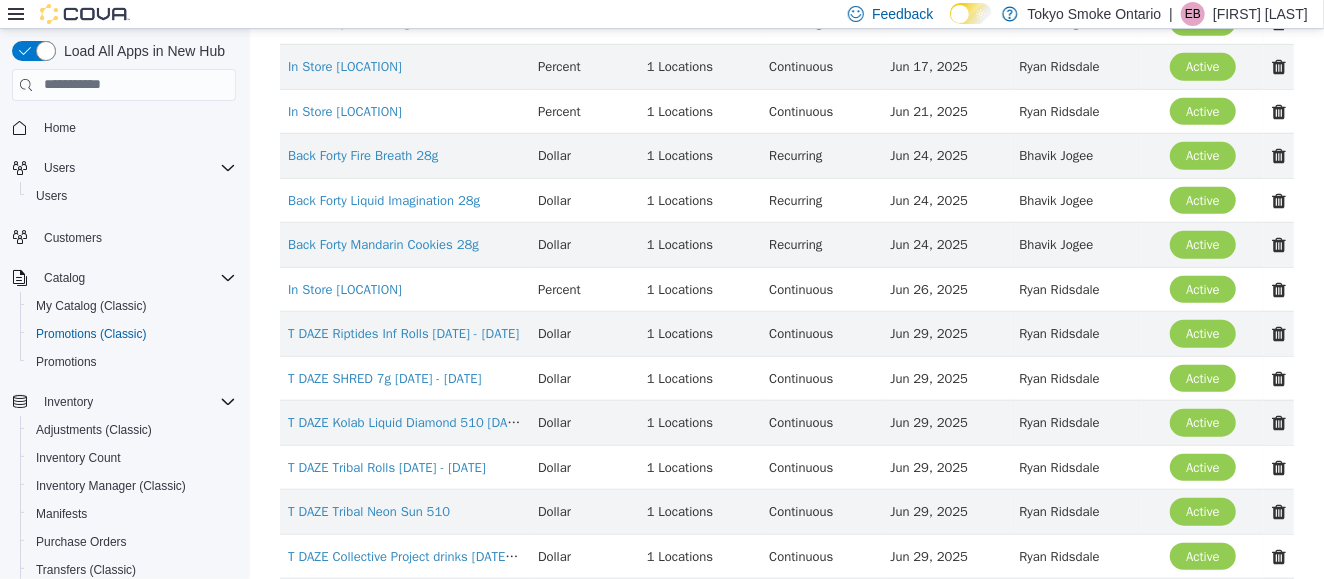 scroll, scrollTop: 662, scrollLeft: 0, axis: vertical 